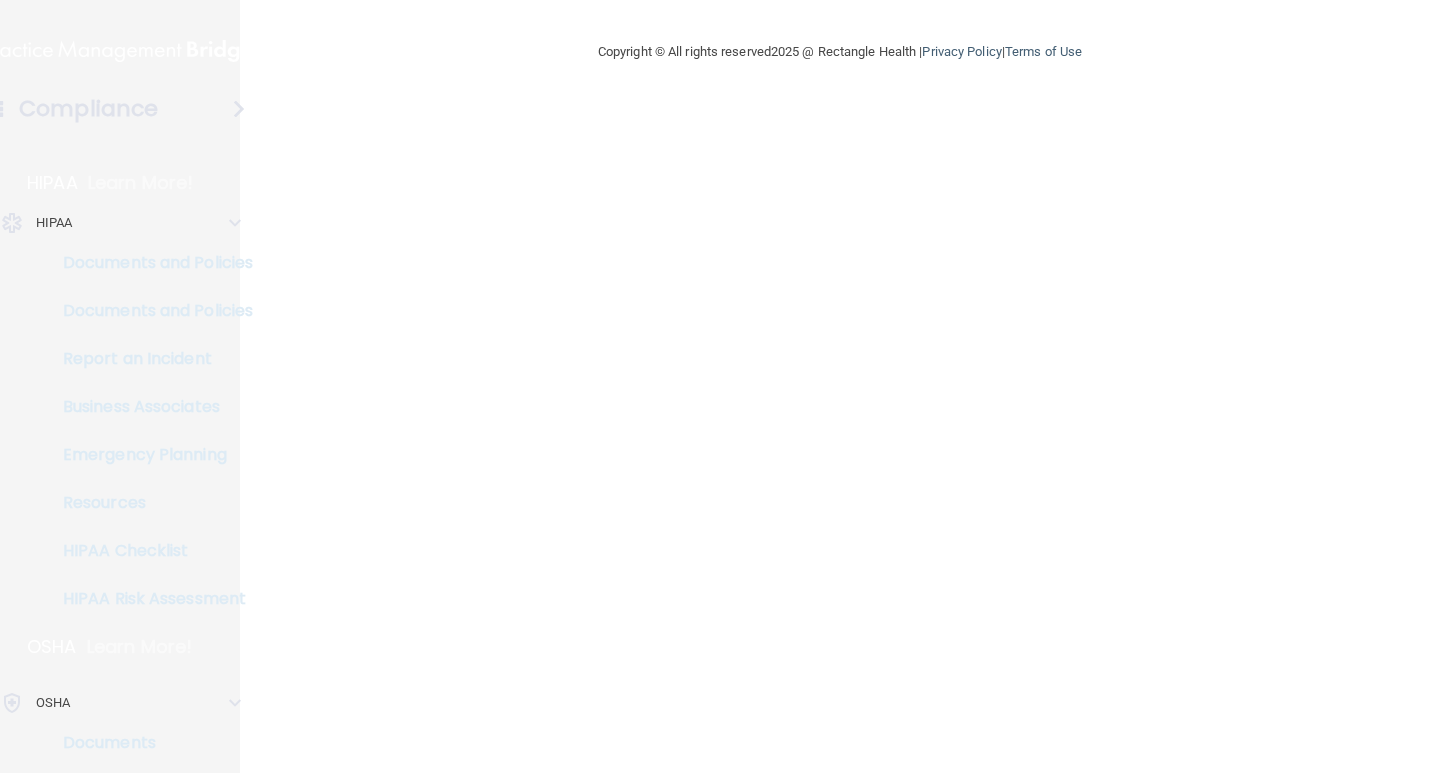 scroll, scrollTop: 0, scrollLeft: 0, axis: both 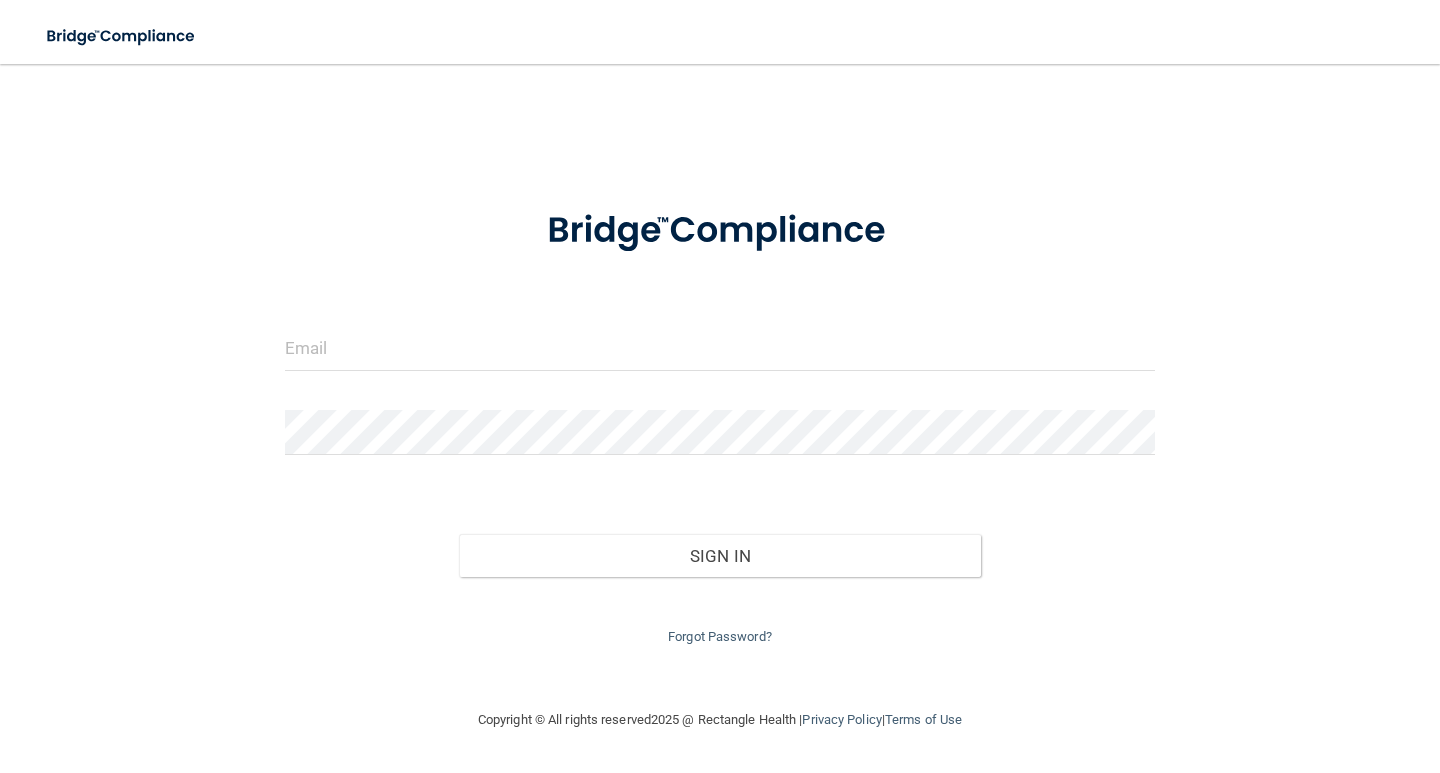 drag, startPoint x: 572, startPoint y: 310, endPoint x: 554, endPoint y: 351, distance: 44.777225 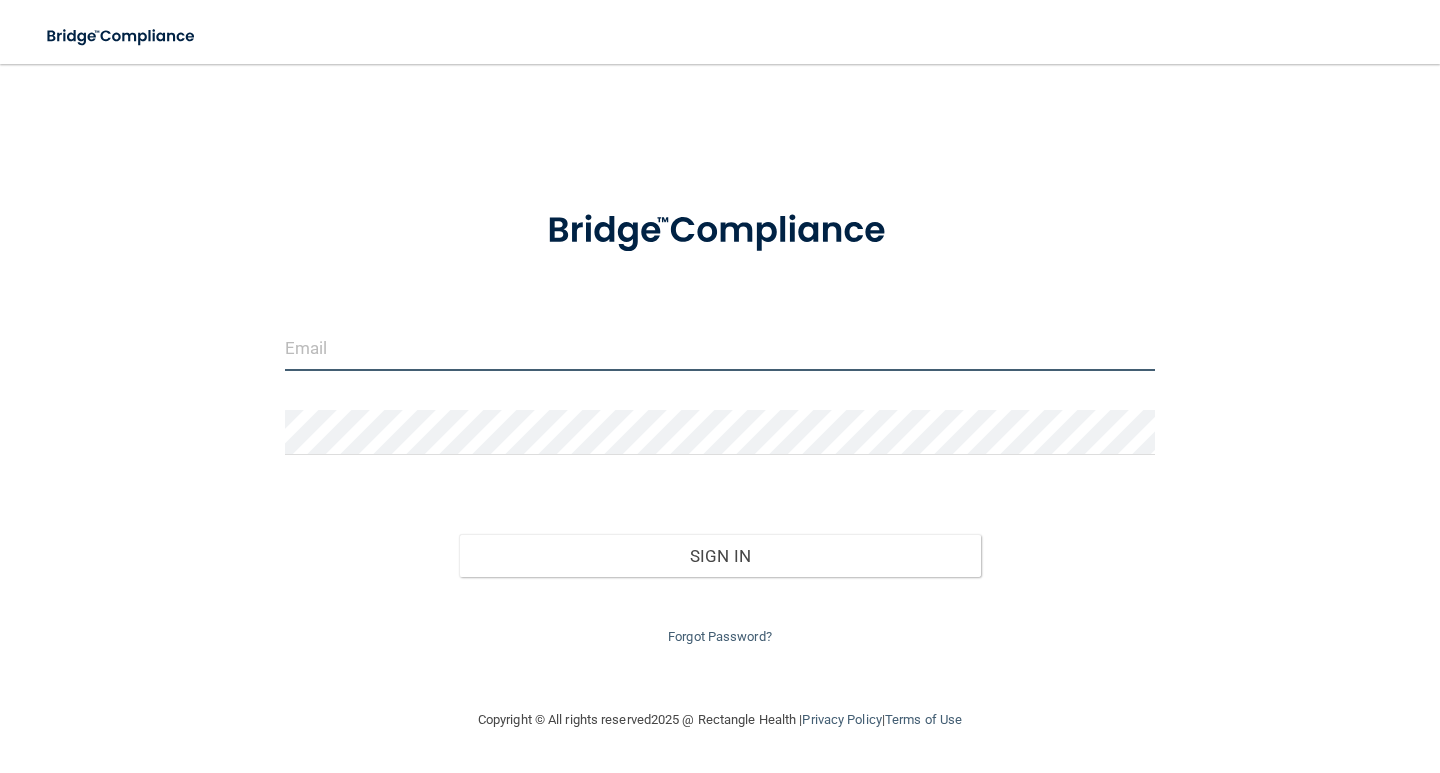 click at bounding box center (720, 348) 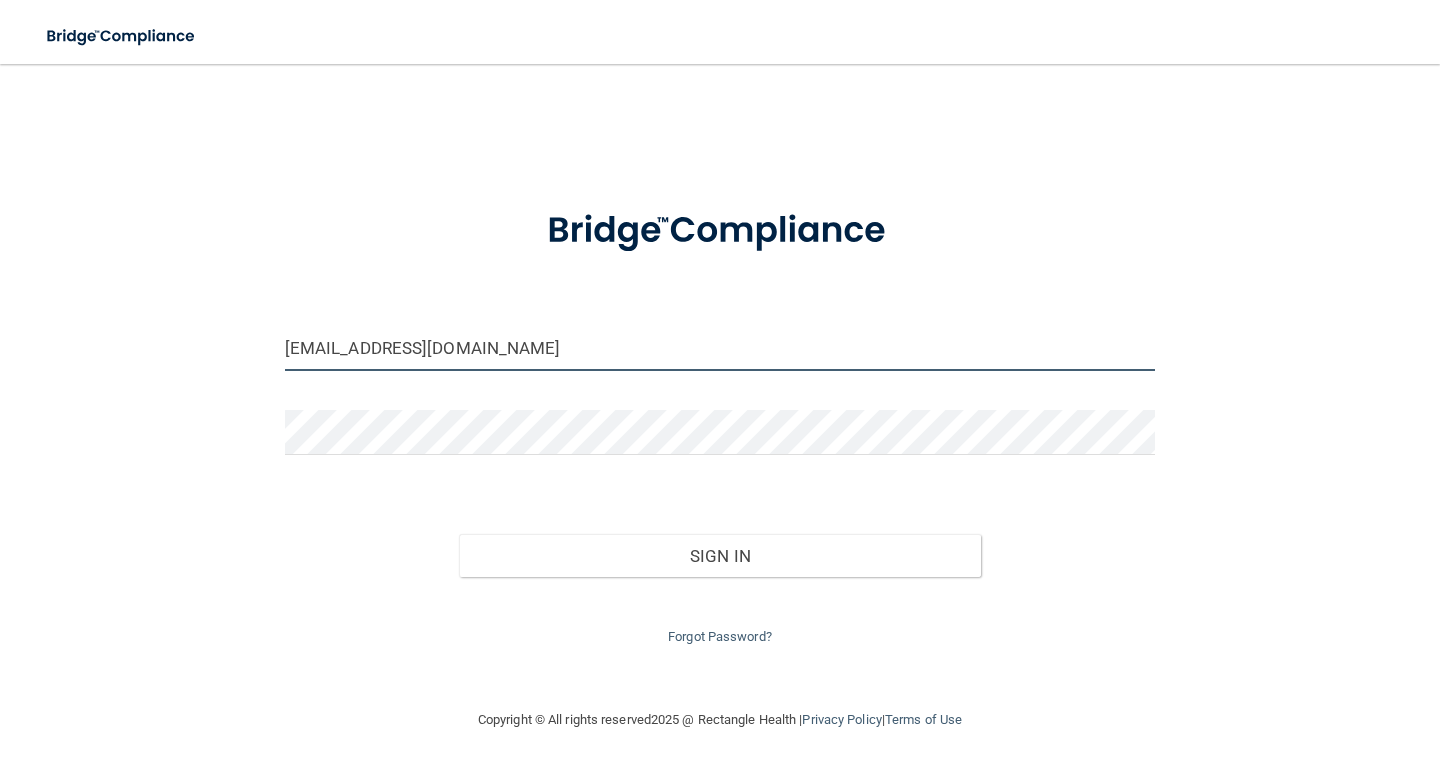 type on "[EMAIL_ADDRESS][DOMAIN_NAME]" 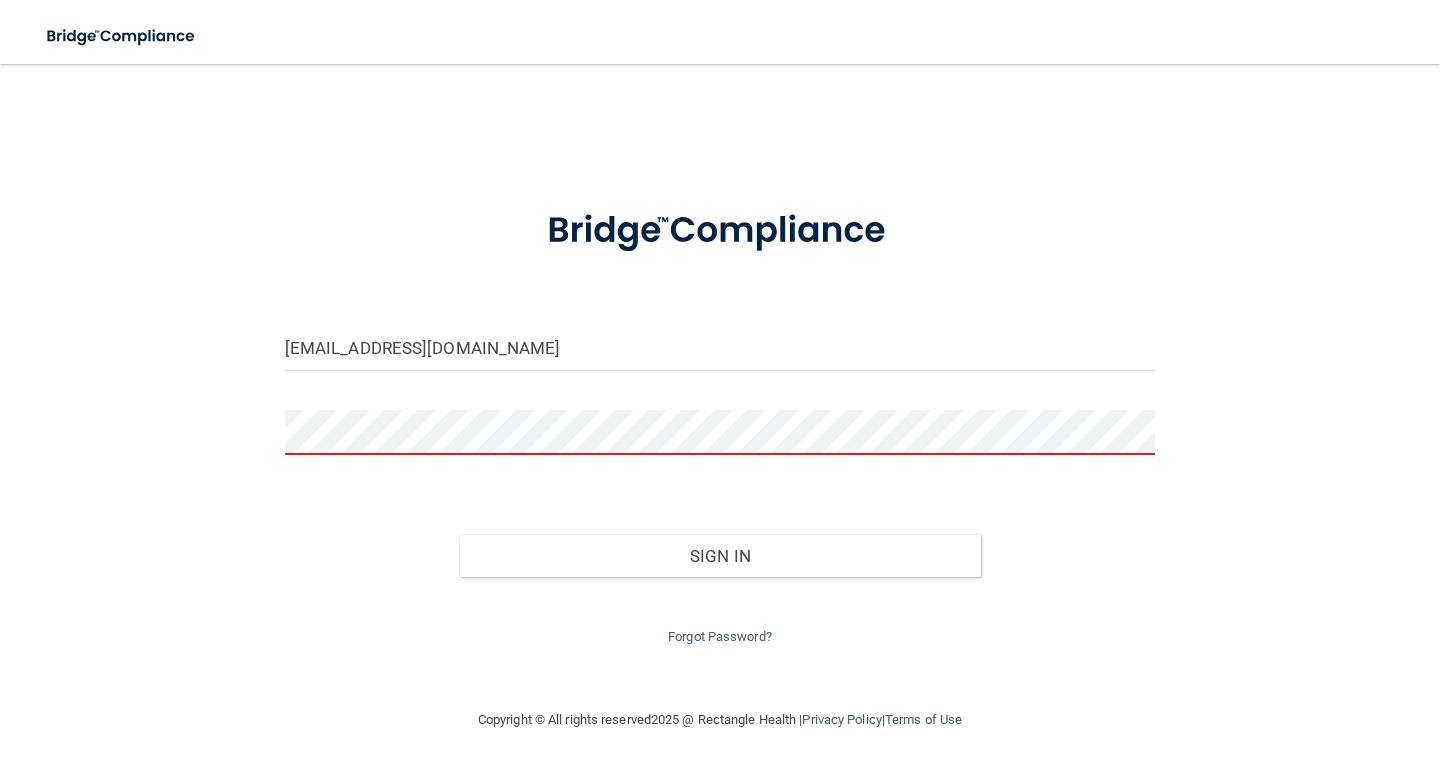 click on "Sign In" at bounding box center (720, 556) 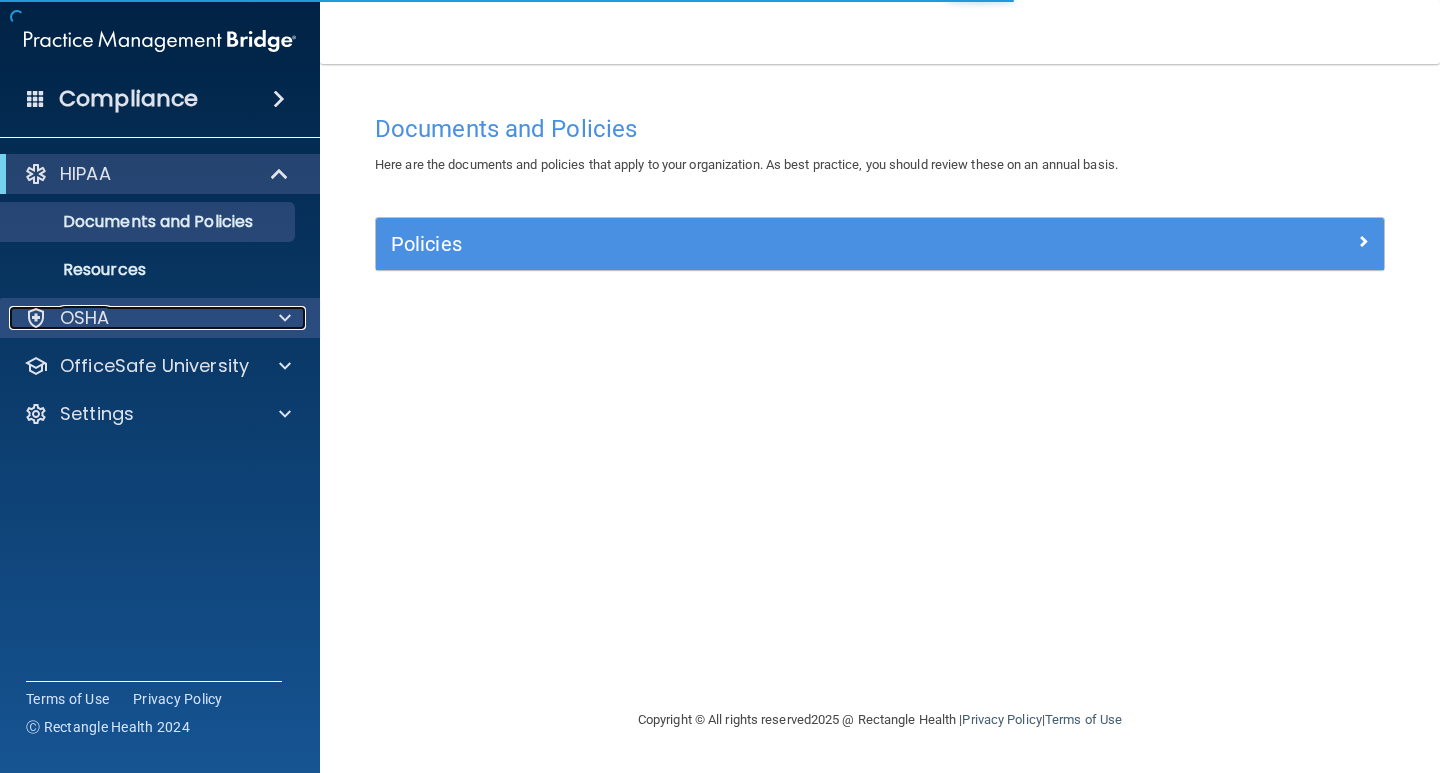 click at bounding box center (282, 318) 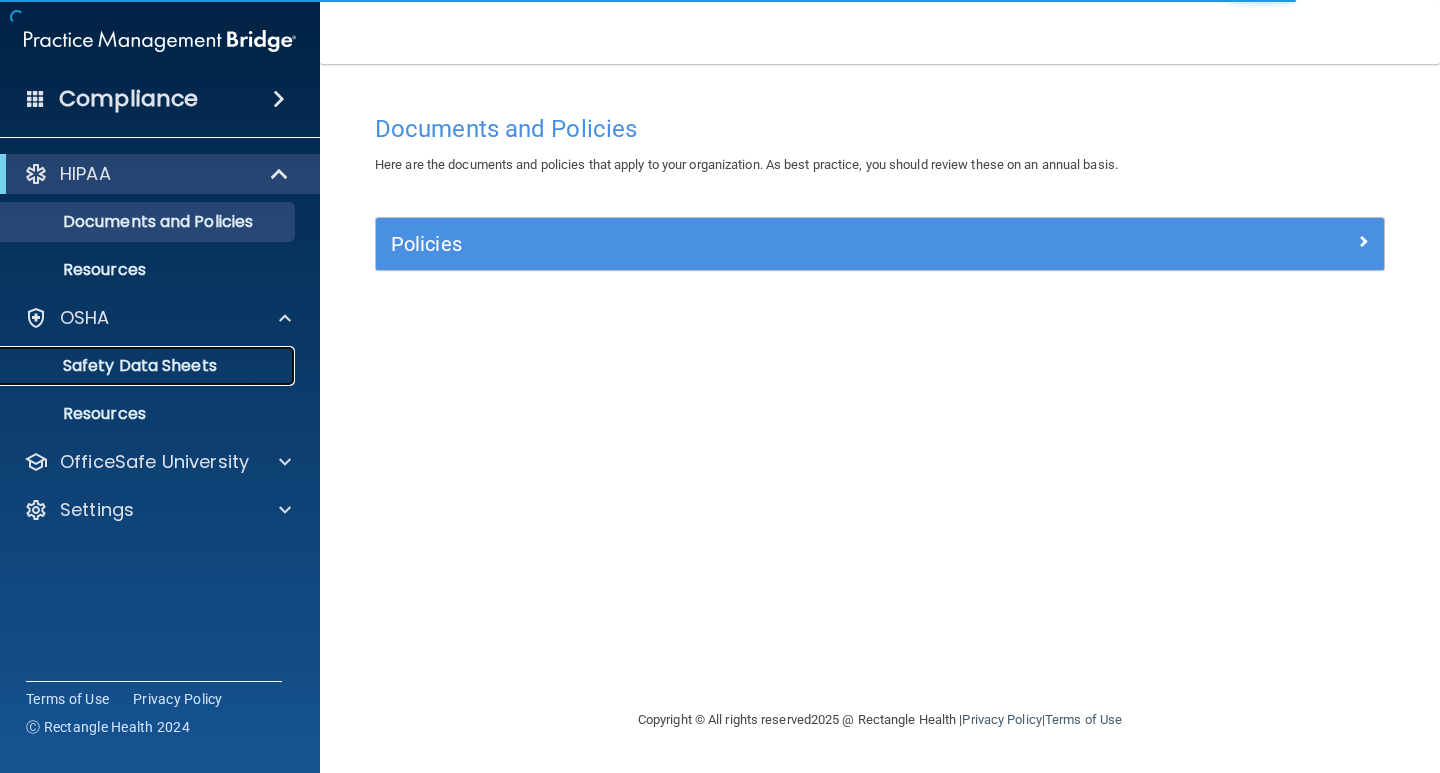 click on "Safety Data Sheets" at bounding box center [149, 366] 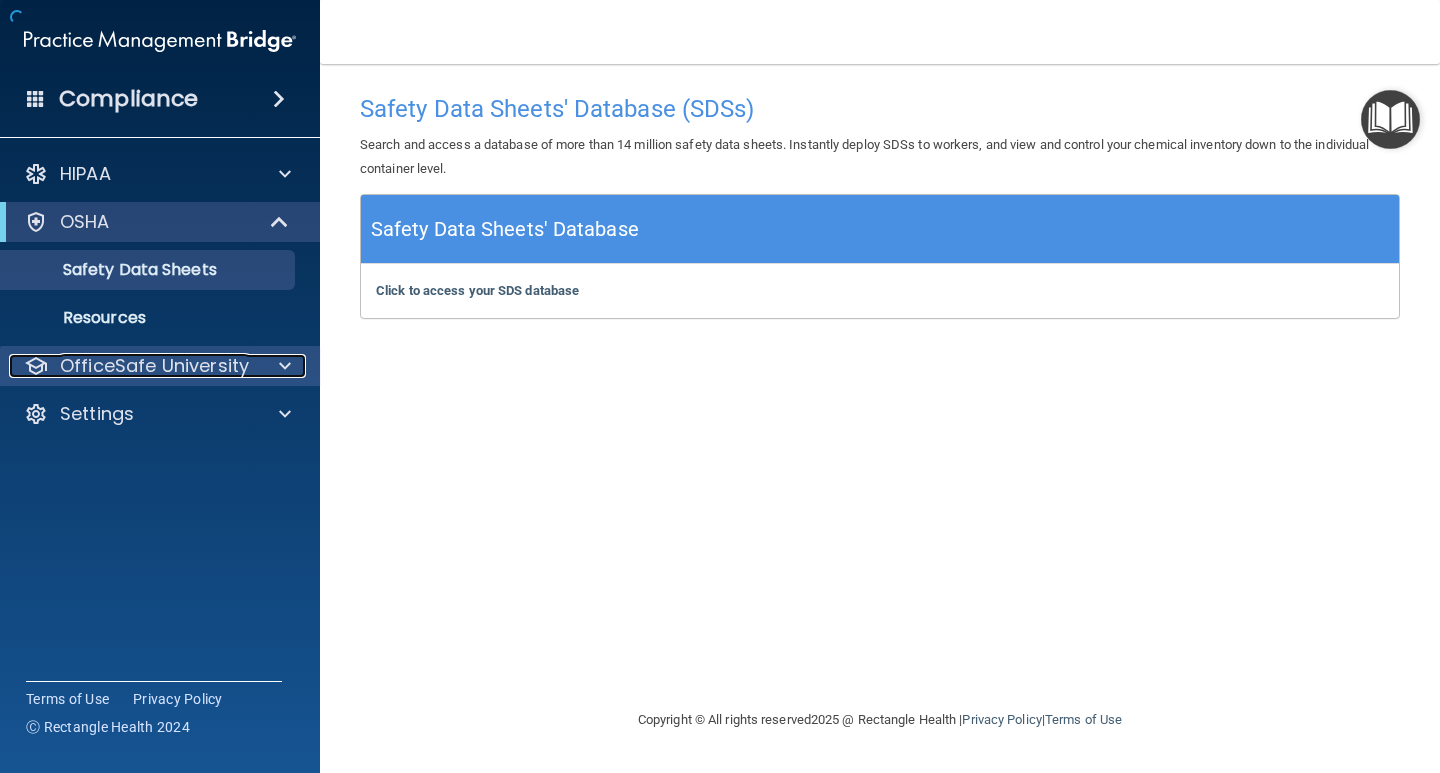 click at bounding box center [282, 366] 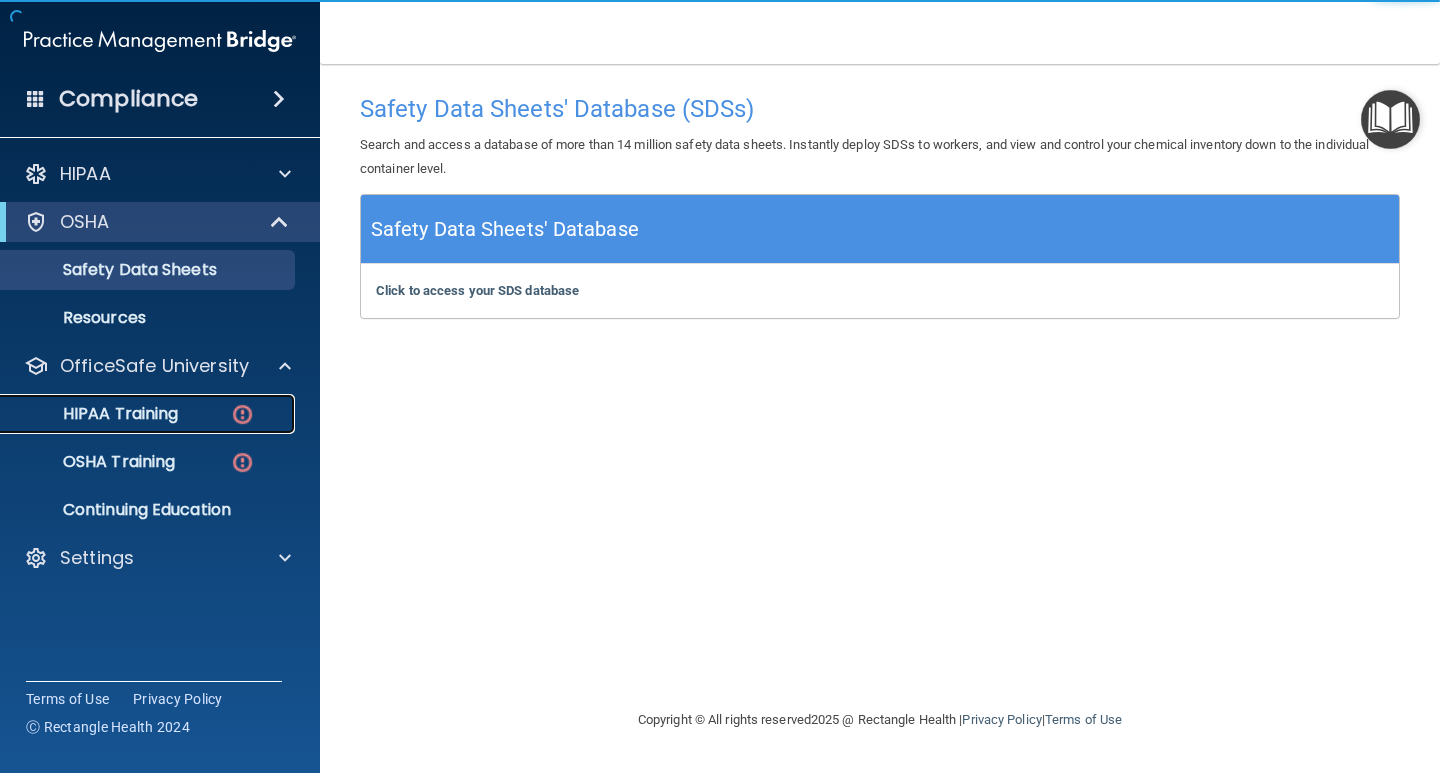 click at bounding box center (242, 414) 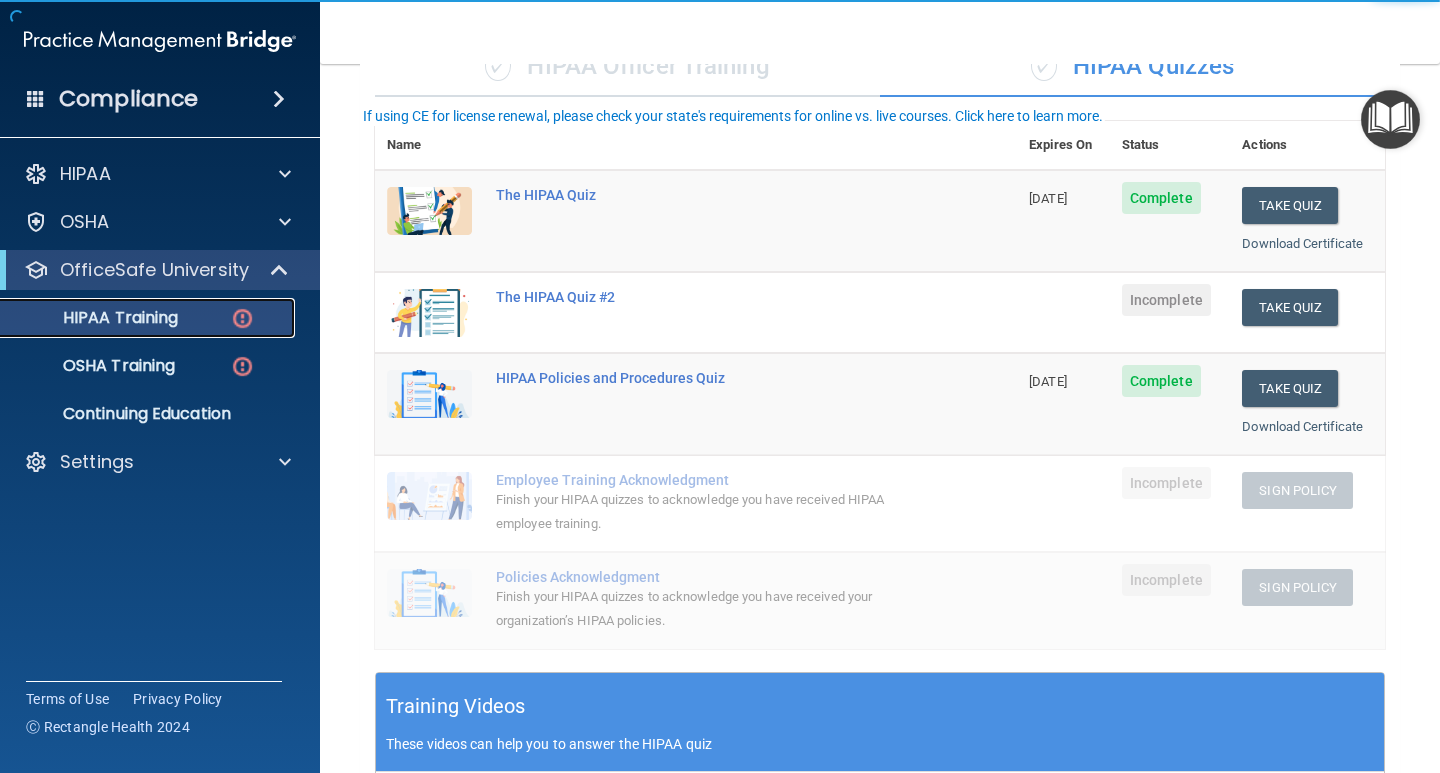 scroll, scrollTop: 200, scrollLeft: 0, axis: vertical 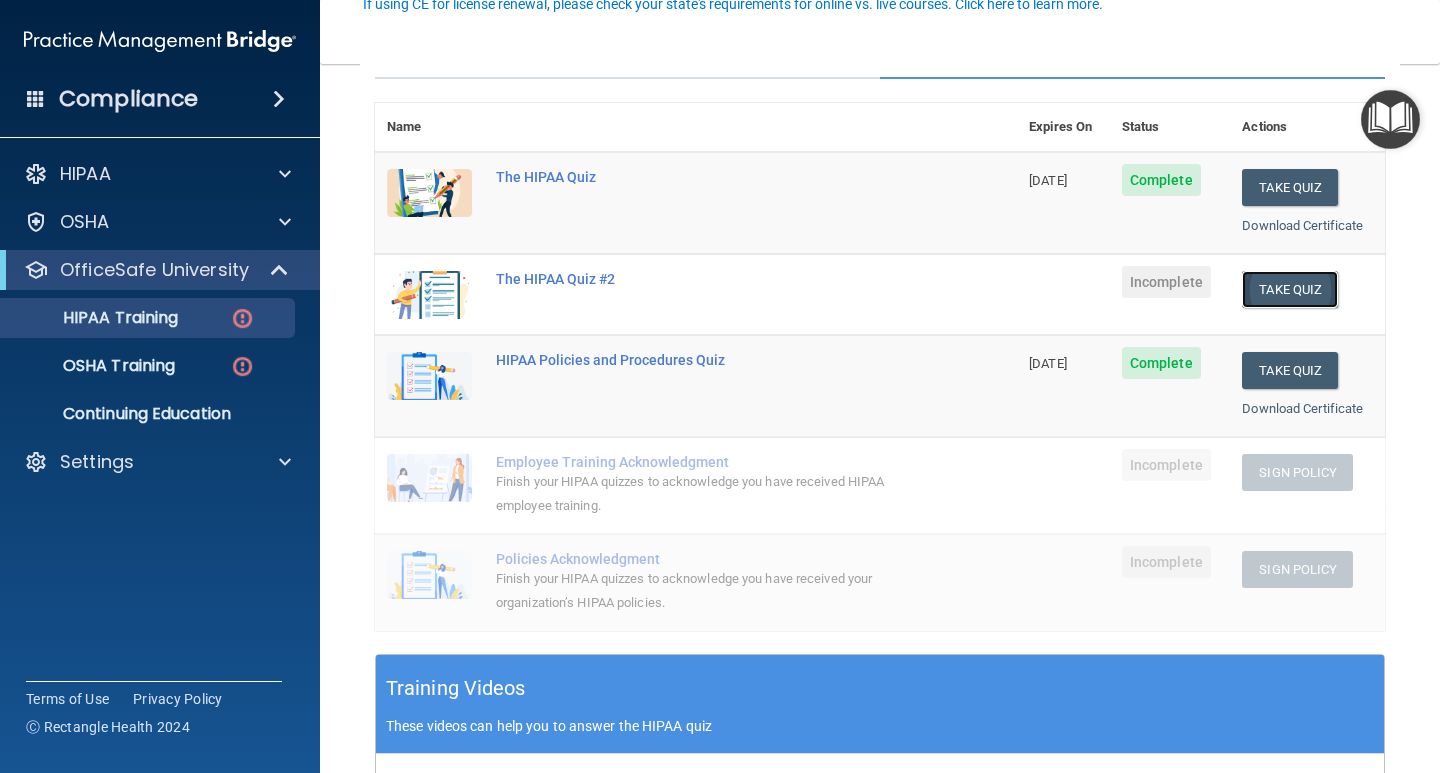 click on "Take Quiz" at bounding box center [1290, 289] 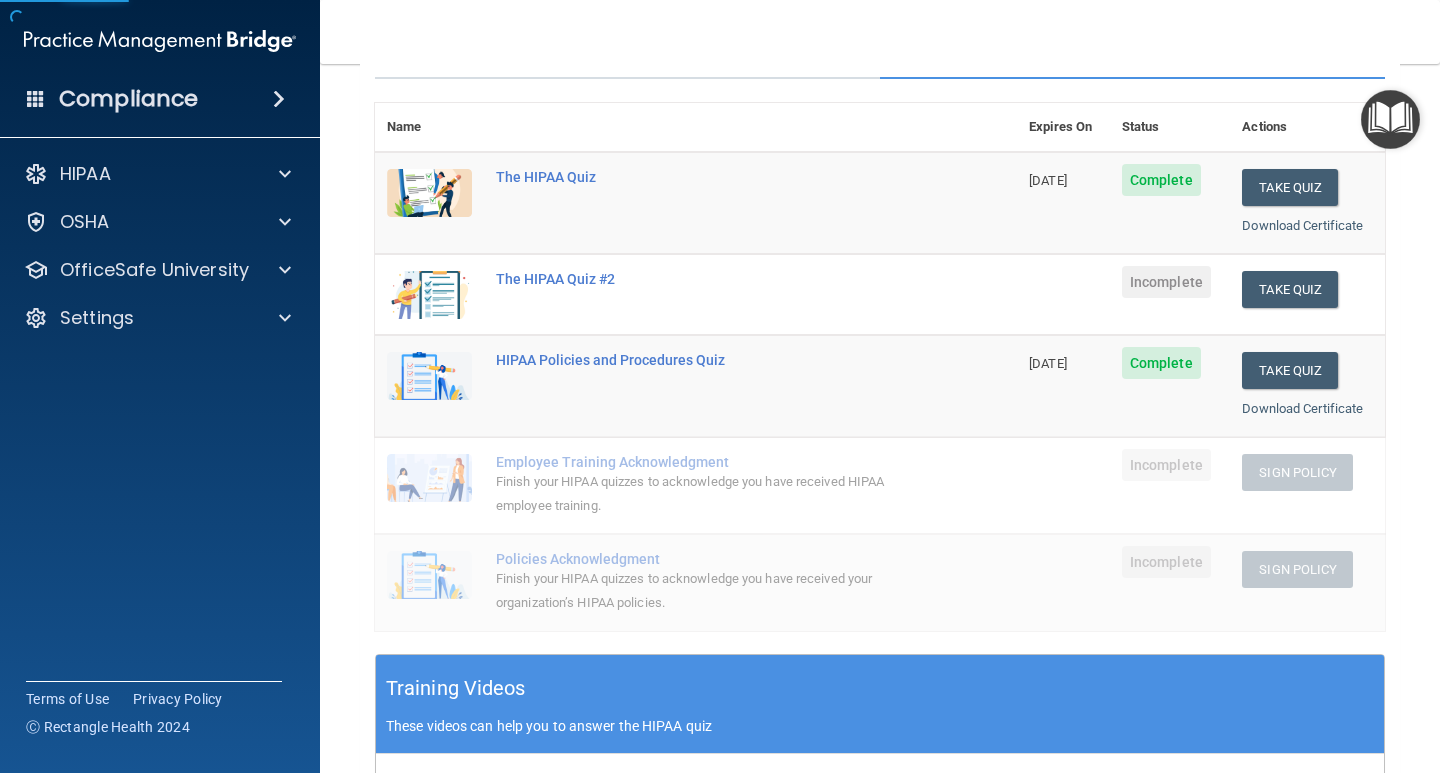 scroll, scrollTop: 0, scrollLeft: 0, axis: both 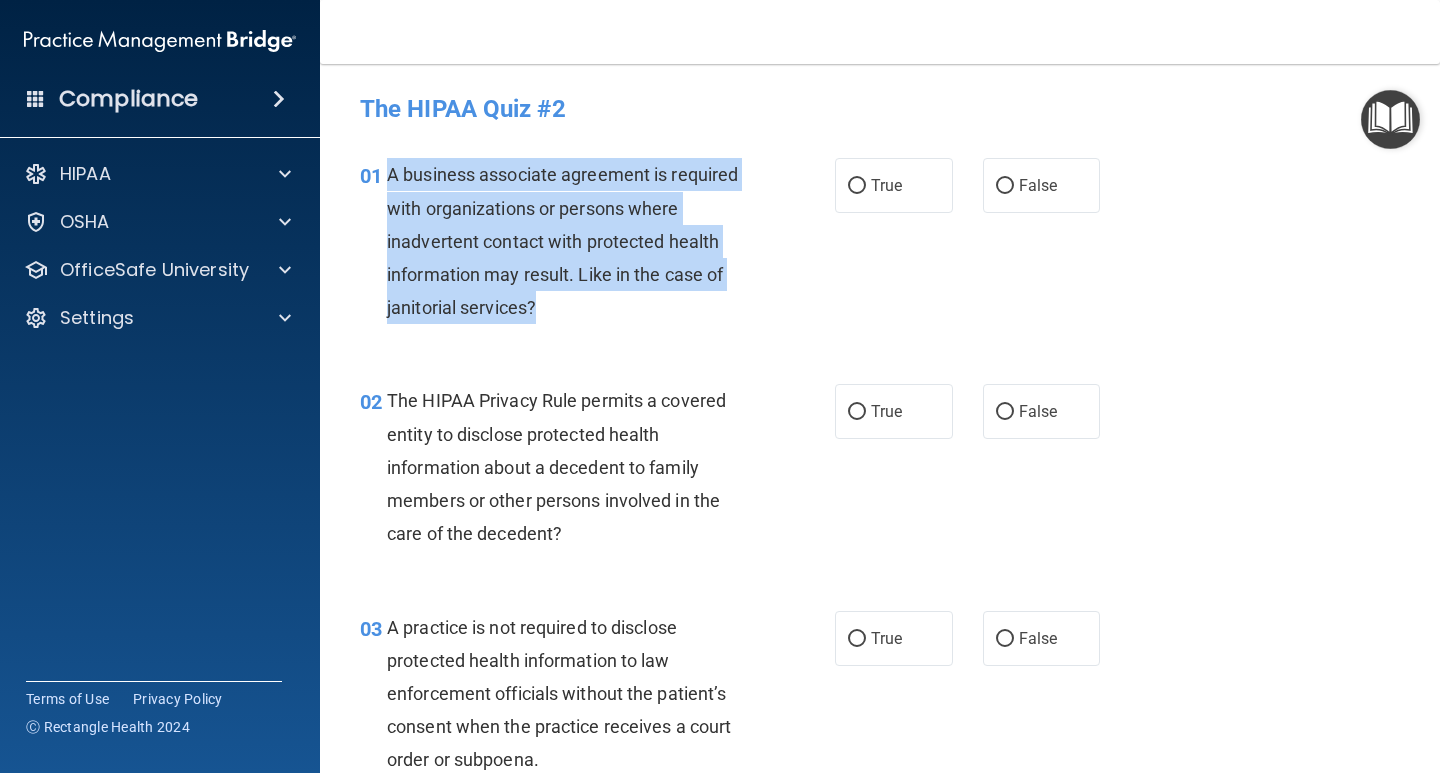 drag, startPoint x: 379, startPoint y: 165, endPoint x: 589, endPoint y: 316, distance: 258.65228 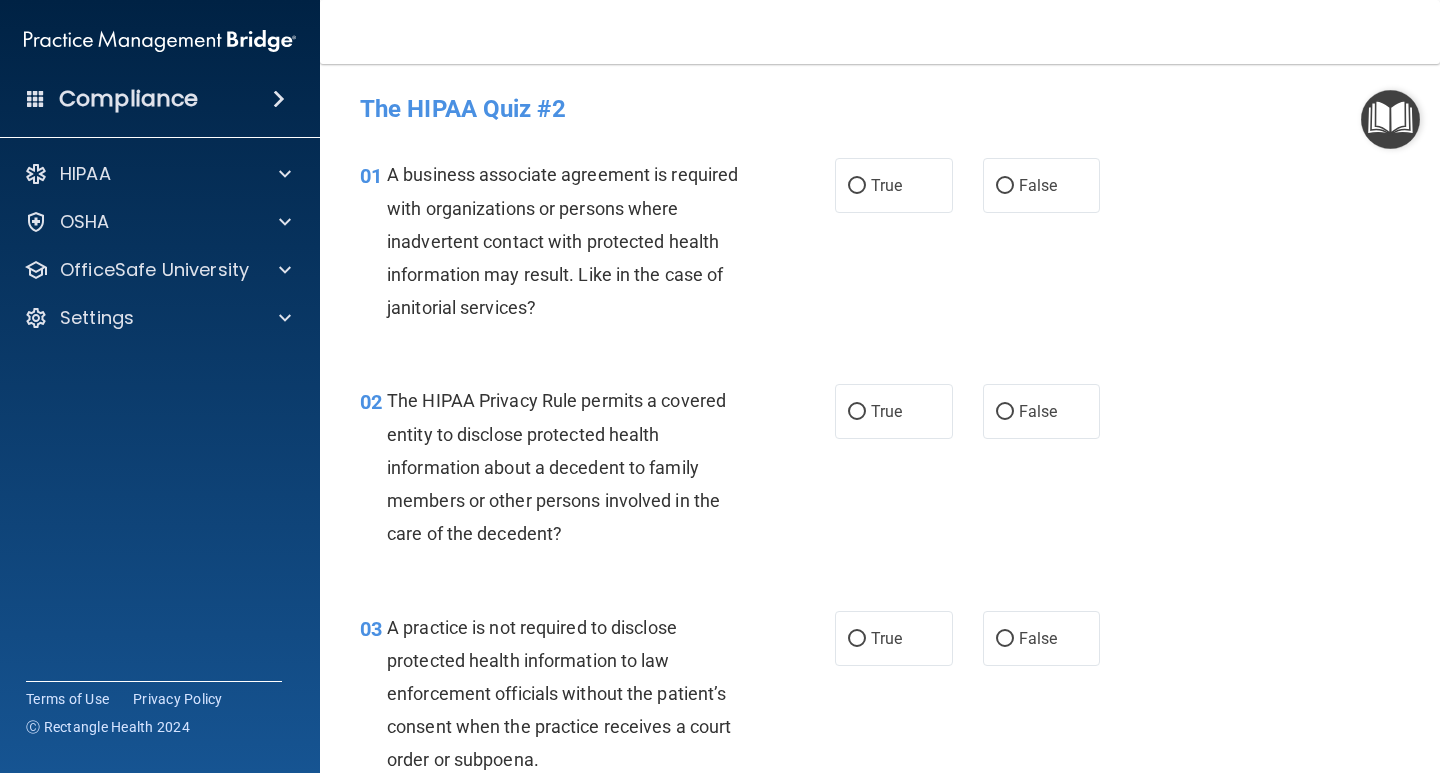 click on "True           False" at bounding box center (976, 185) 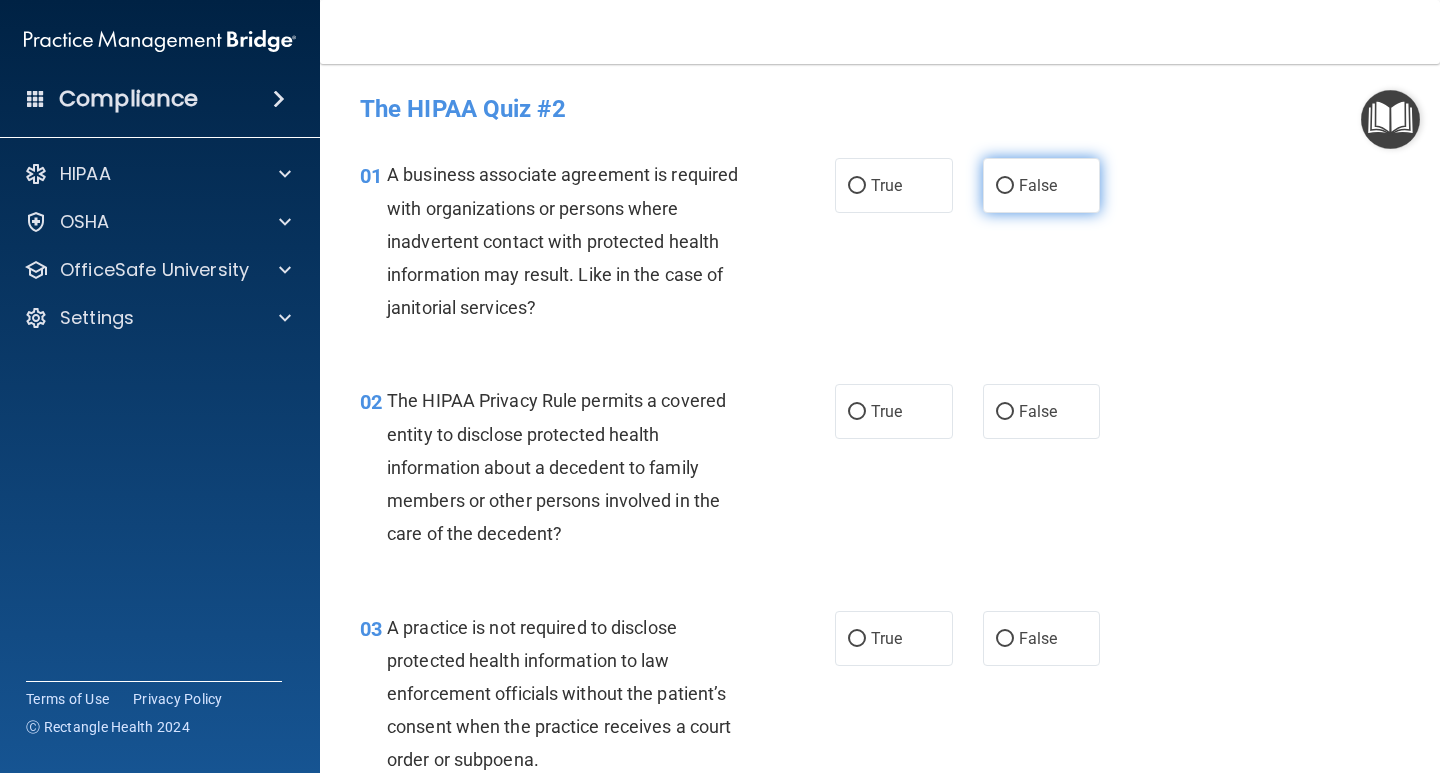 click on "False" at bounding box center (1042, 185) 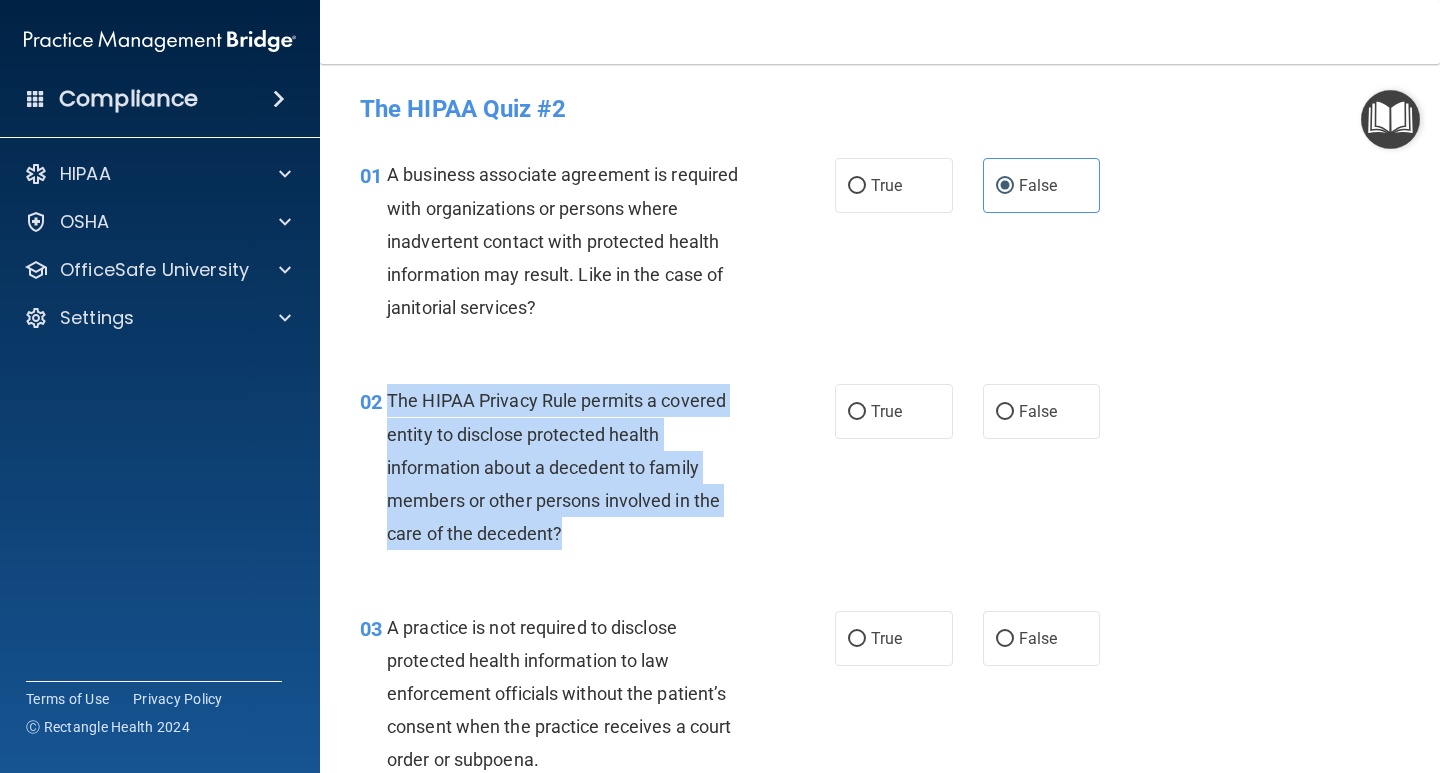 drag, startPoint x: 382, startPoint y: 392, endPoint x: 592, endPoint y: 541, distance: 257.4898 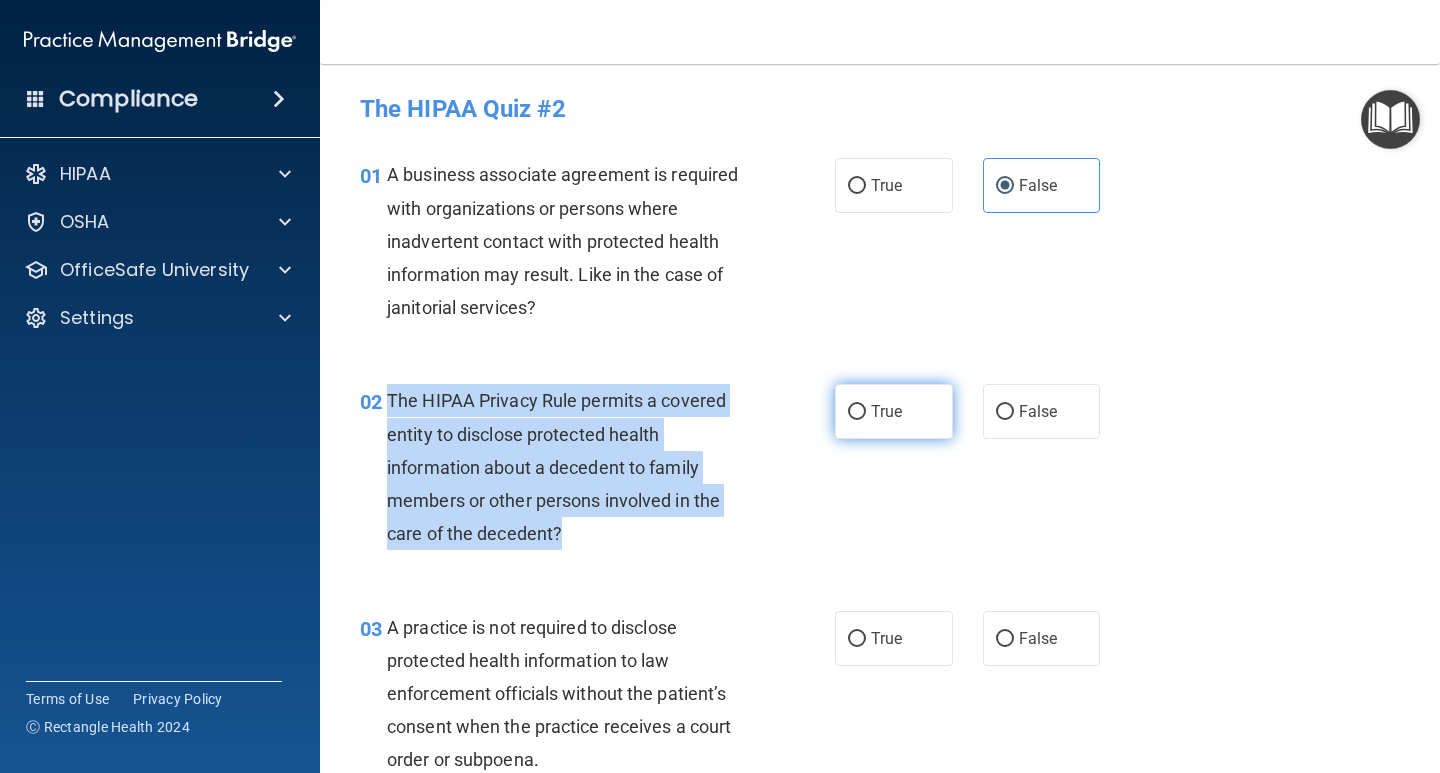 drag, startPoint x: 855, startPoint y: 413, endPoint x: 845, endPoint y: 410, distance: 10.440307 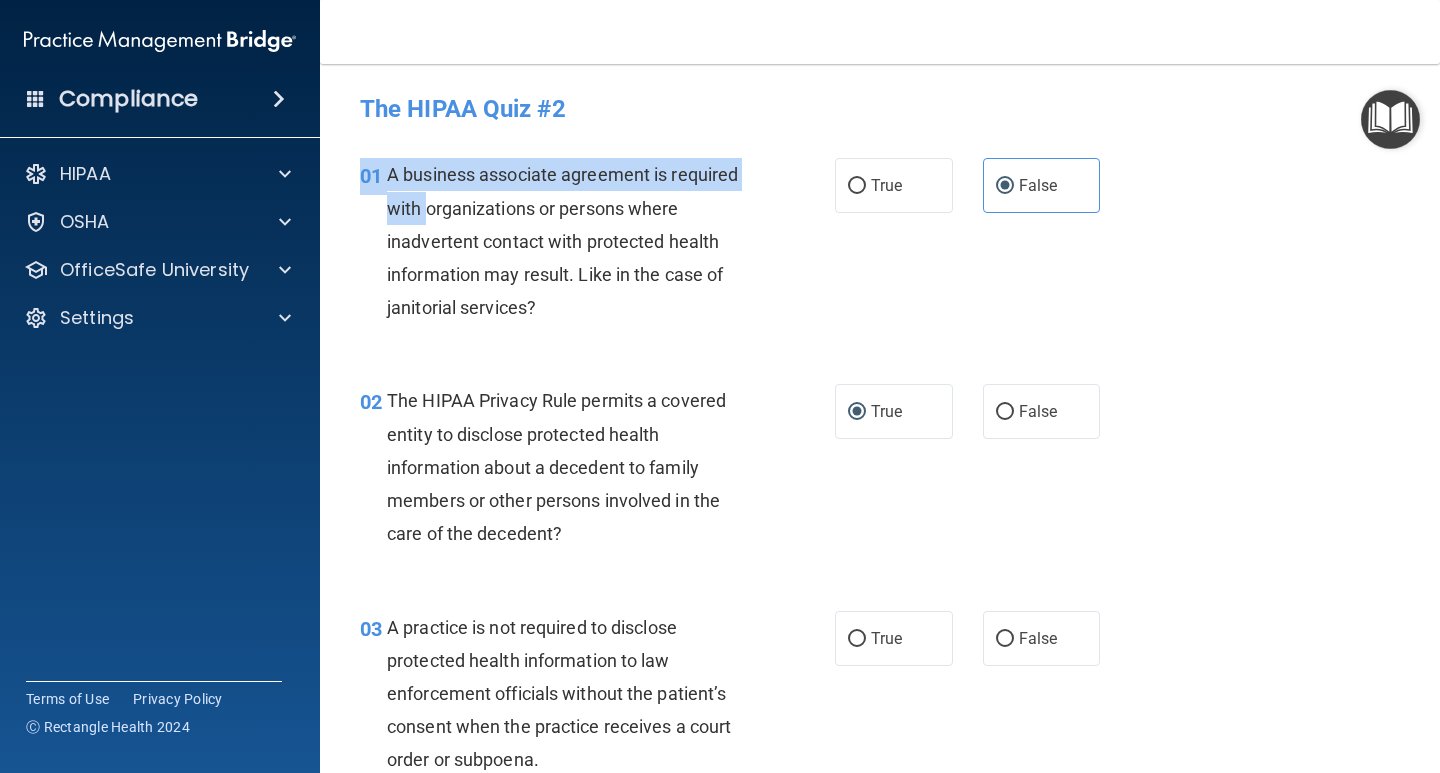 drag, startPoint x: 603, startPoint y: 329, endPoint x: 419, endPoint y: 185, distance: 233.6493 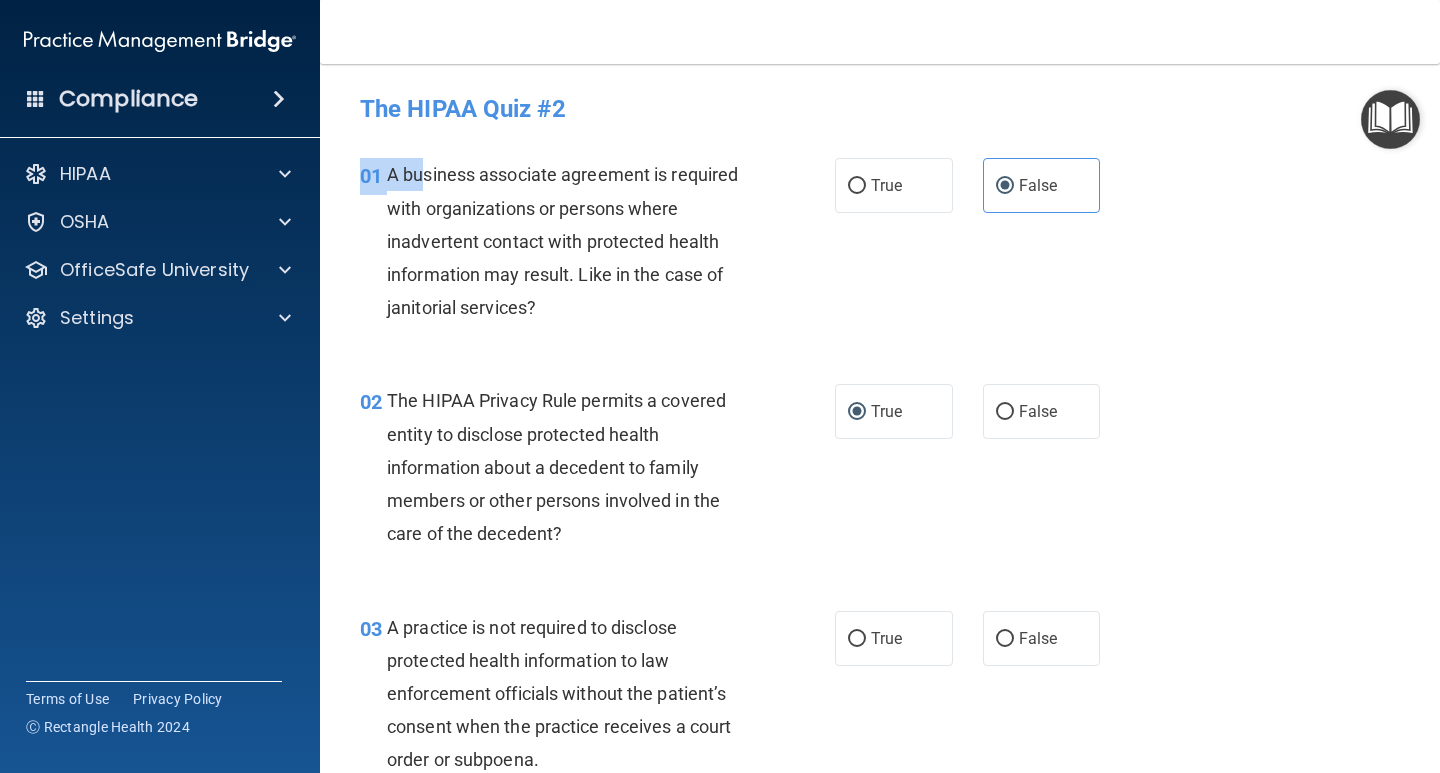 click on "A business associate agreement is required with organizations or persons where inadvertent contact with protected health information may result.  Like in the case of janitorial services?" at bounding box center (562, 241) 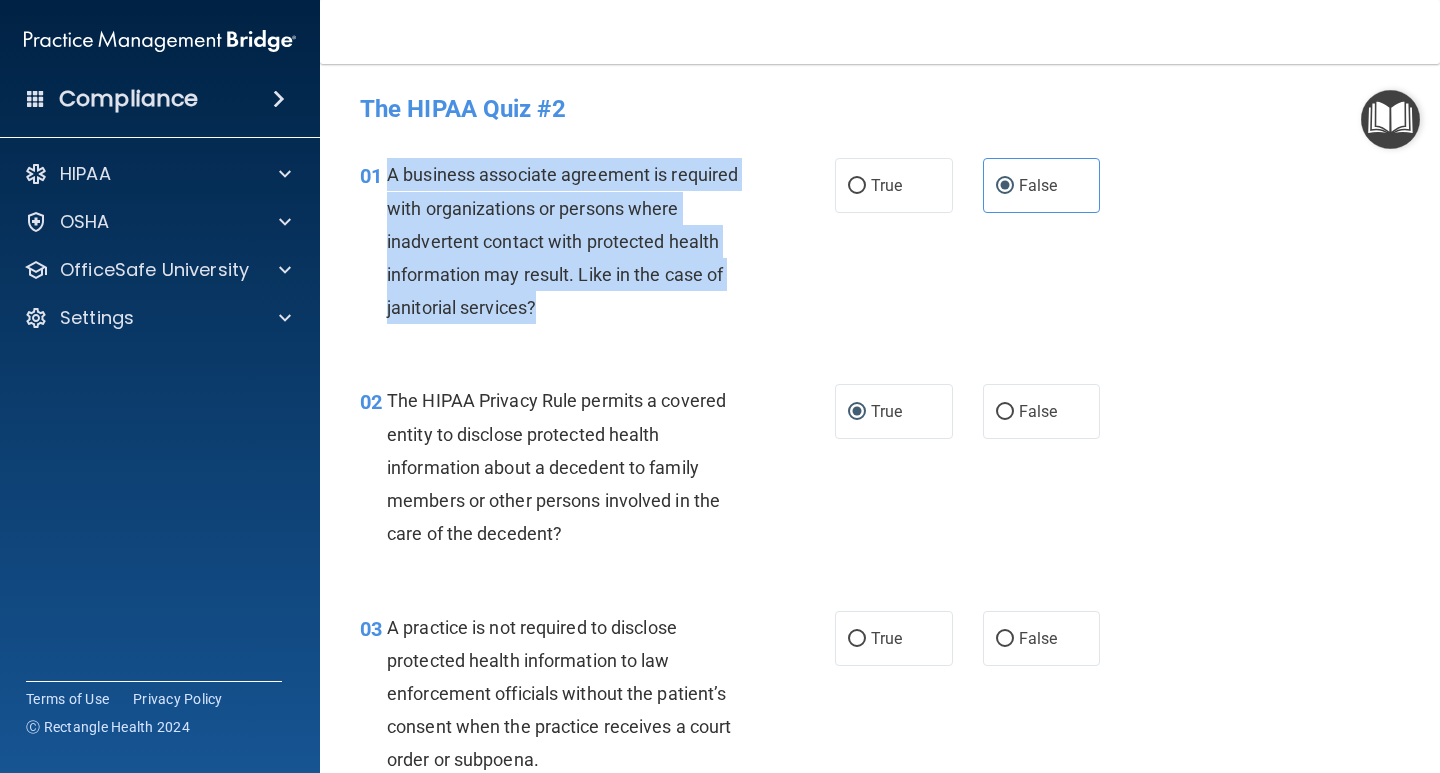 drag, startPoint x: 389, startPoint y: 169, endPoint x: 562, endPoint y: 287, distance: 209.41107 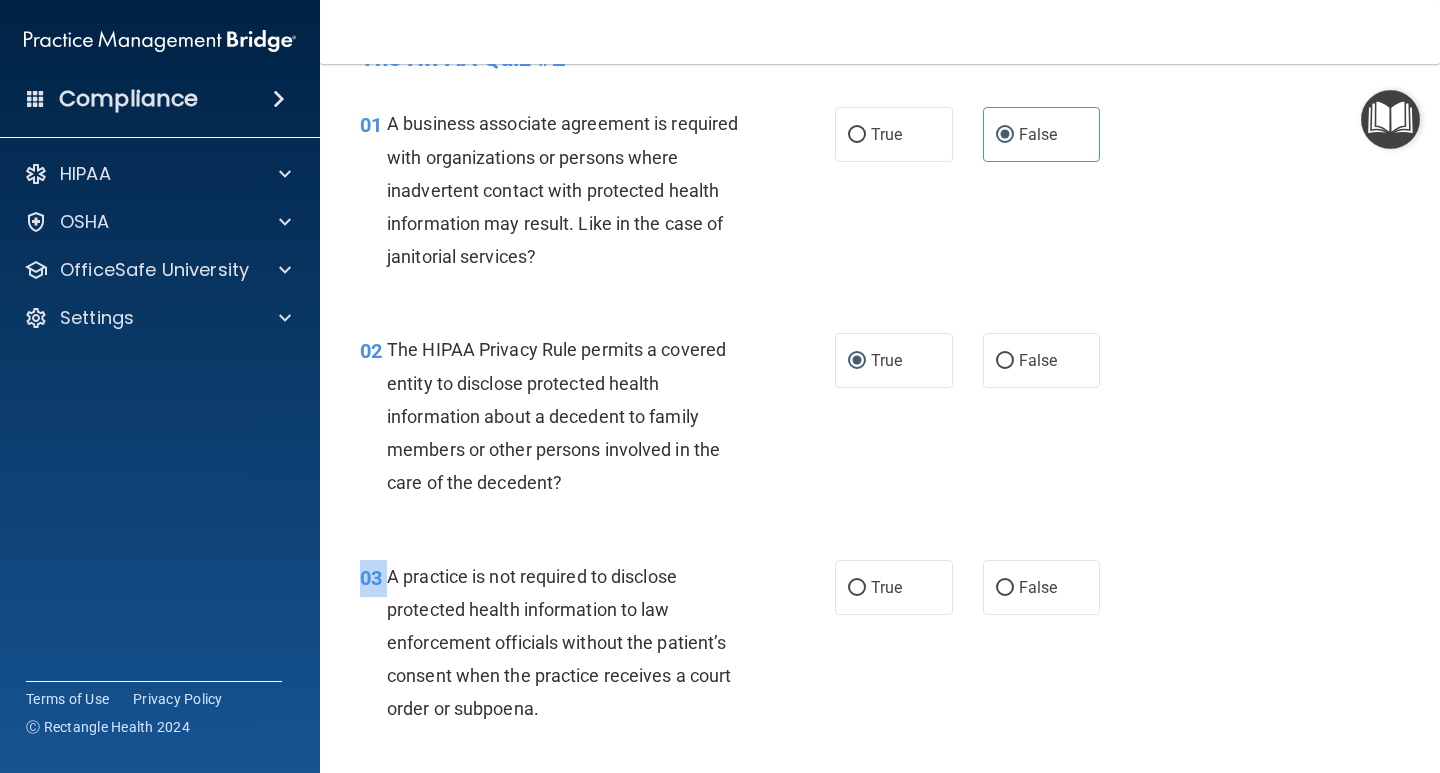drag, startPoint x: 410, startPoint y: 649, endPoint x: 557, endPoint y: 754, distance: 180.64883 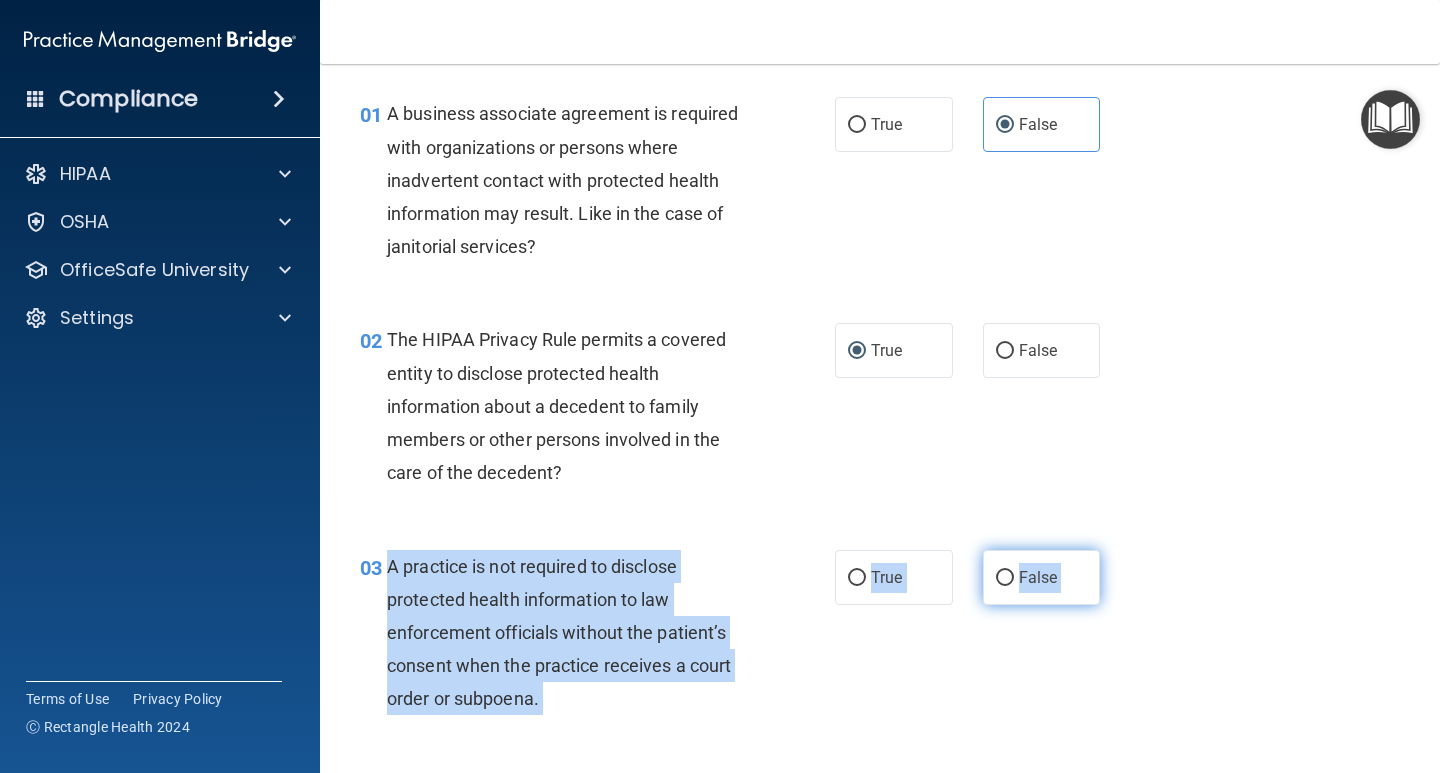 click on "False" at bounding box center (1038, 577) 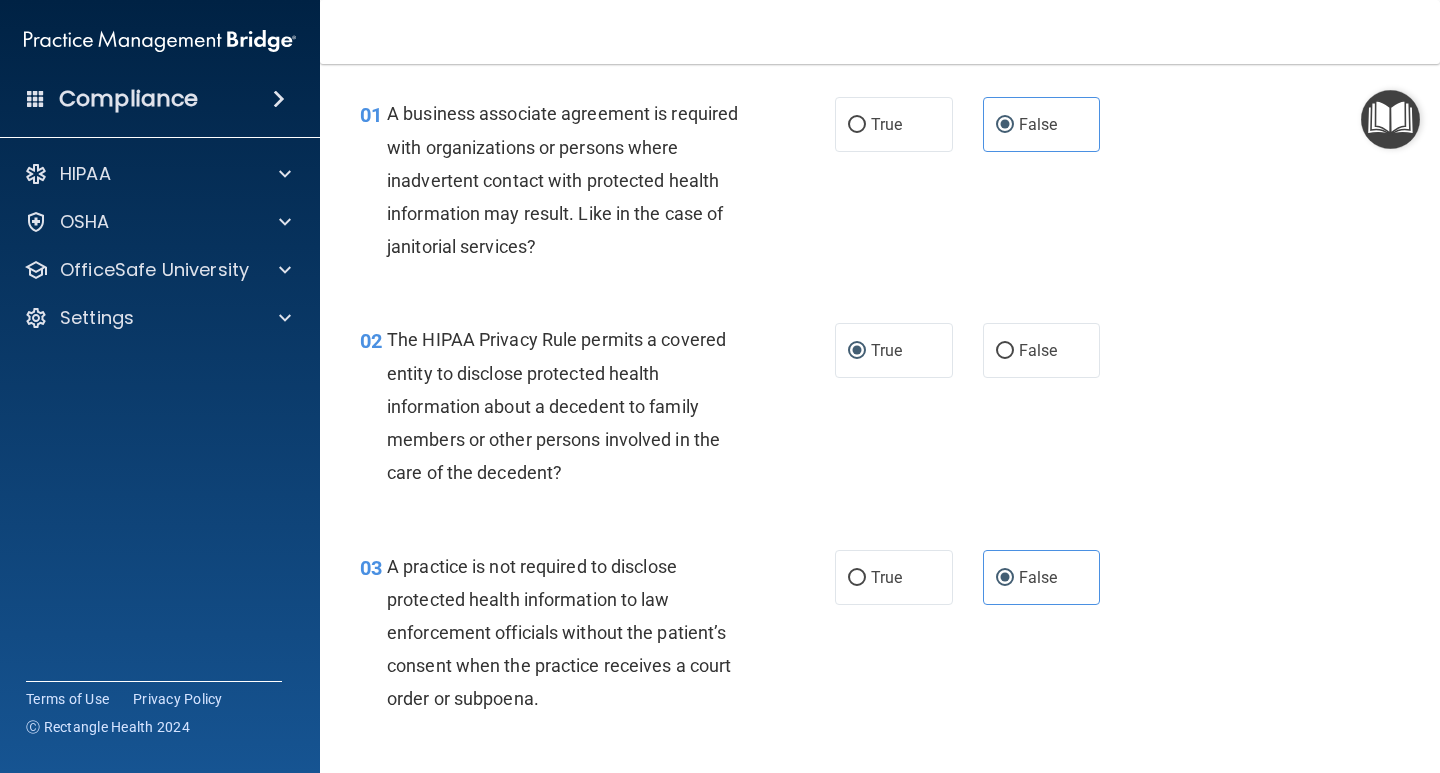 scroll, scrollTop: 461, scrollLeft: 0, axis: vertical 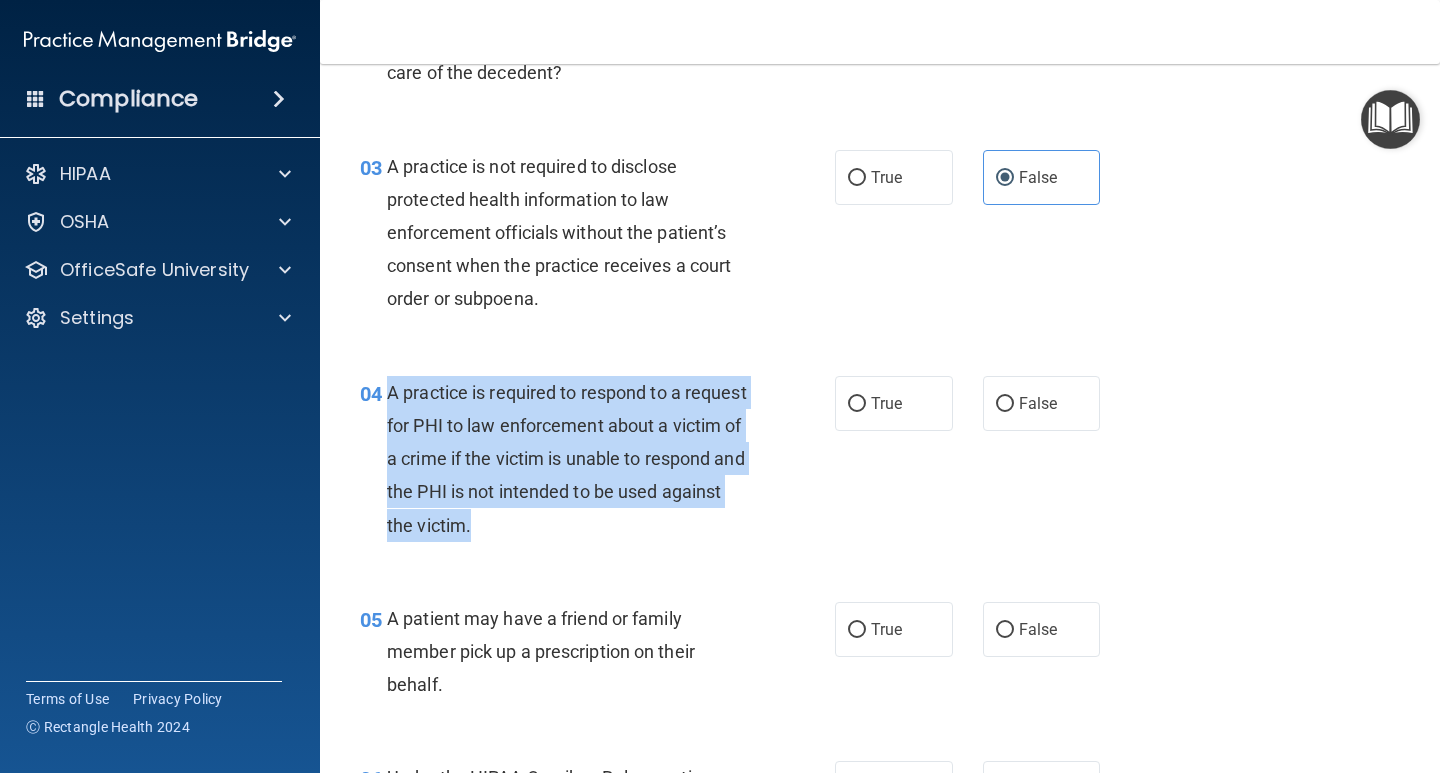 drag, startPoint x: 383, startPoint y: 391, endPoint x: 608, endPoint y: 531, distance: 265 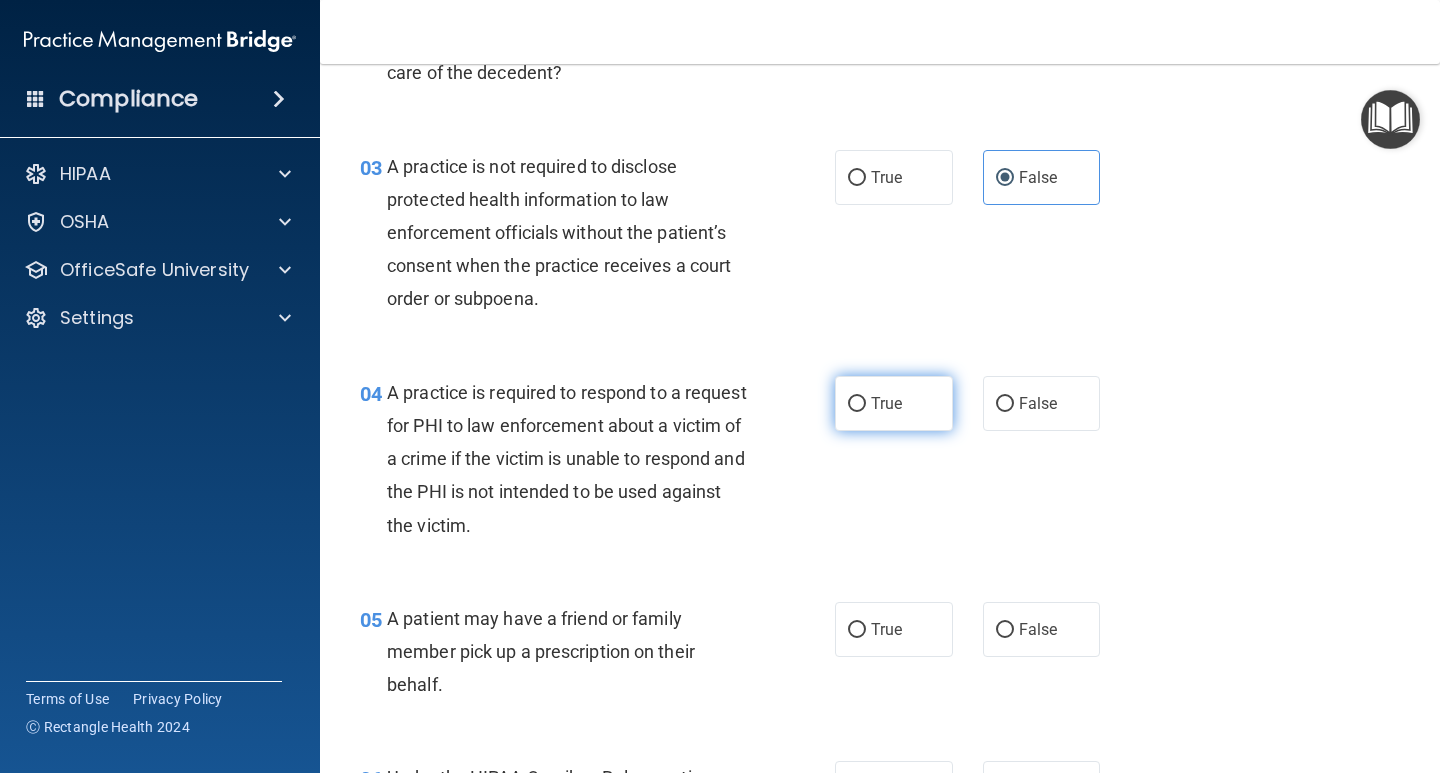 click on "True" at bounding box center (894, 403) 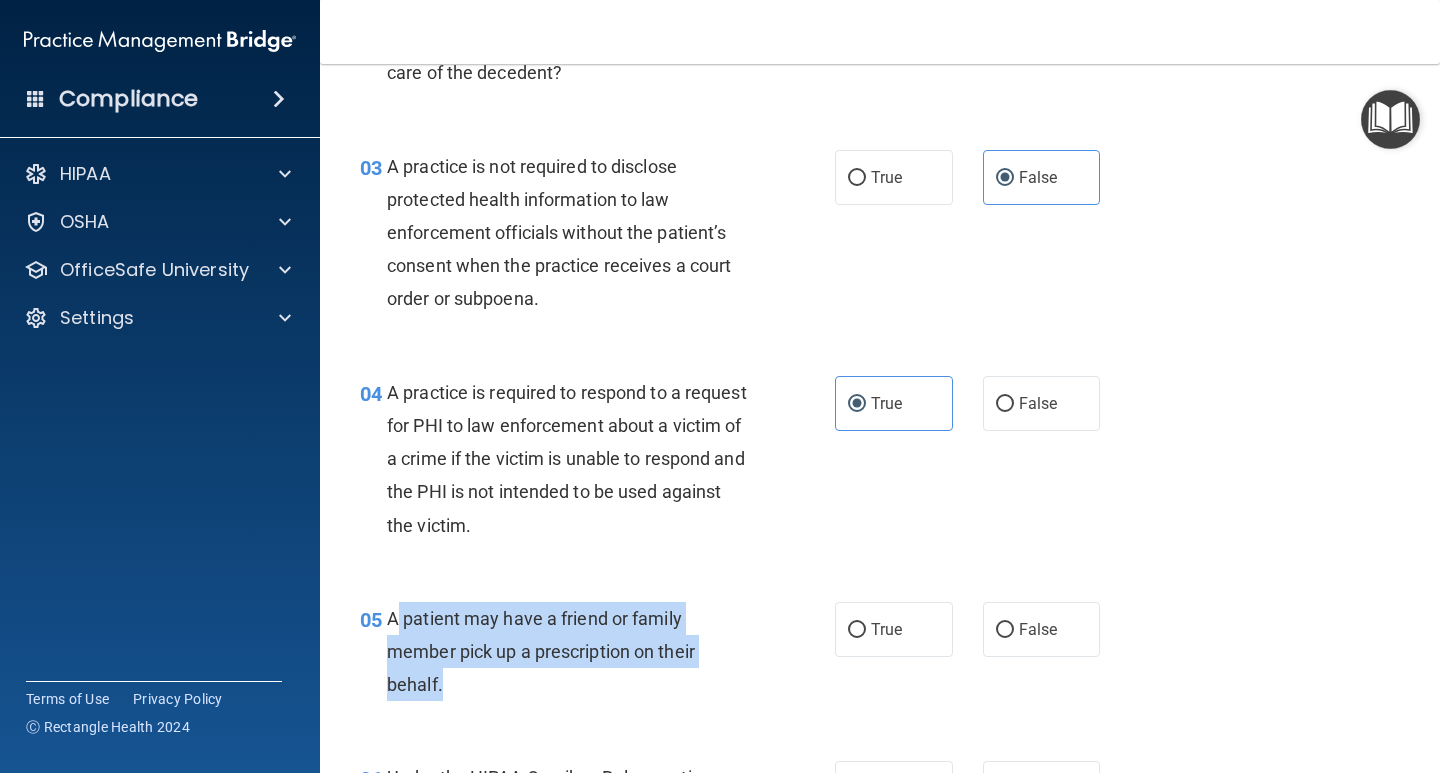 drag, startPoint x: 394, startPoint y: 612, endPoint x: 470, endPoint y: 687, distance: 106.77547 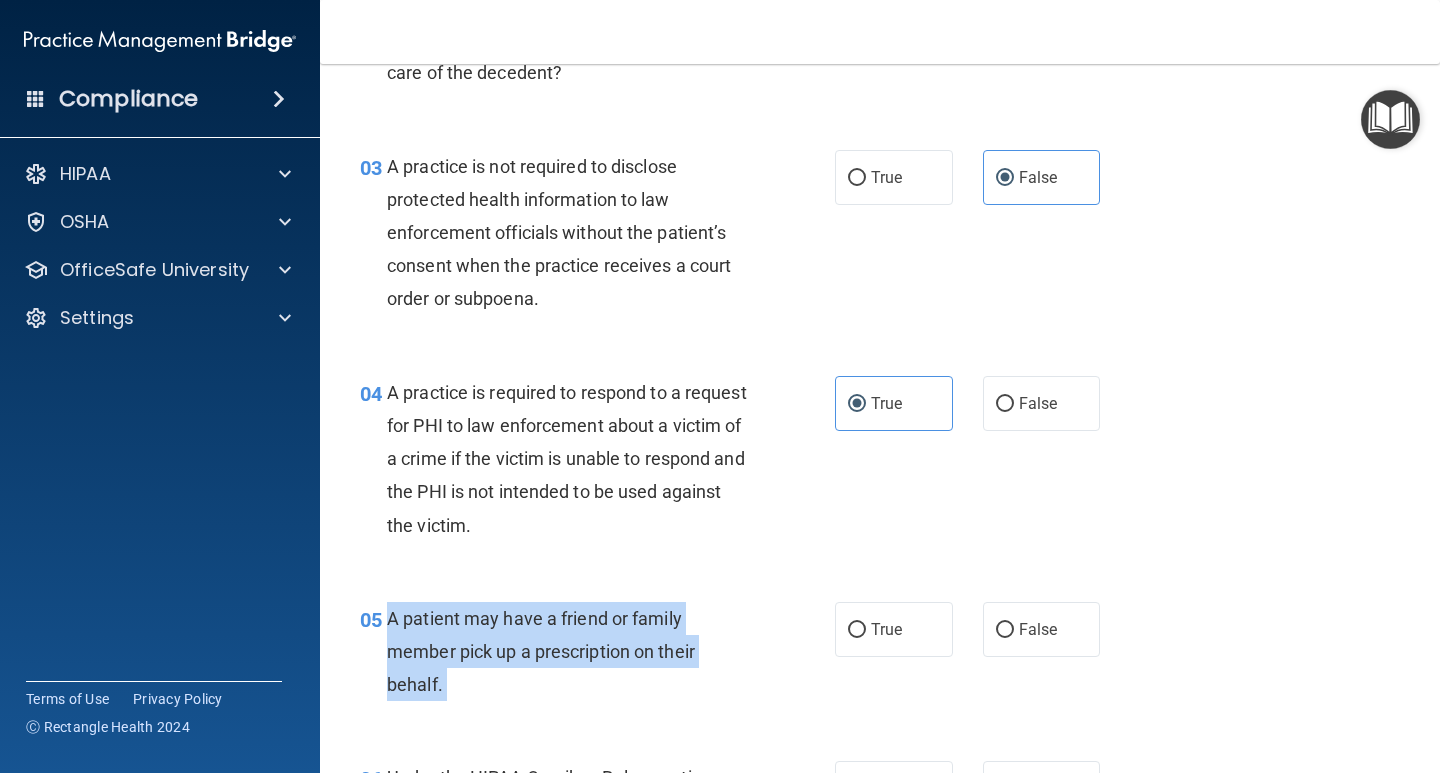 drag, startPoint x: 460, startPoint y: 683, endPoint x: 386, endPoint y: 616, distance: 99.824844 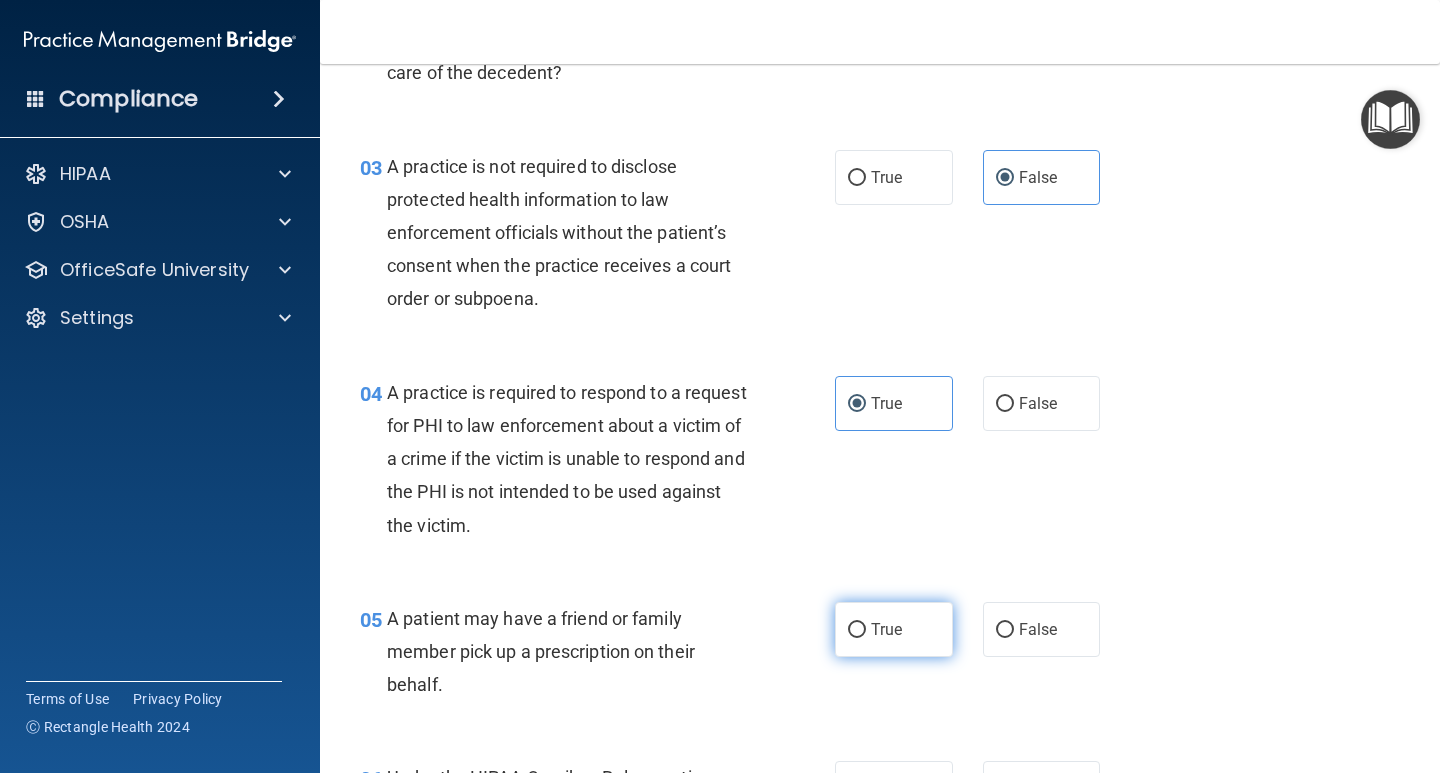 click on "True" at bounding box center (886, 629) 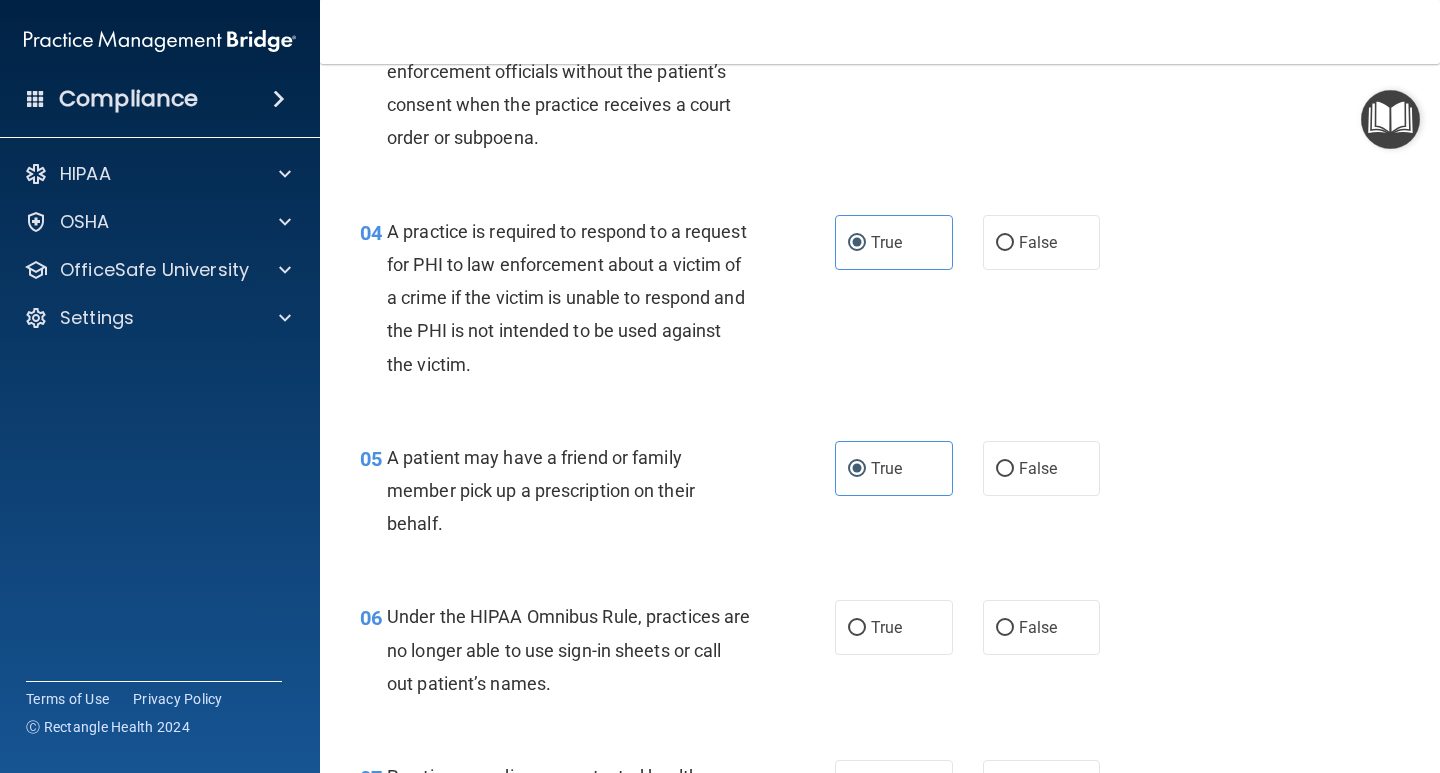 scroll, scrollTop: 761, scrollLeft: 0, axis: vertical 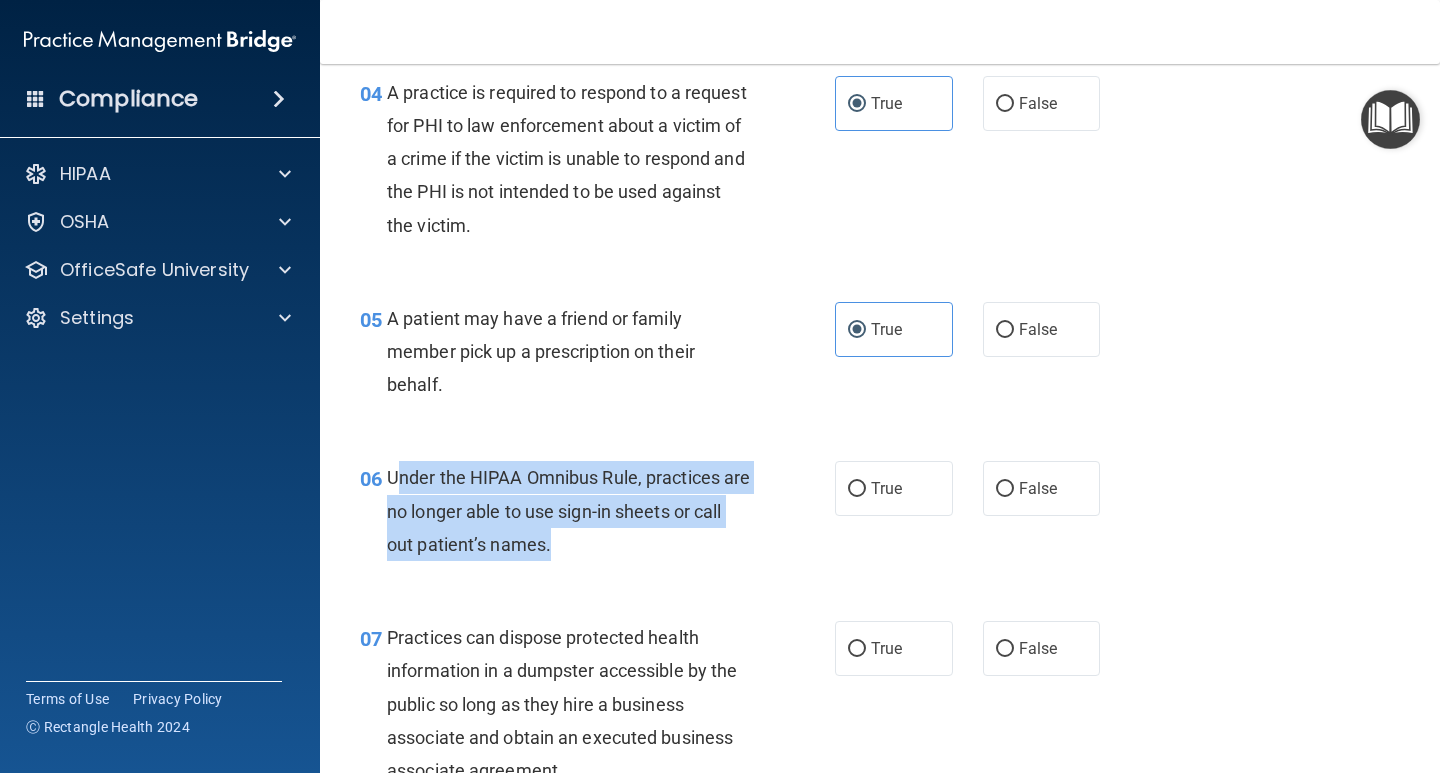 drag, startPoint x: 591, startPoint y: 549, endPoint x: 393, endPoint y: 467, distance: 214.30818 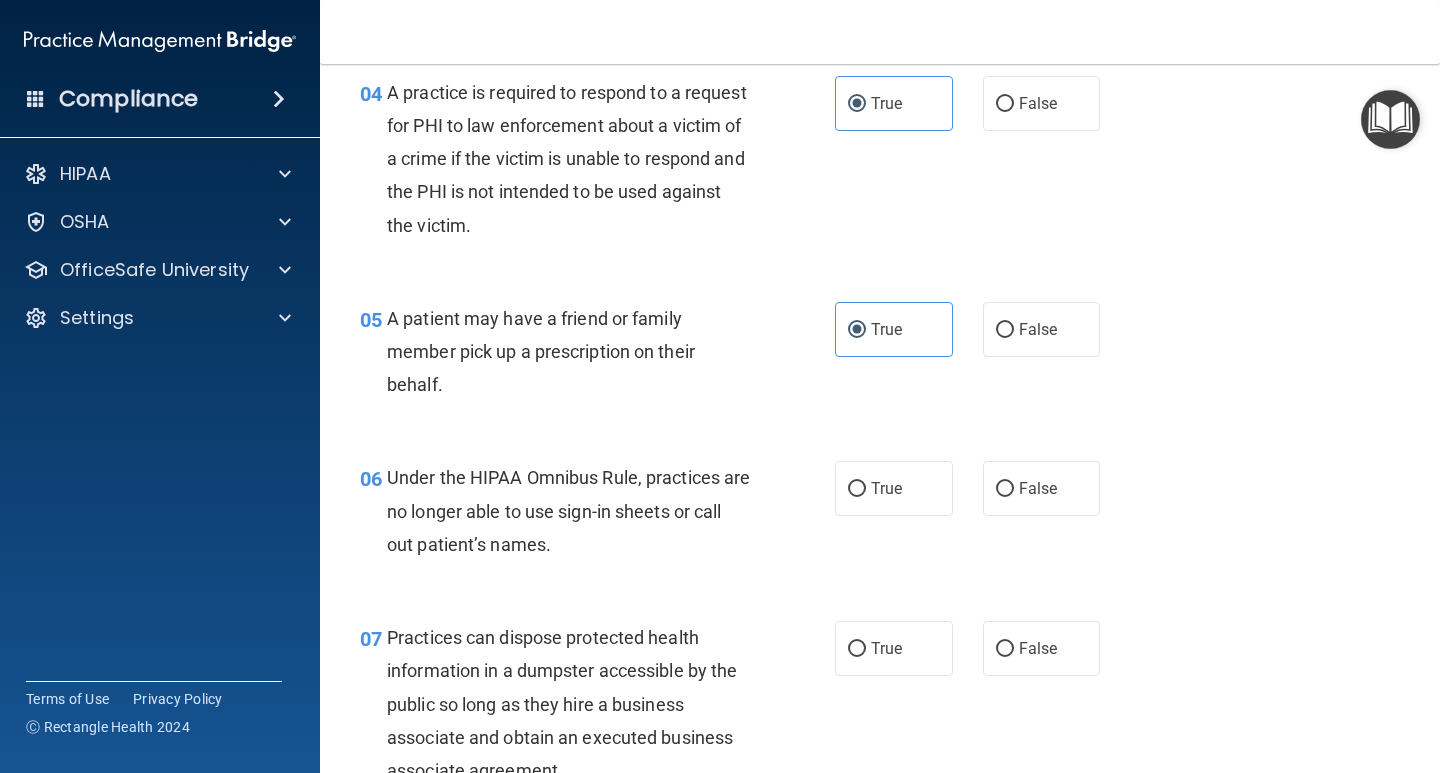 drag, startPoint x: 374, startPoint y: 492, endPoint x: 384, endPoint y: 477, distance: 18.027756 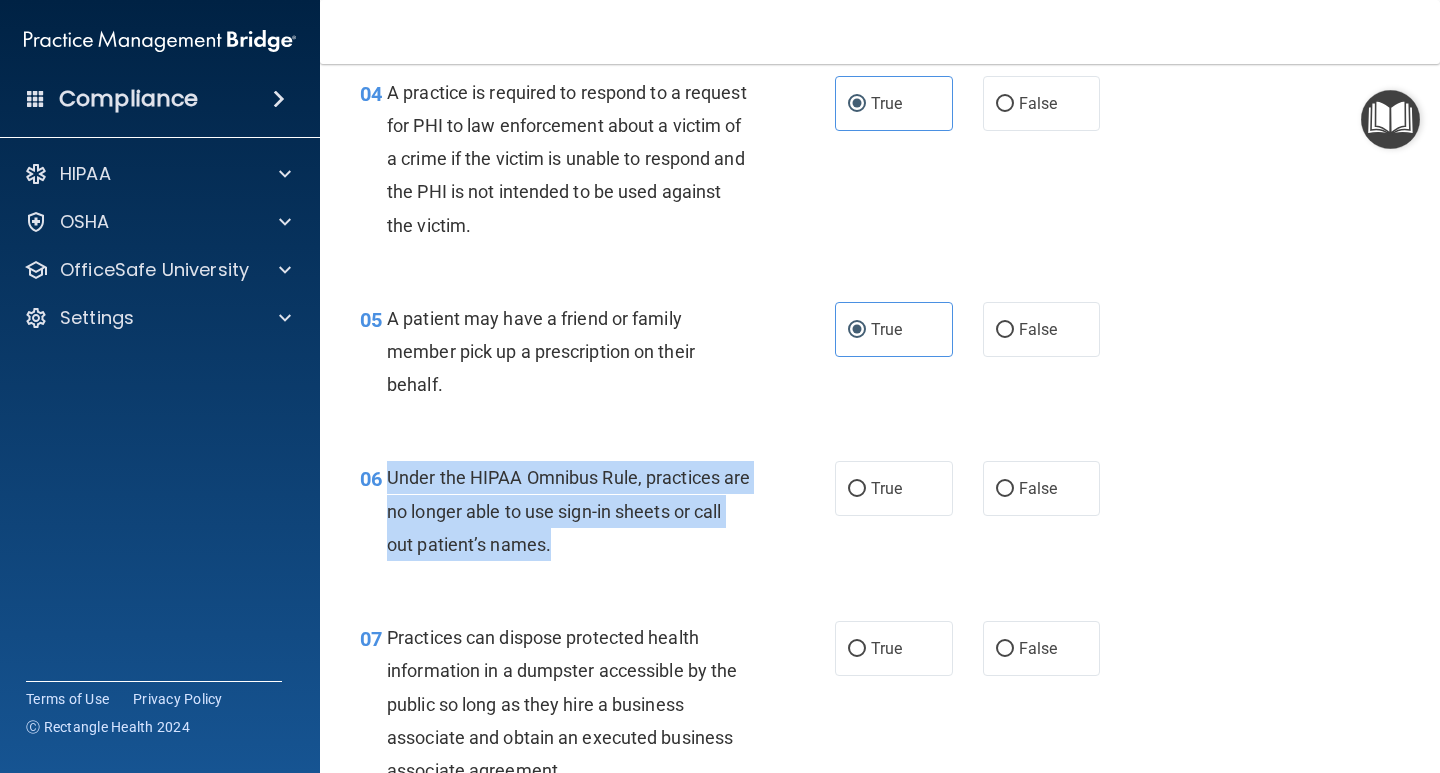 drag, startPoint x: 387, startPoint y: 474, endPoint x: 601, endPoint y: 555, distance: 228.81651 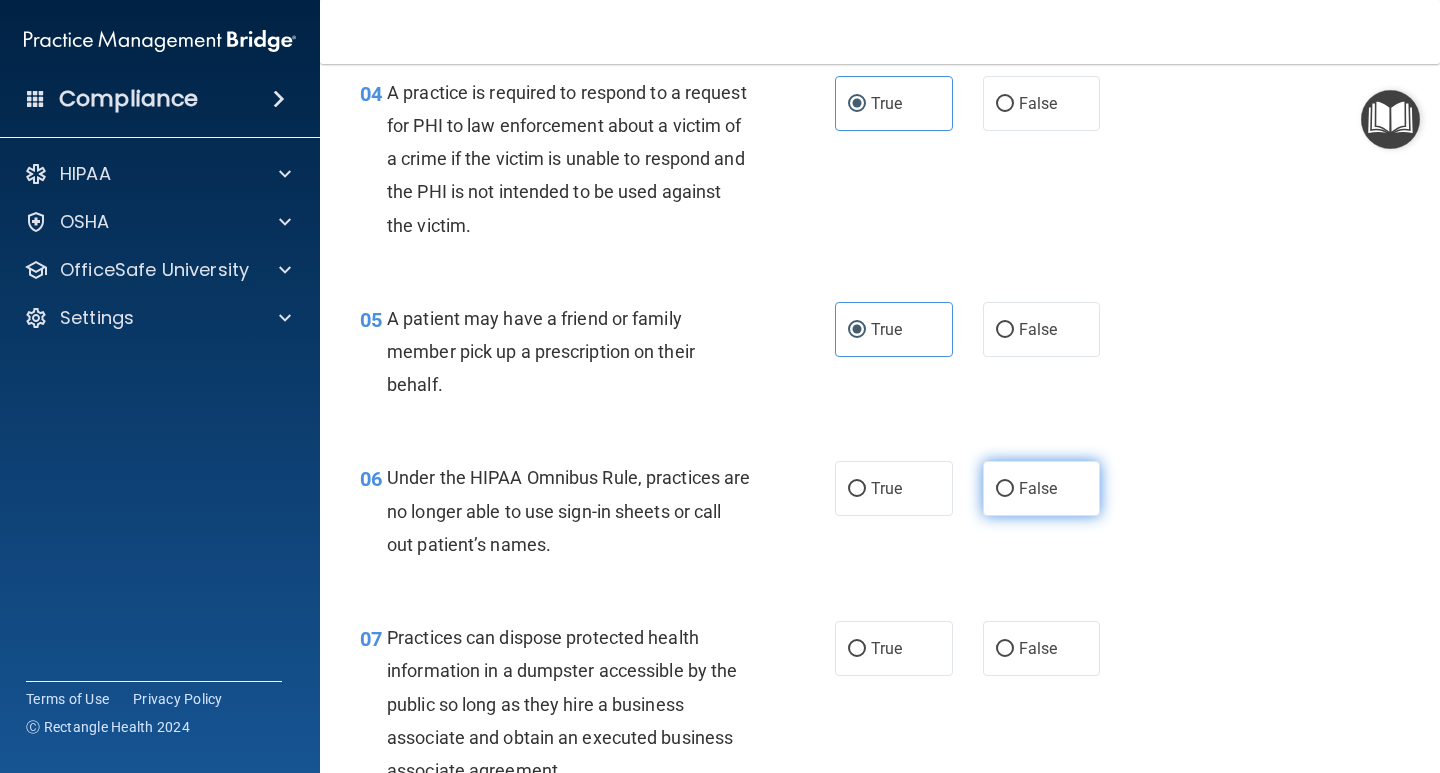 click on "False" at bounding box center [1042, 488] 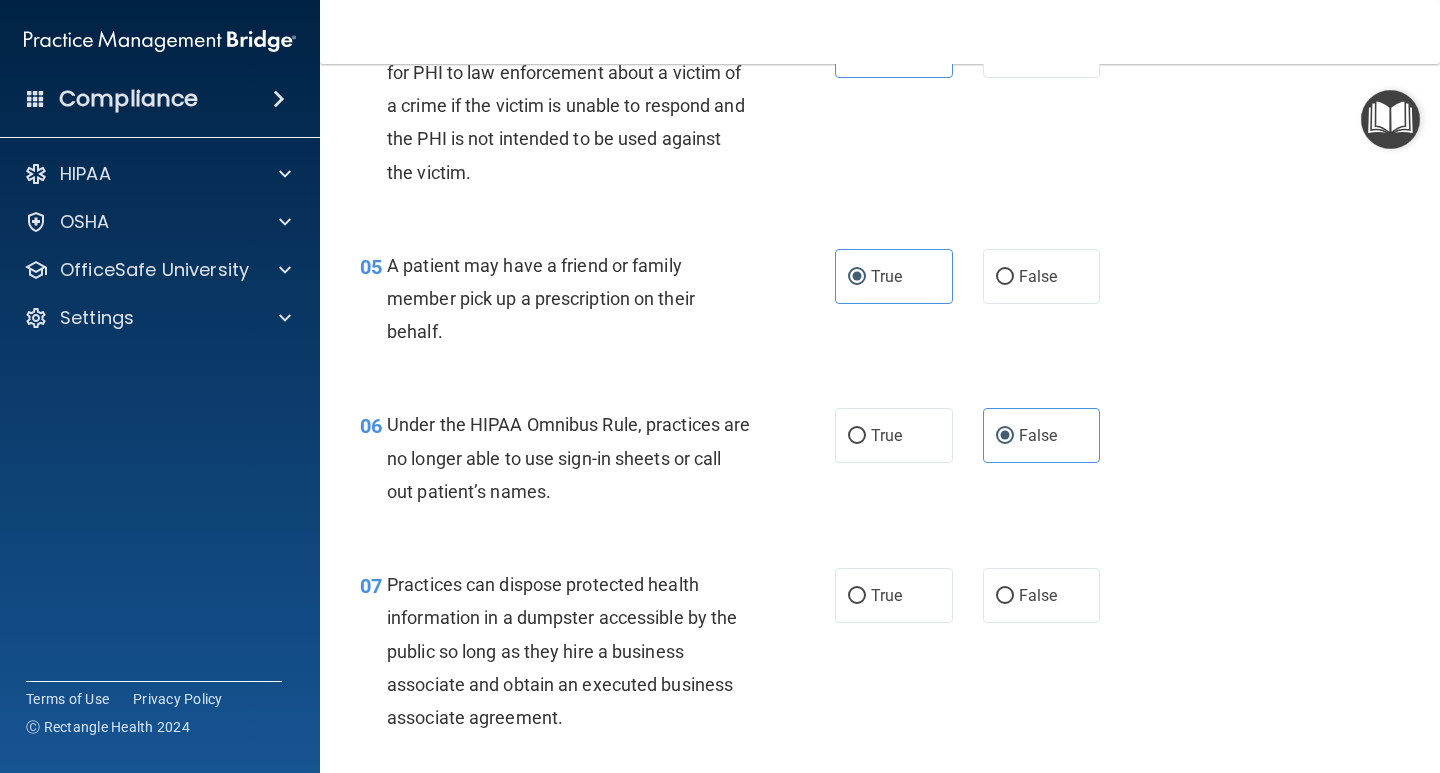 scroll, scrollTop: 861, scrollLeft: 0, axis: vertical 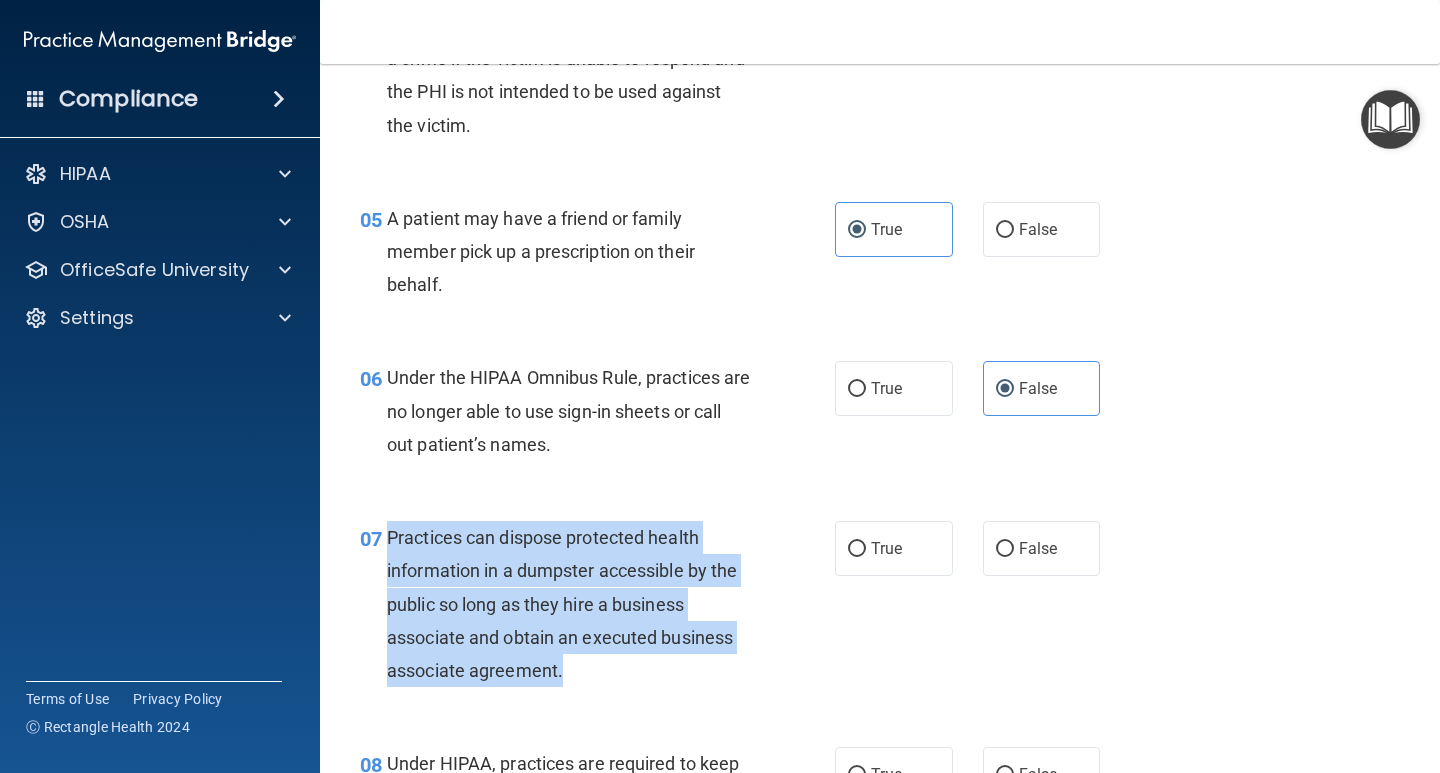 drag, startPoint x: 587, startPoint y: 671, endPoint x: 383, endPoint y: 530, distance: 247.98589 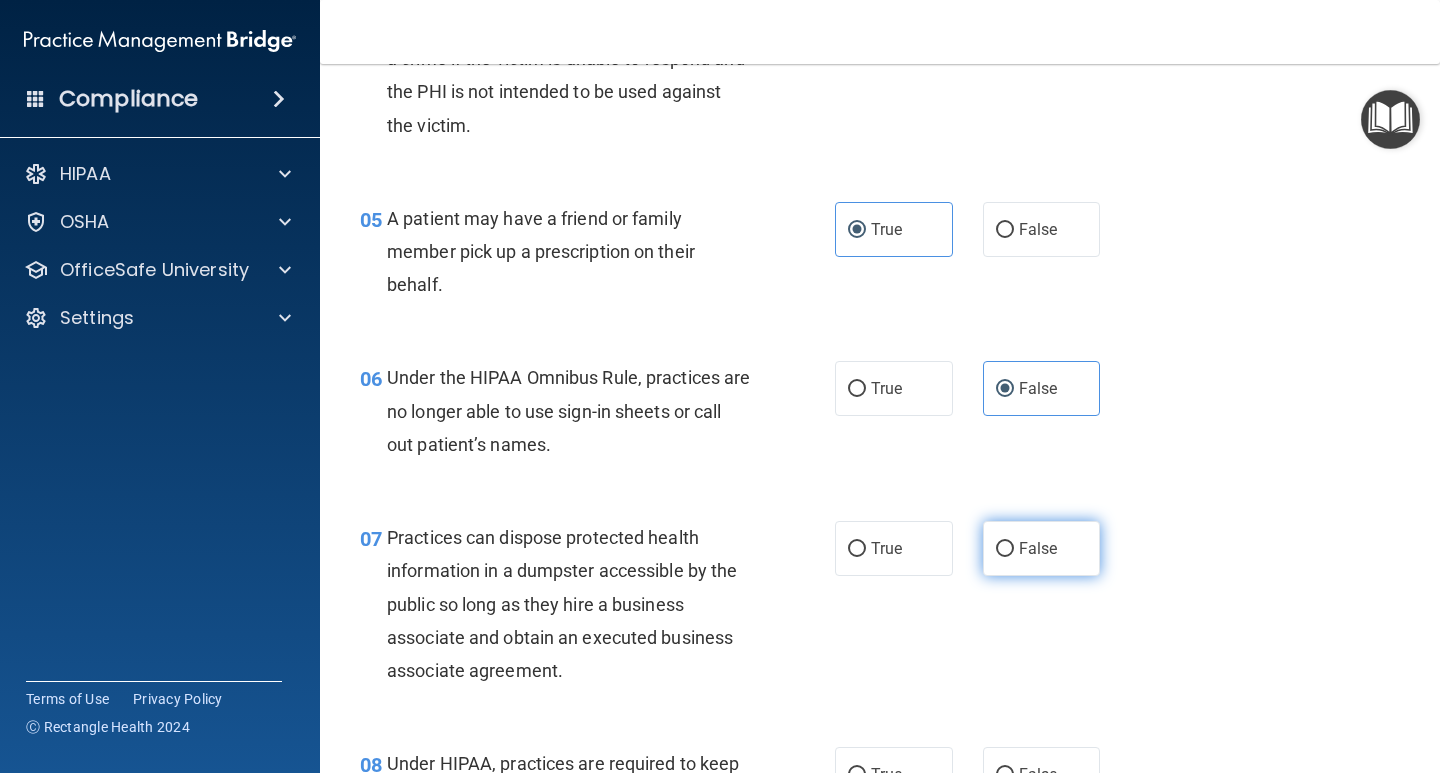 click on "False" at bounding box center [1038, 548] 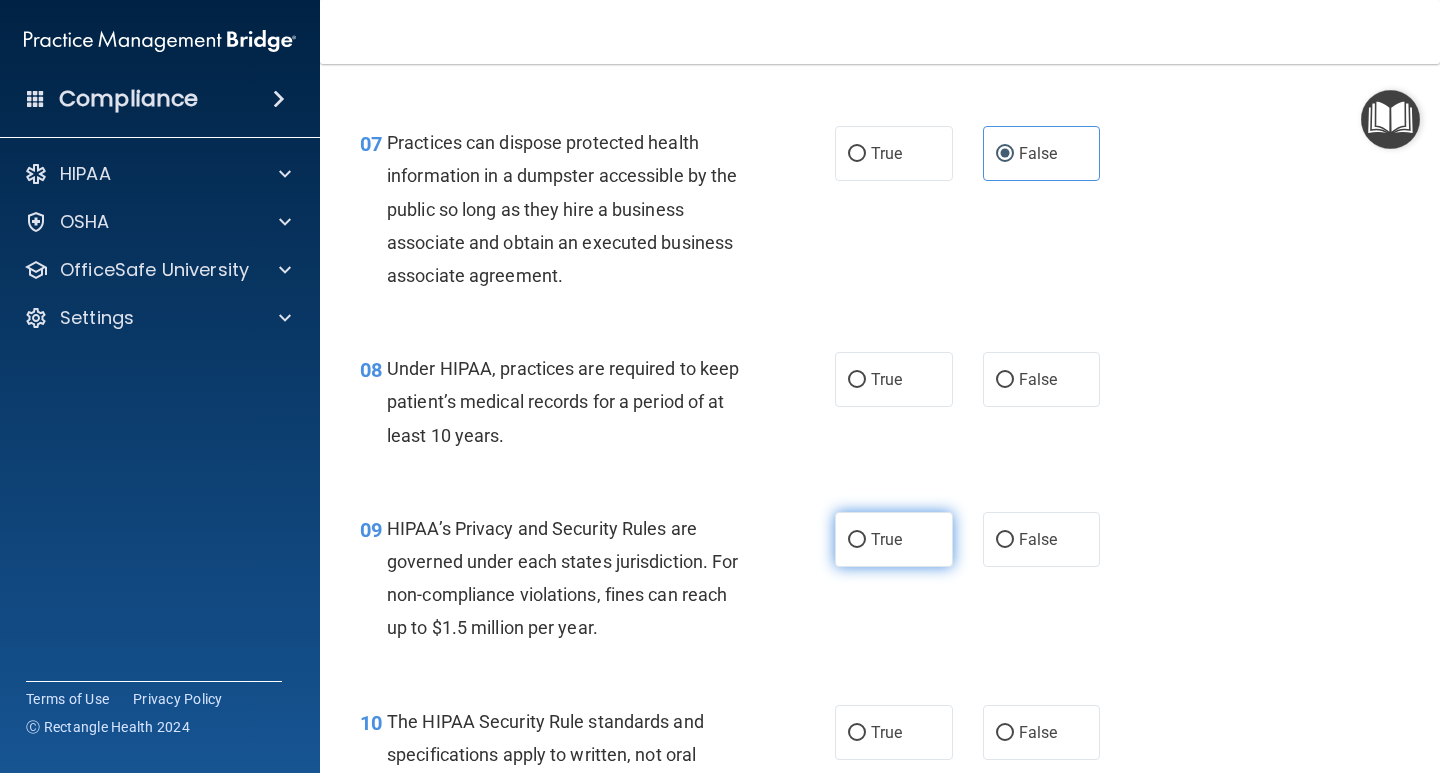 scroll, scrollTop: 1261, scrollLeft: 0, axis: vertical 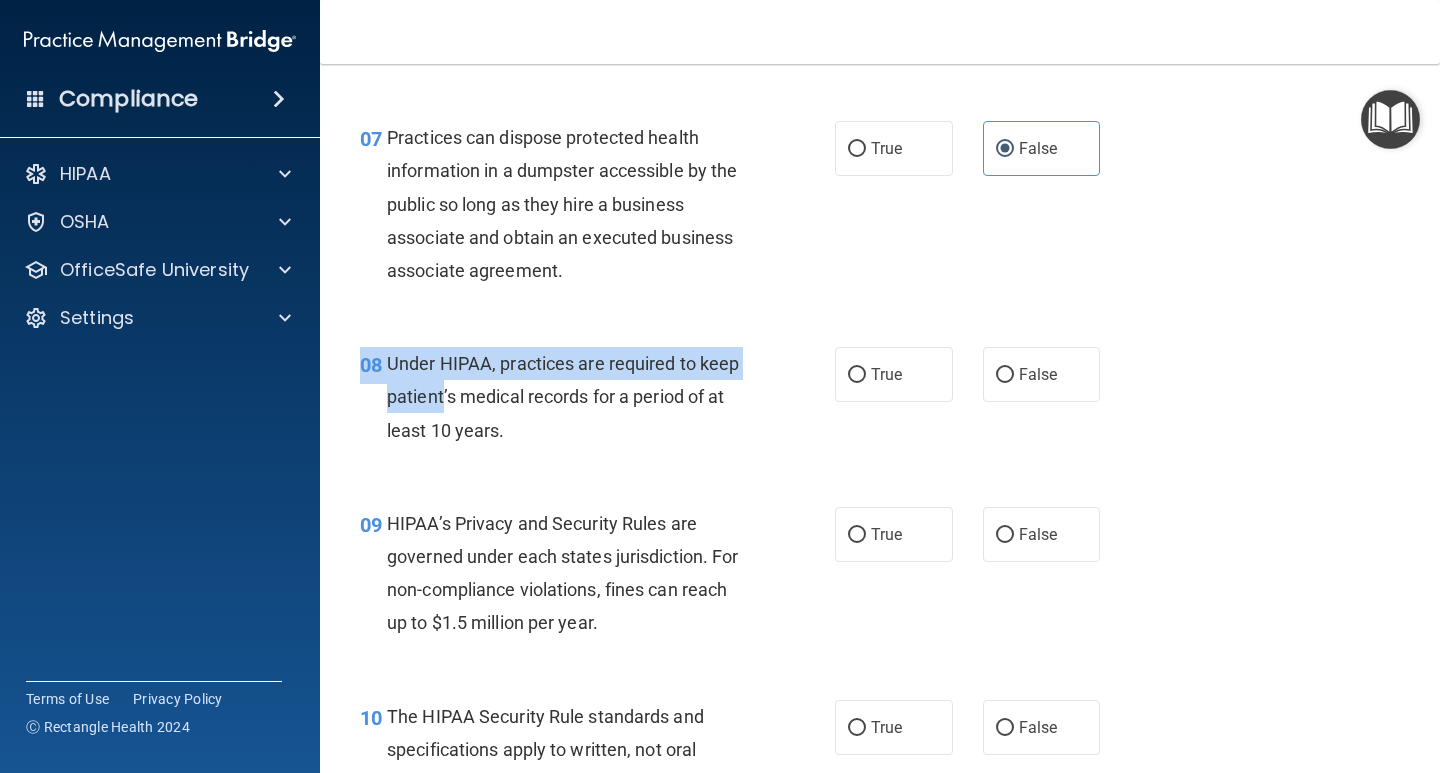 drag, startPoint x: 596, startPoint y: 458, endPoint x: 442, endPoint y: 396, distance: 166.01205 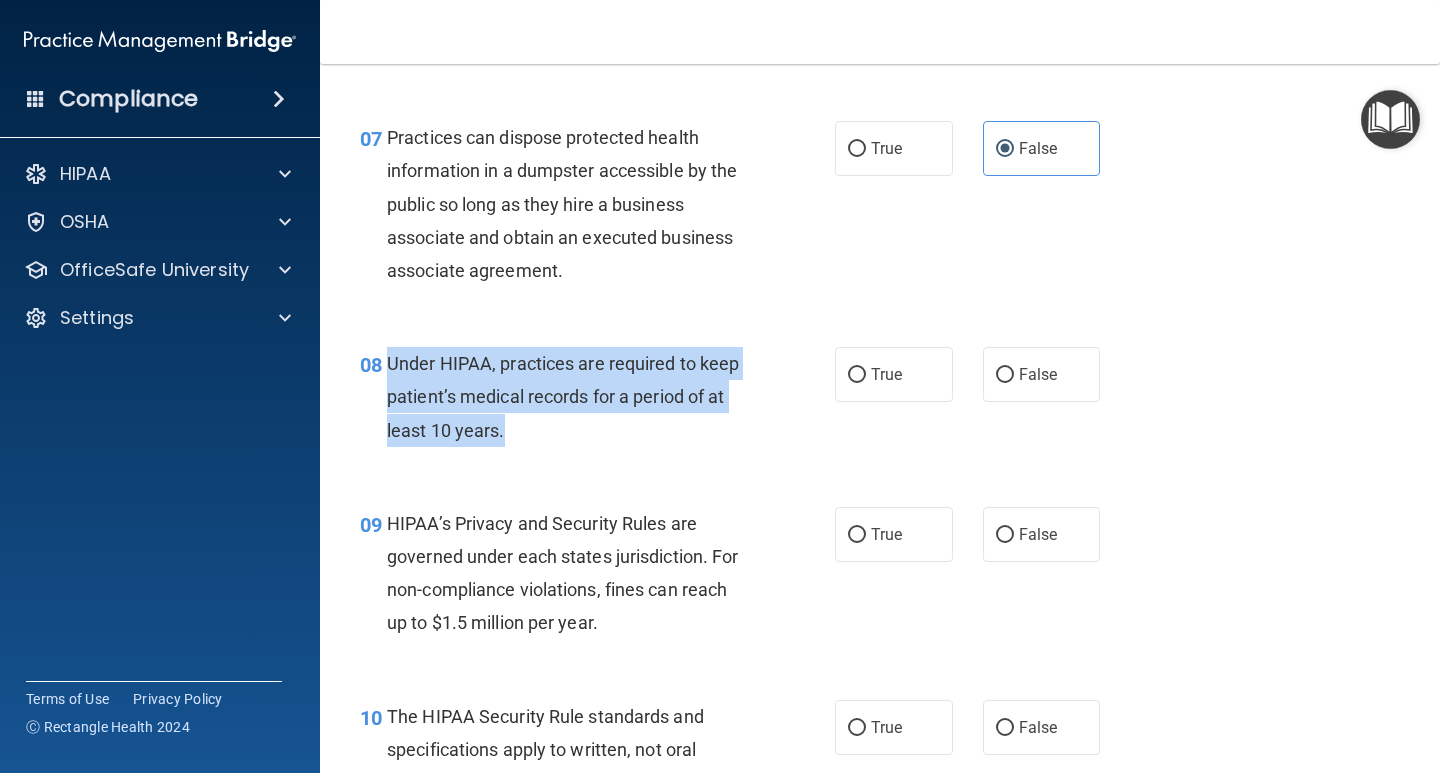 drag, startPoint x: 511, startPoint y: 435, endPoint x: 384, endPoint y: 365, distance: 145.0138 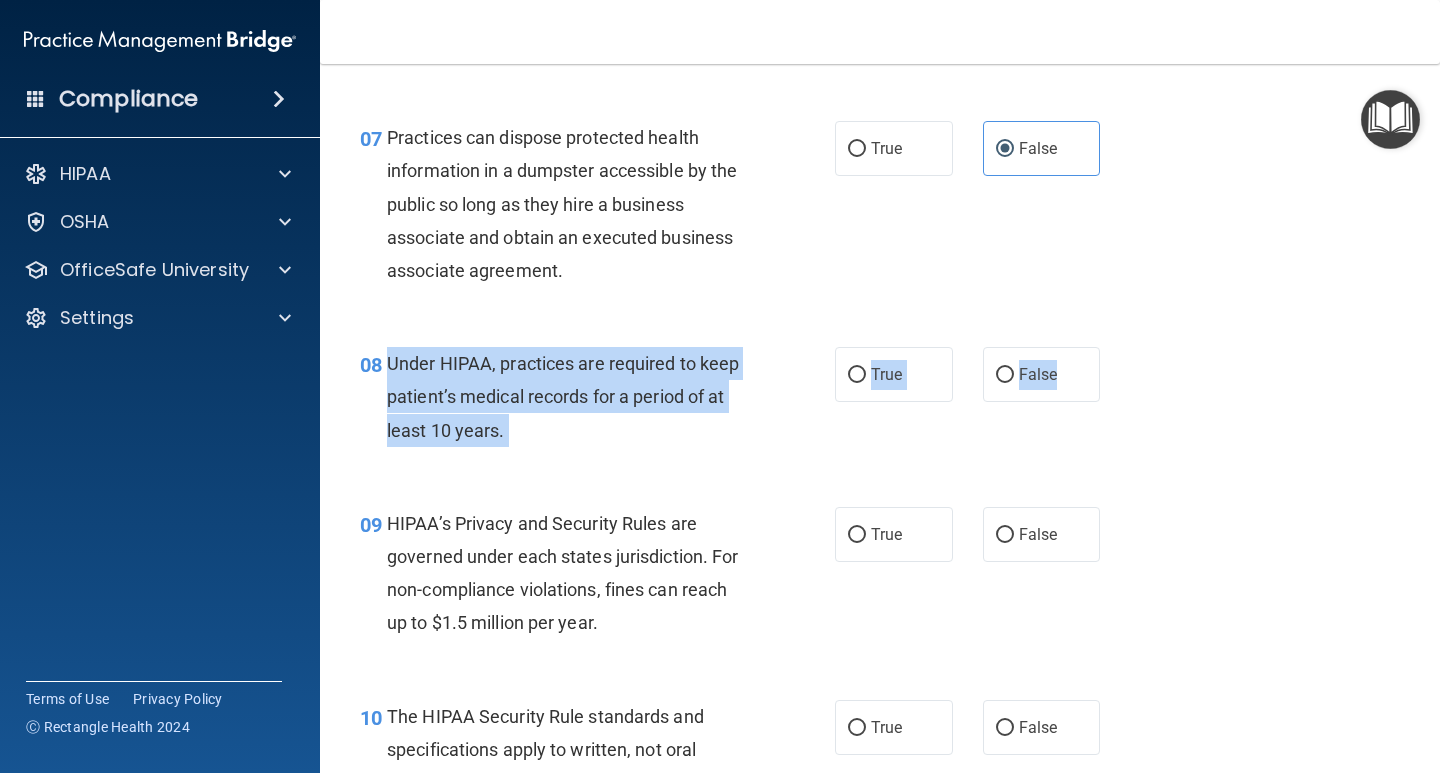 drag, startPoint x: 384, startPoint y: 362, endPoint x: 1096, endPoint y: 375, distance: 712.11865 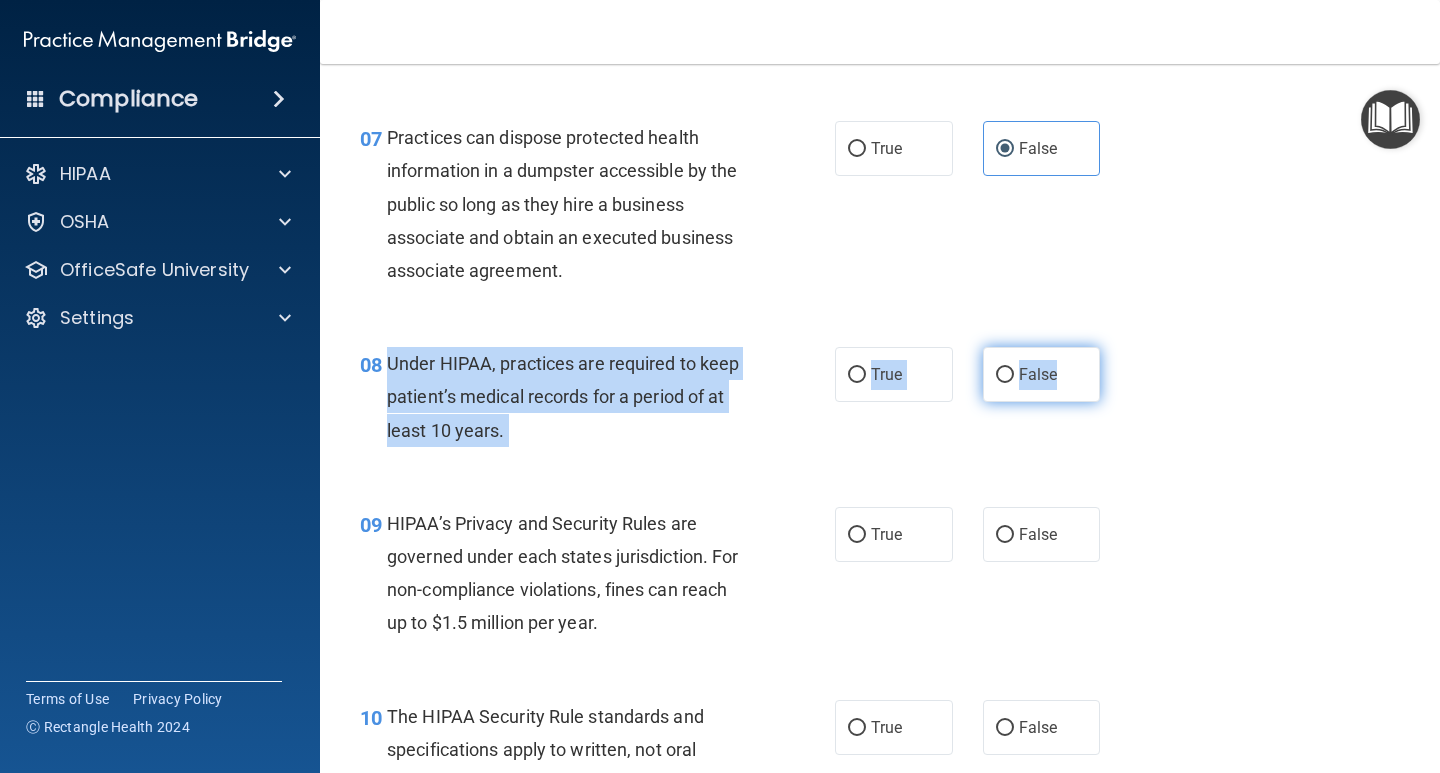 click on "False" at bounding box center (1038, 374) 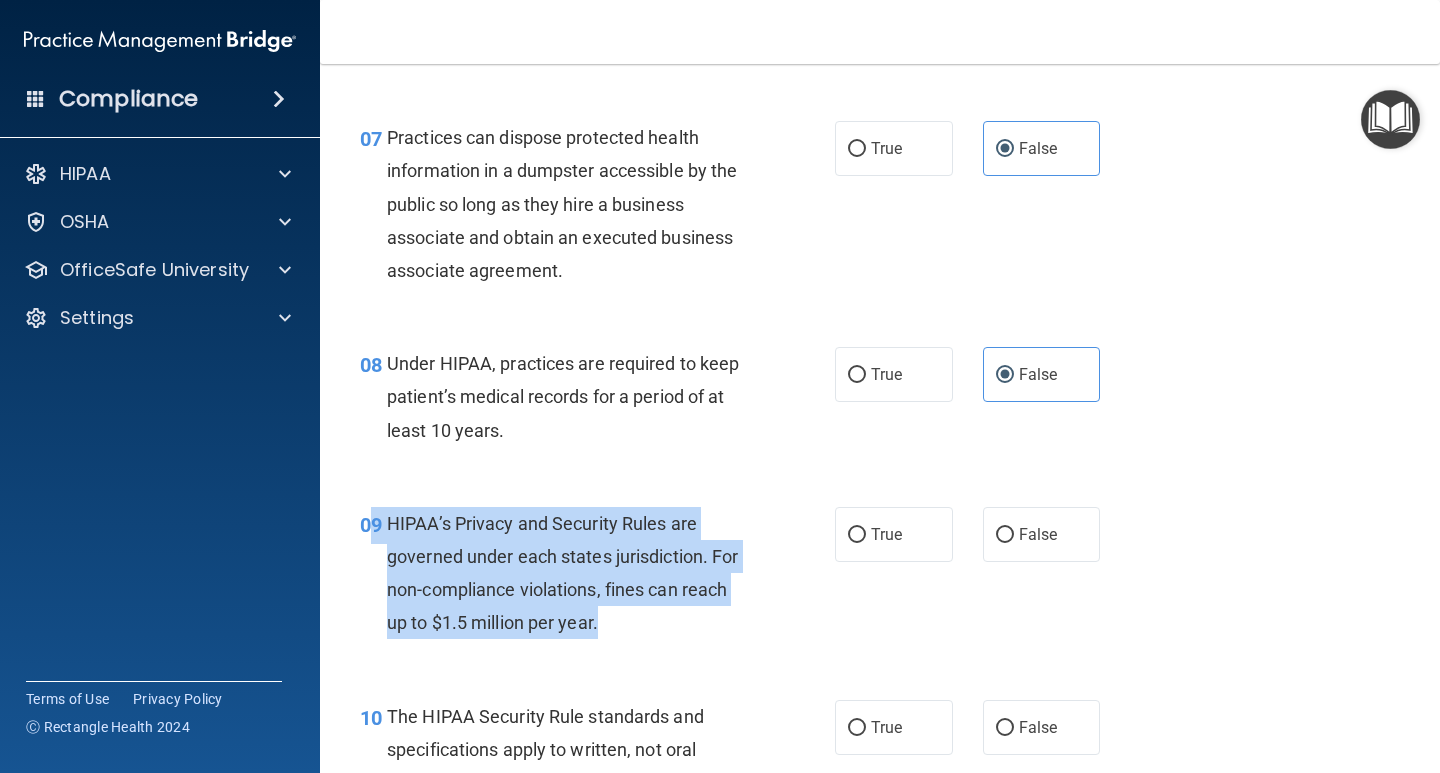 drag, startPoint x: 623, startPoint y: 619, endPoint x: 371, endPoint y: 520, distance: 270.74896 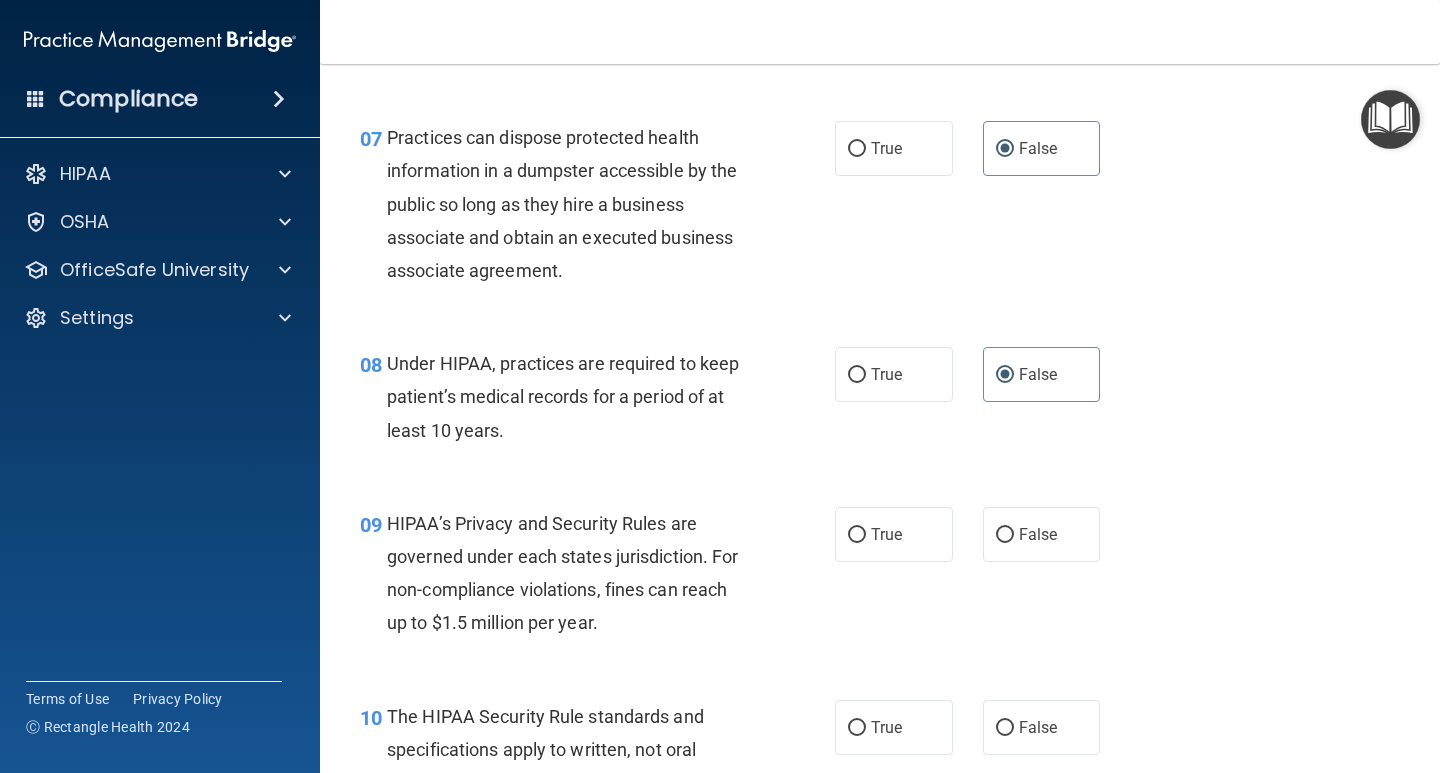 click on "Under HIPAA, practices are required to keep patient’s medical records for a period of at least 10 years." at bounding box center [563, 396] 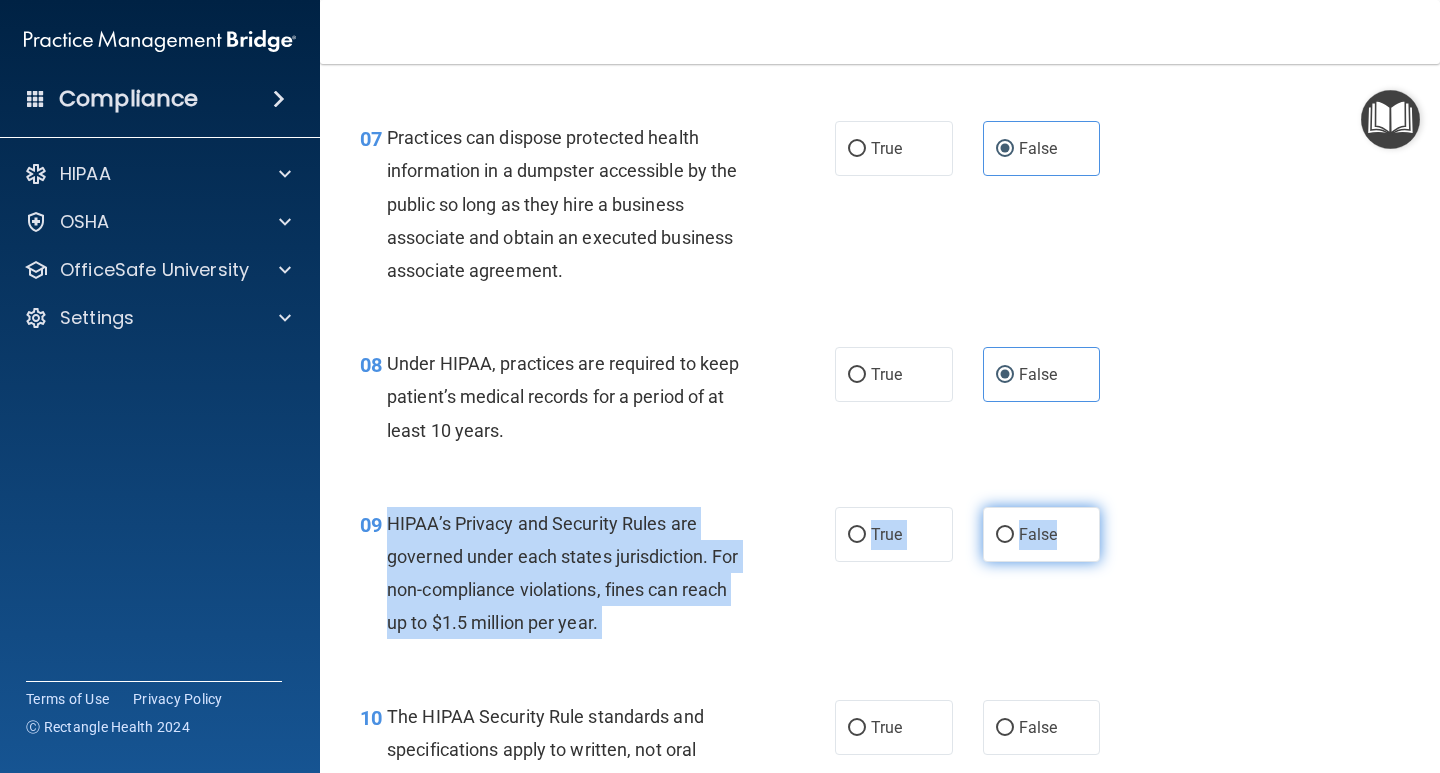 drag, startPoint x: 389, startPoint y: 522, endPoint x: 1071, endPoint y: 535, distance: 682.1239 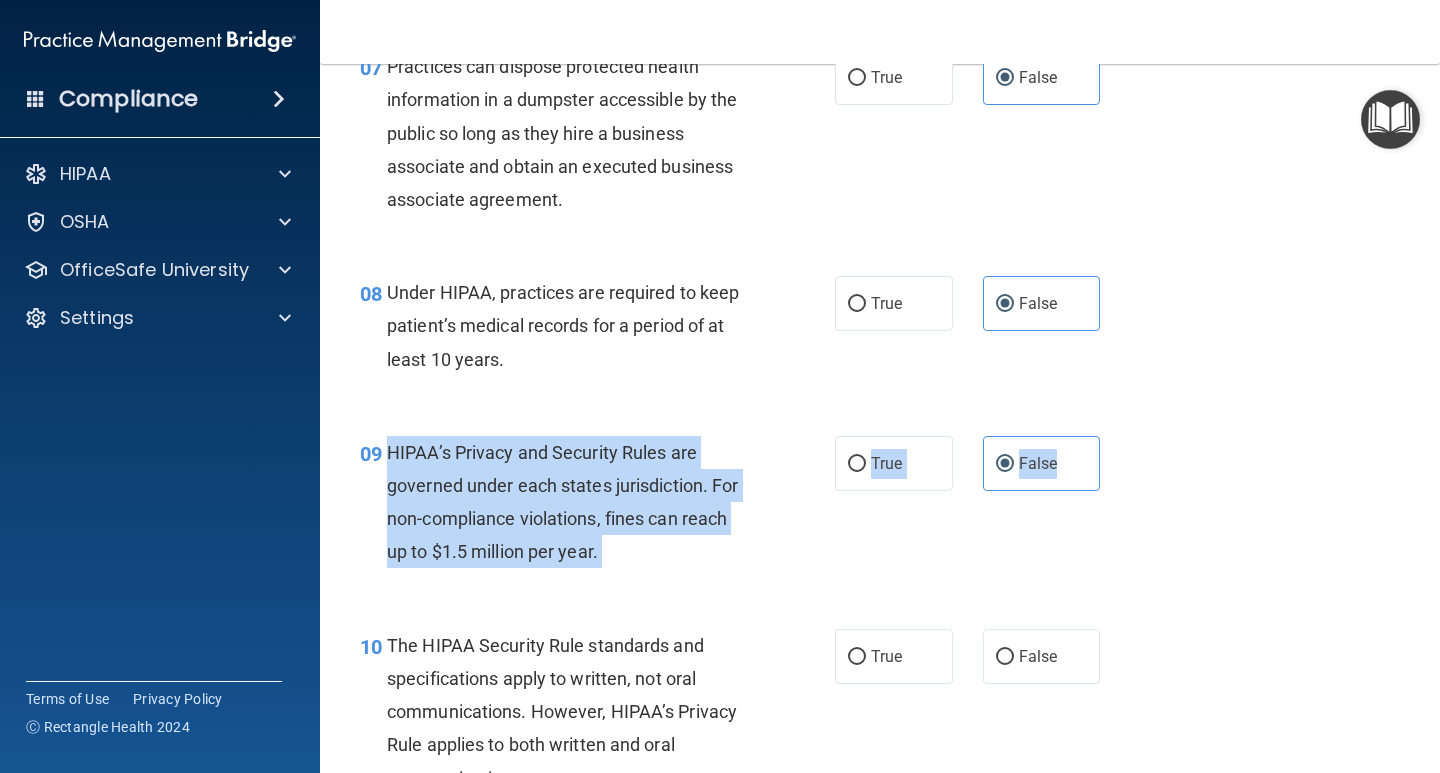 scroll, scrollTop: 1561, scrollLeft: 0, axis: vertical 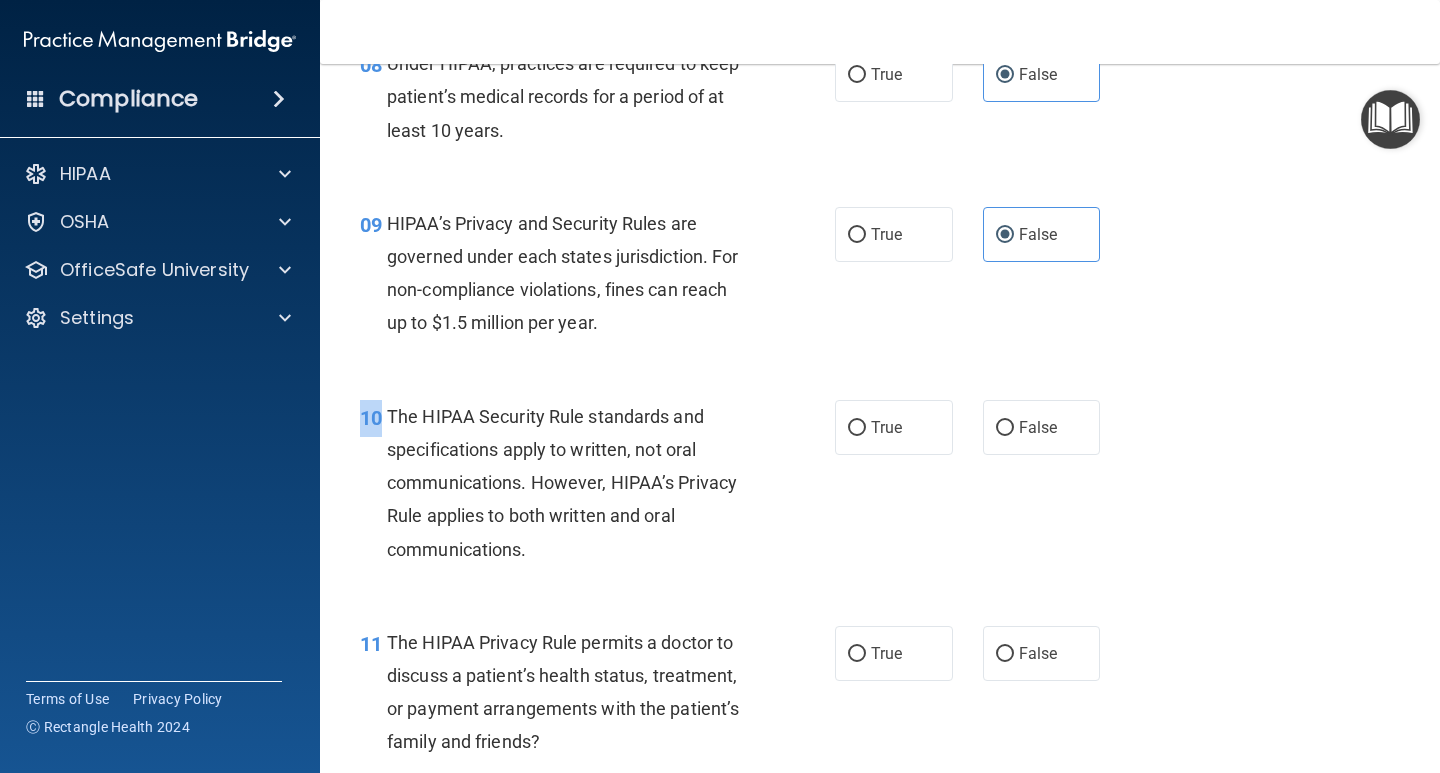 drag, startPoint x: 385, startPoint y: 417, endPoint x: 749, endPoint y: 527, distance: 380.2578 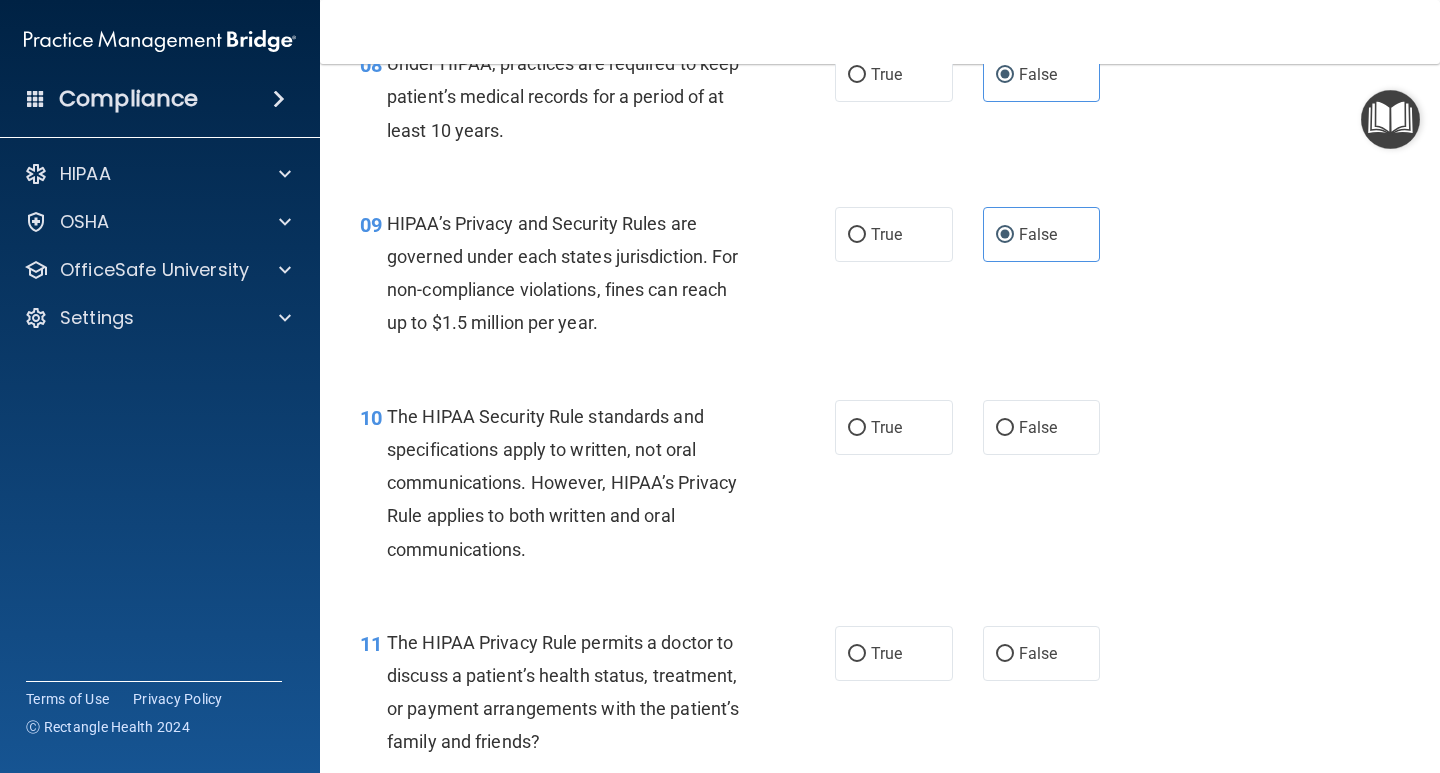 click on "The HIPAA Security Rule standards and specifications apply to written, not oral communications. However, HIPAA’s Privacy Rule applies to both written and oral communications." at bounding box center [562, 483] 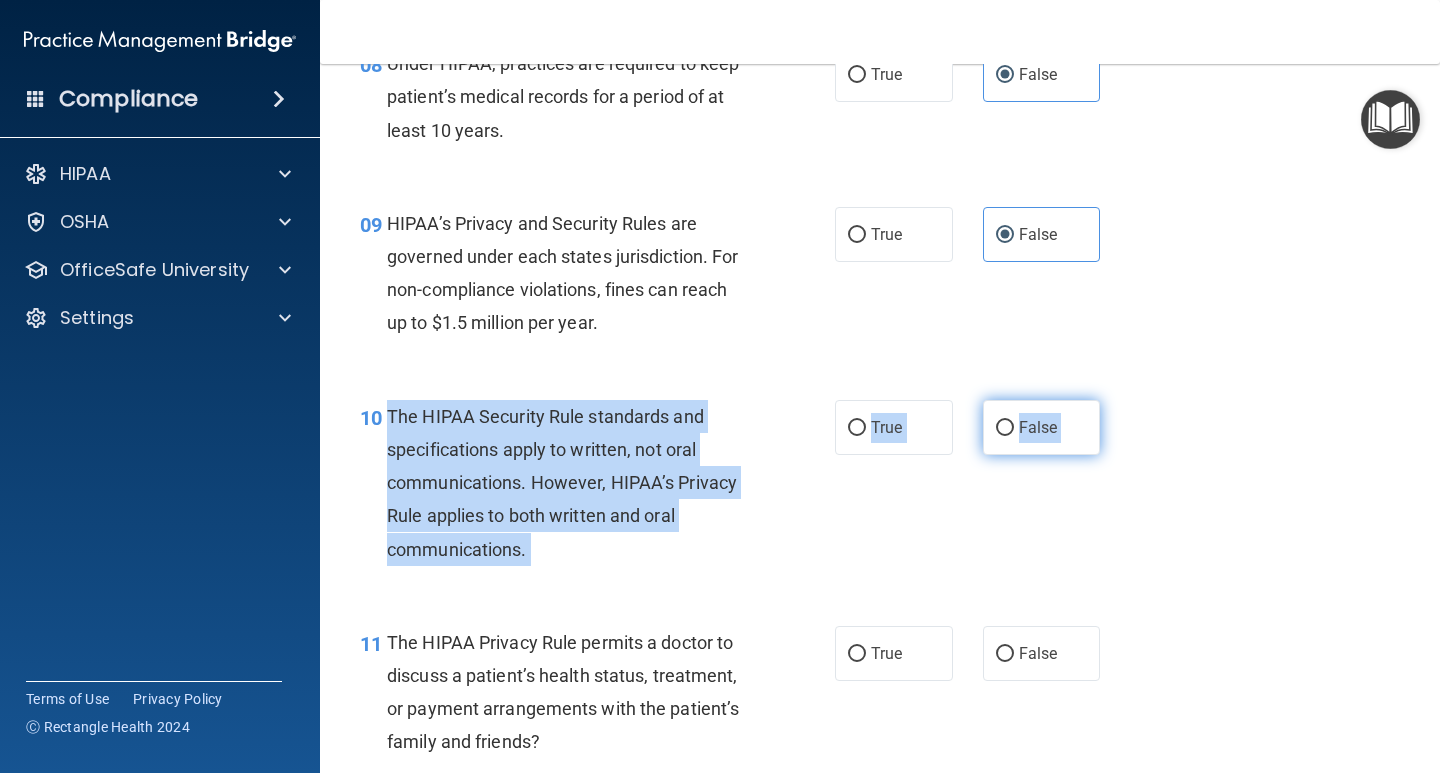 drag, startPoint x: 387, startPoint y: 414, endPoint x: 1067, endPoint y: 433, distance: 680.2654 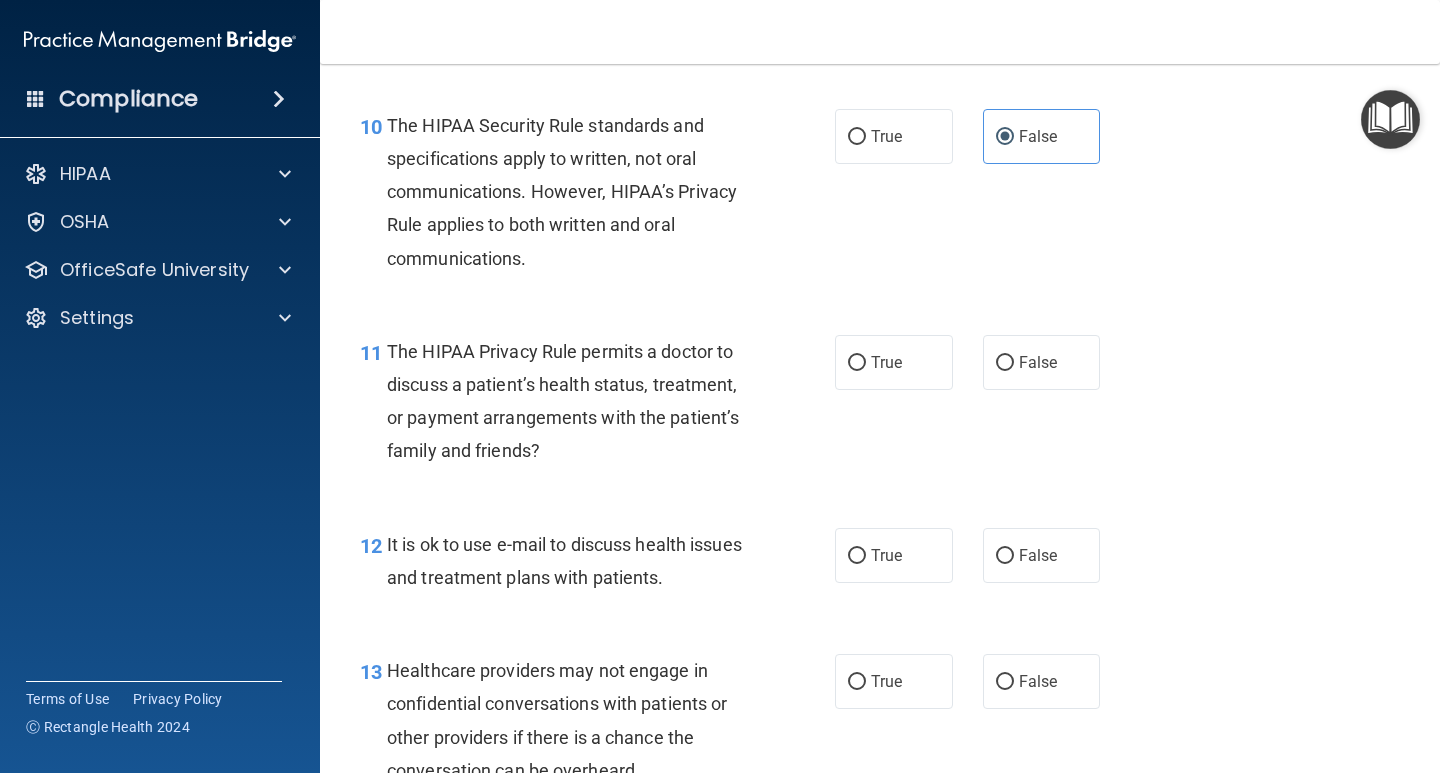 scroll, scrollTop: 1861, scrollLeft: 0, axis: vertical 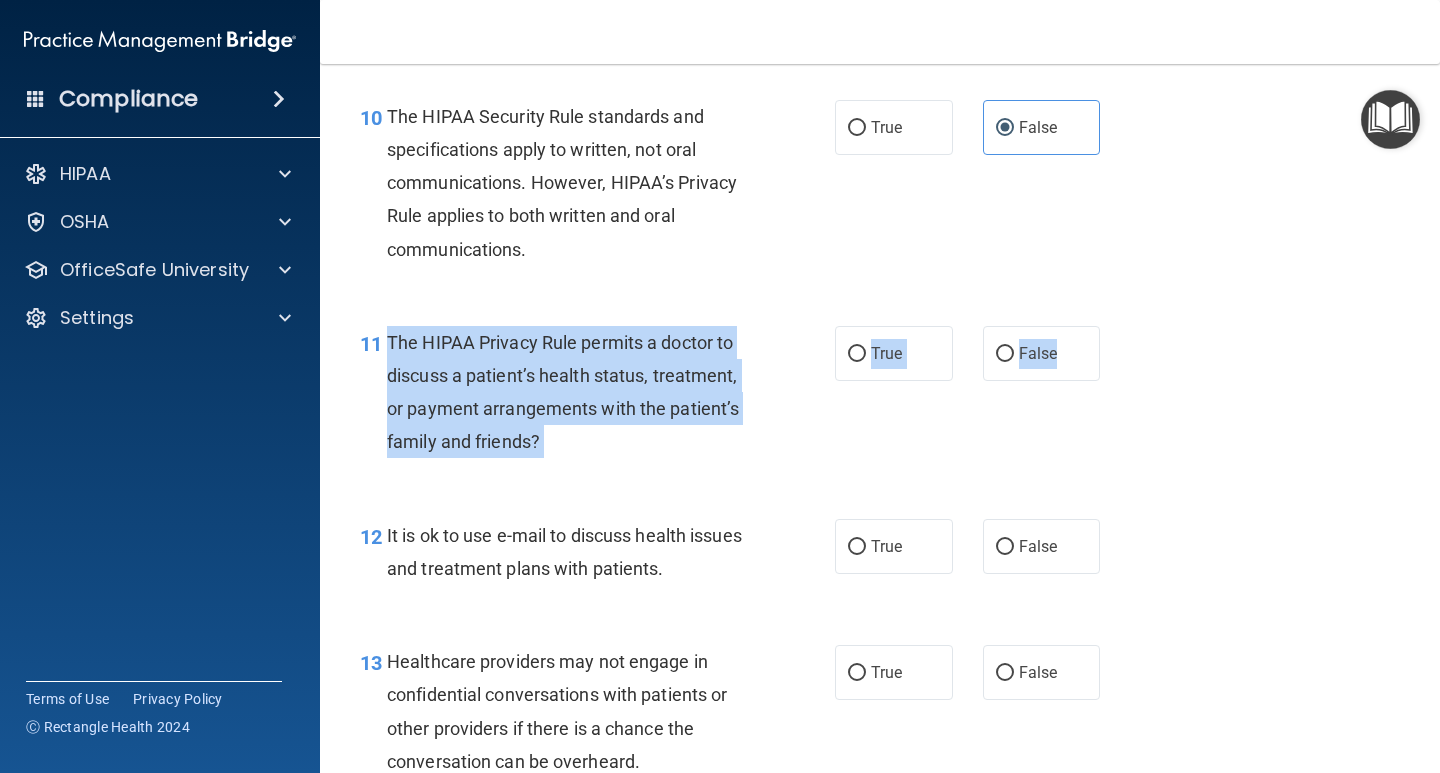 drag, startPoint x: 384, startPoint y: 338, endPoint x: 744, endPoint y: 388, distance: 363.45563 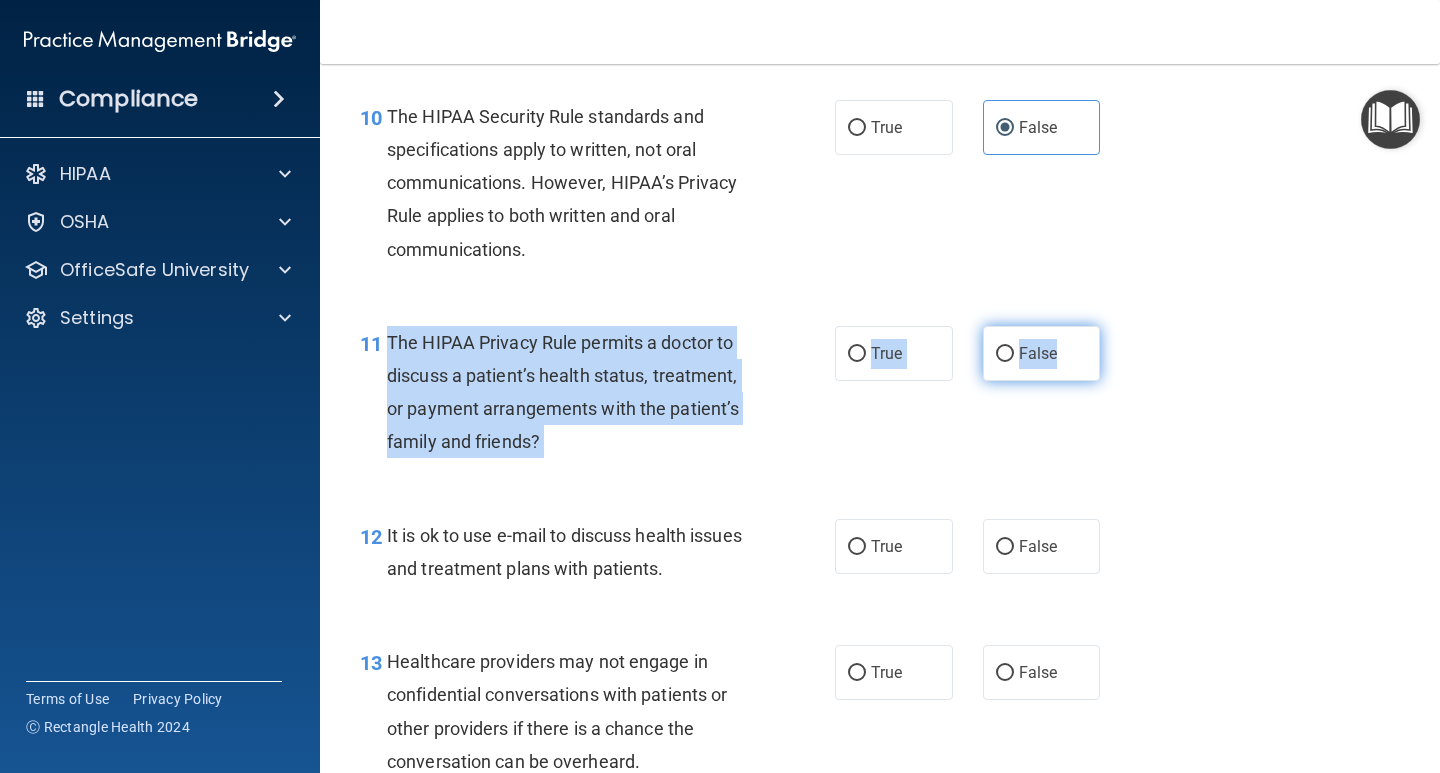click on "False" at bounding box center (1042, 353) 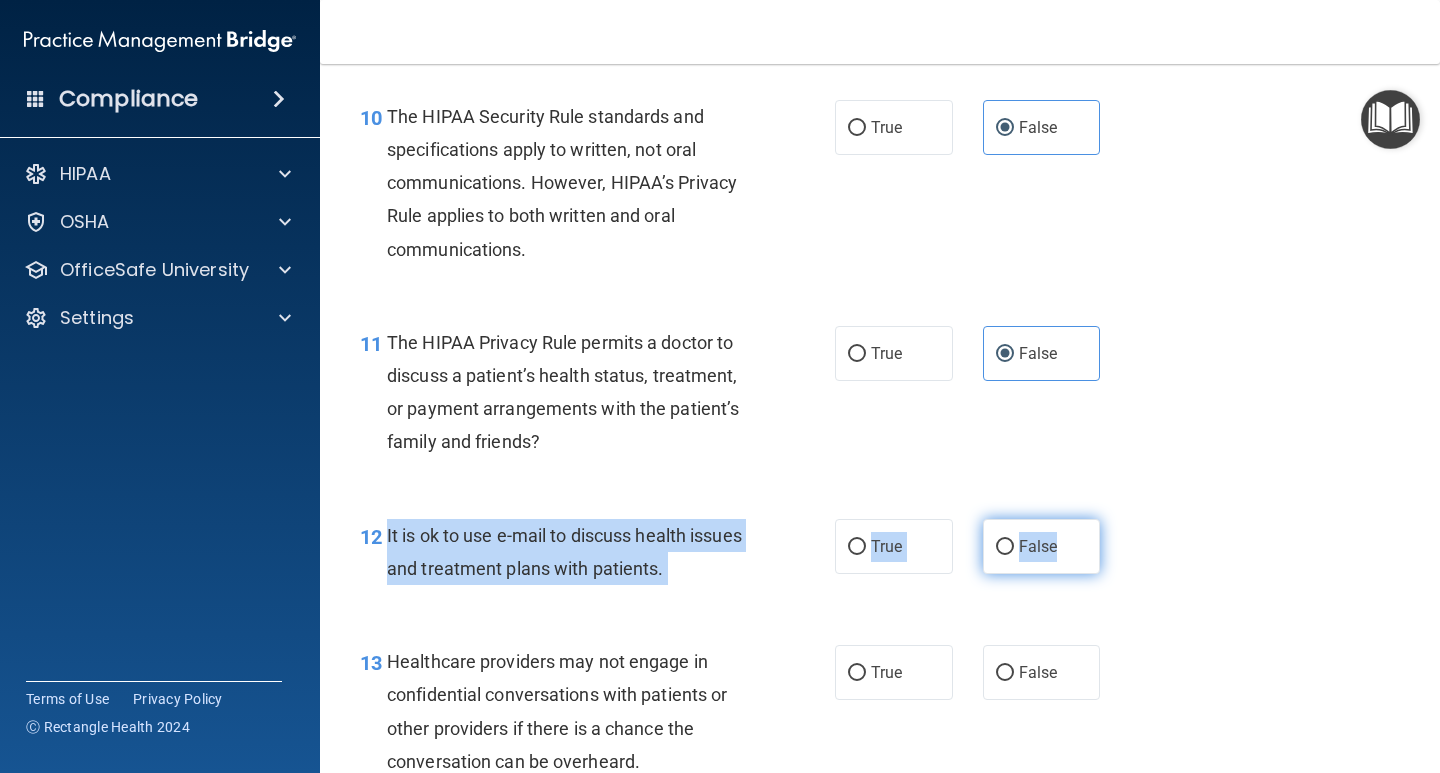 drag, startPoint x: 392, startPoint y: 529, endPoint x: 1068, endPoint y: 546, distance: 676.21375 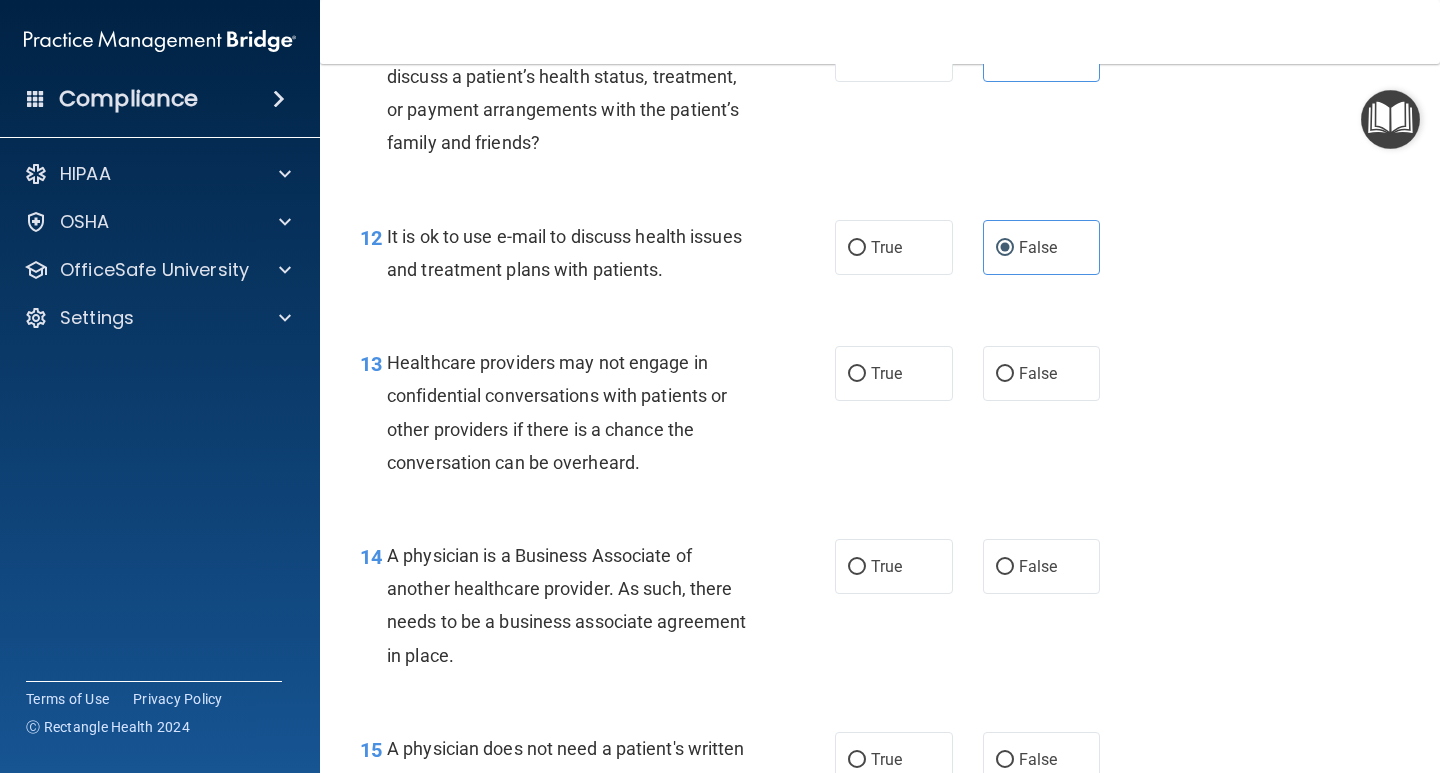 scroll, scrollTop: 2161, scrollLeft: 0, axis: vertical 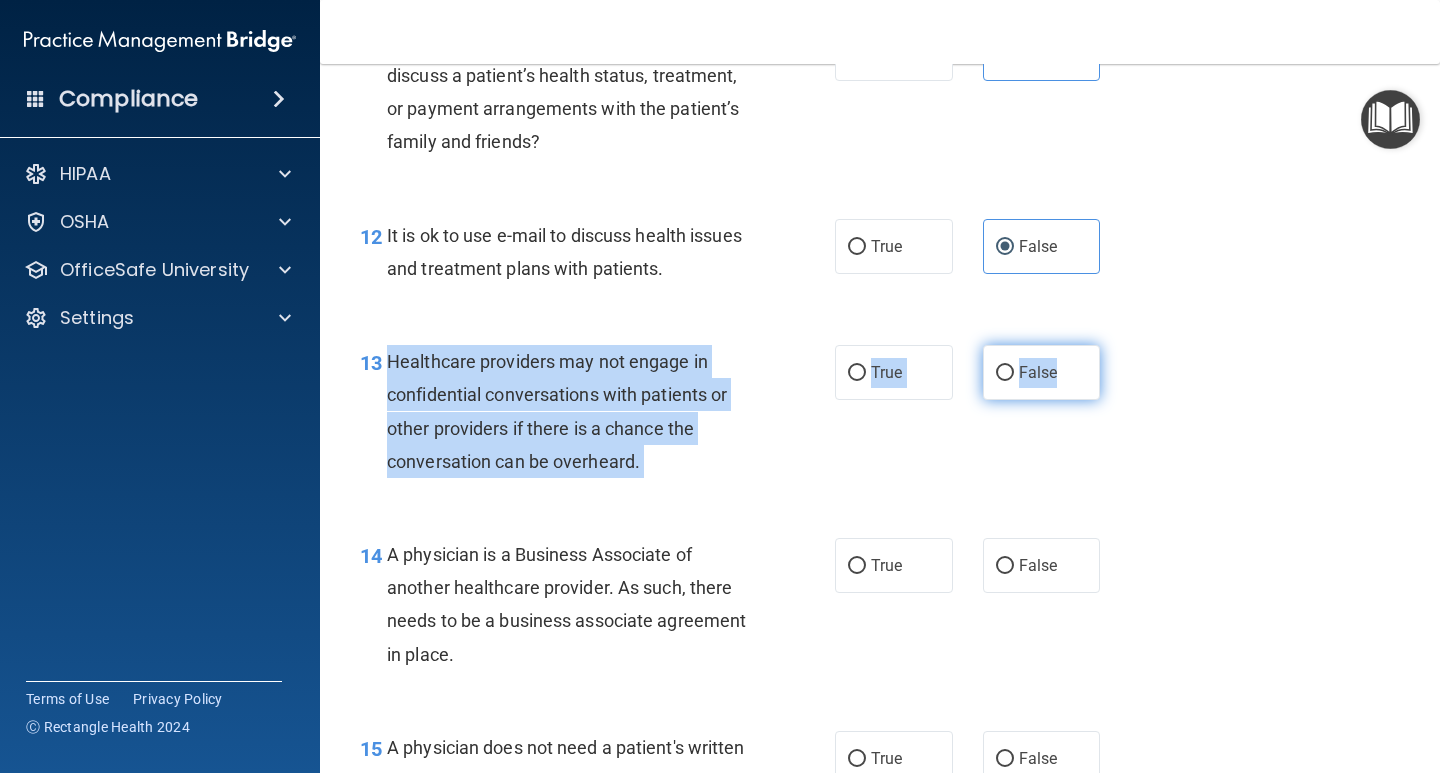 drag, startPoint x: 384, startPoint y: 357, endPoint x: 1071, endPoint y: 393, distance: 687.94257 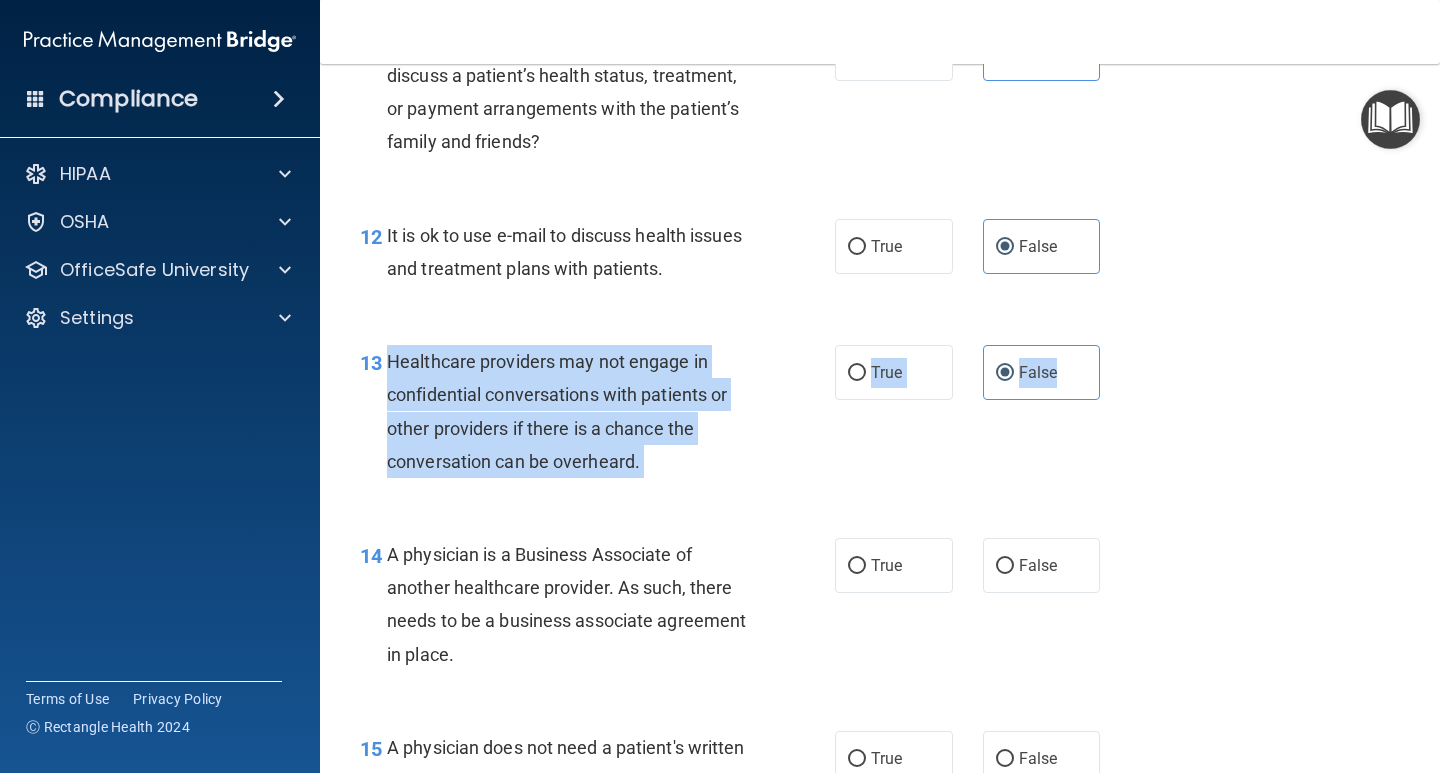 drag, startPoint x: 381, startPoint y: 551, endPoint x: 573, endPoint y: 652, distance: 216.94469 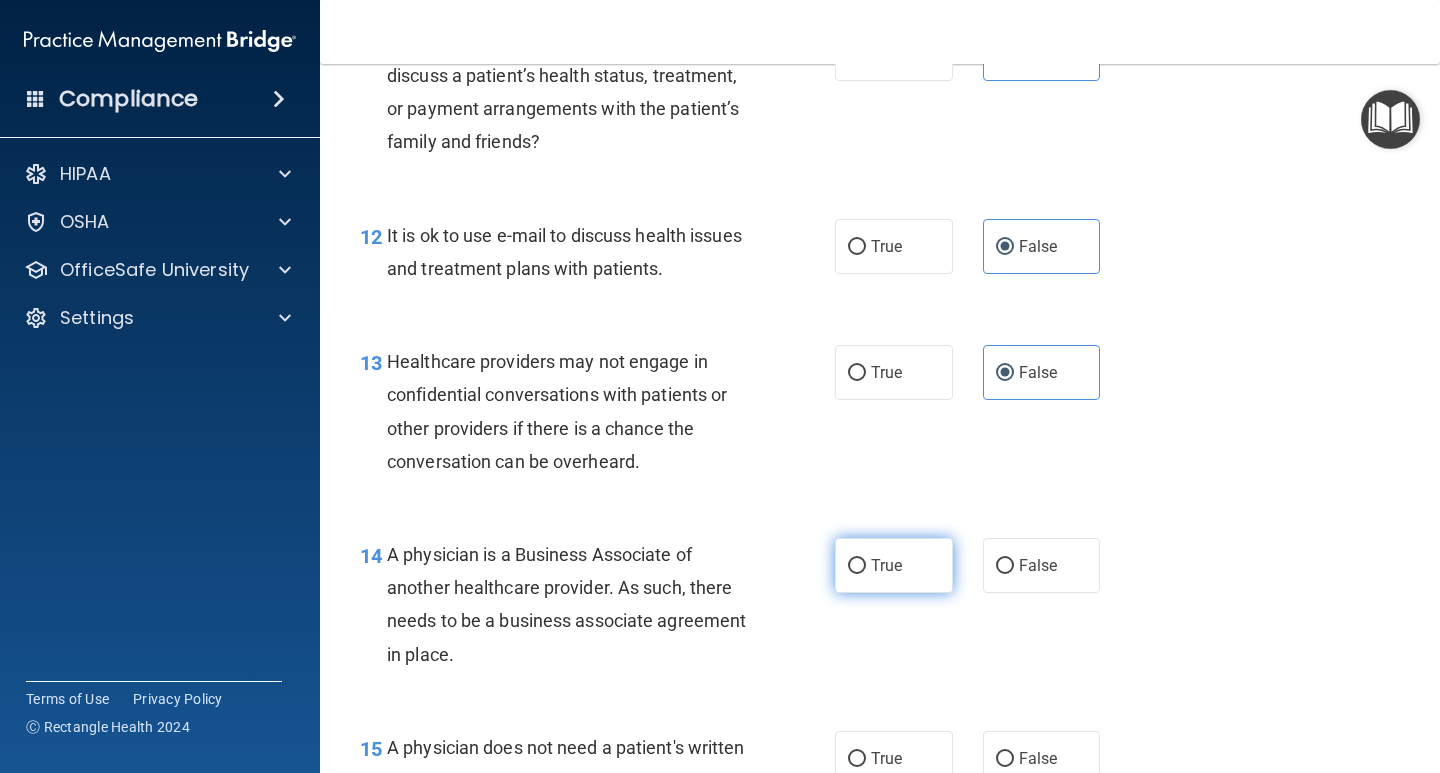 click on "True" at bounding box center (886, 565) 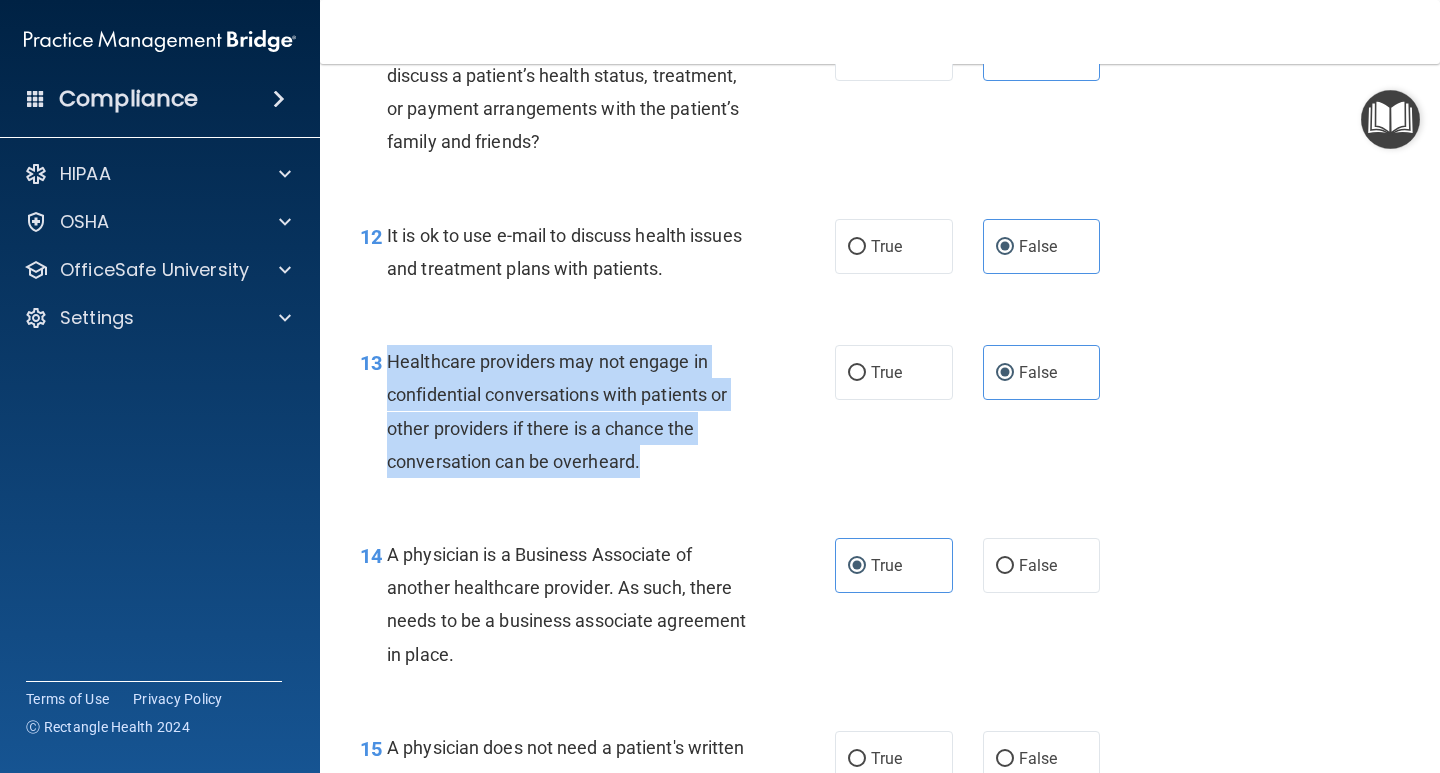 drag, startPoint x: 648, startPoint y: 471, endPoint x: 387, endPoint y: 349, distance: 288.1059 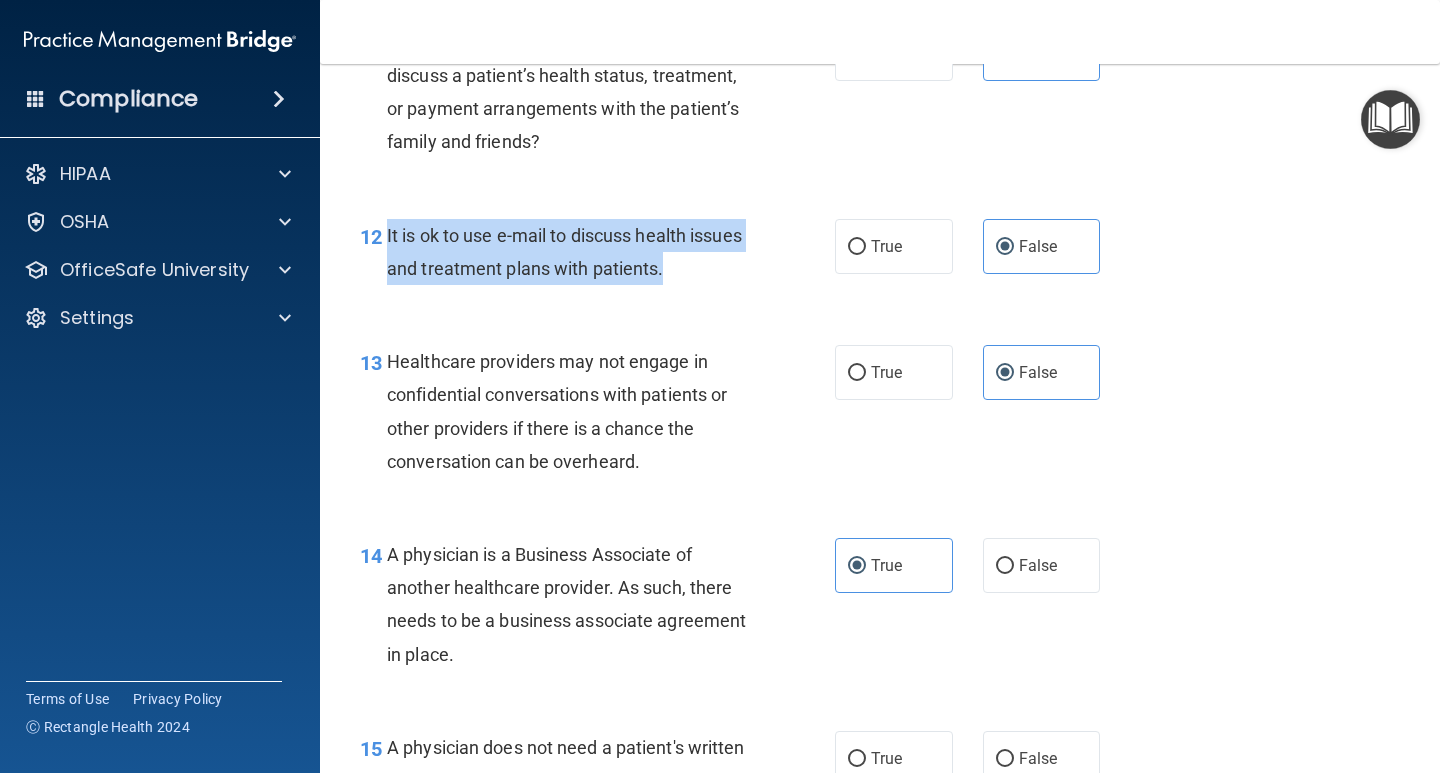 drag, startPoint x: 735, startPoint y: 271, endPoint x: 388, endPoint y: 246, distance: 347.8994 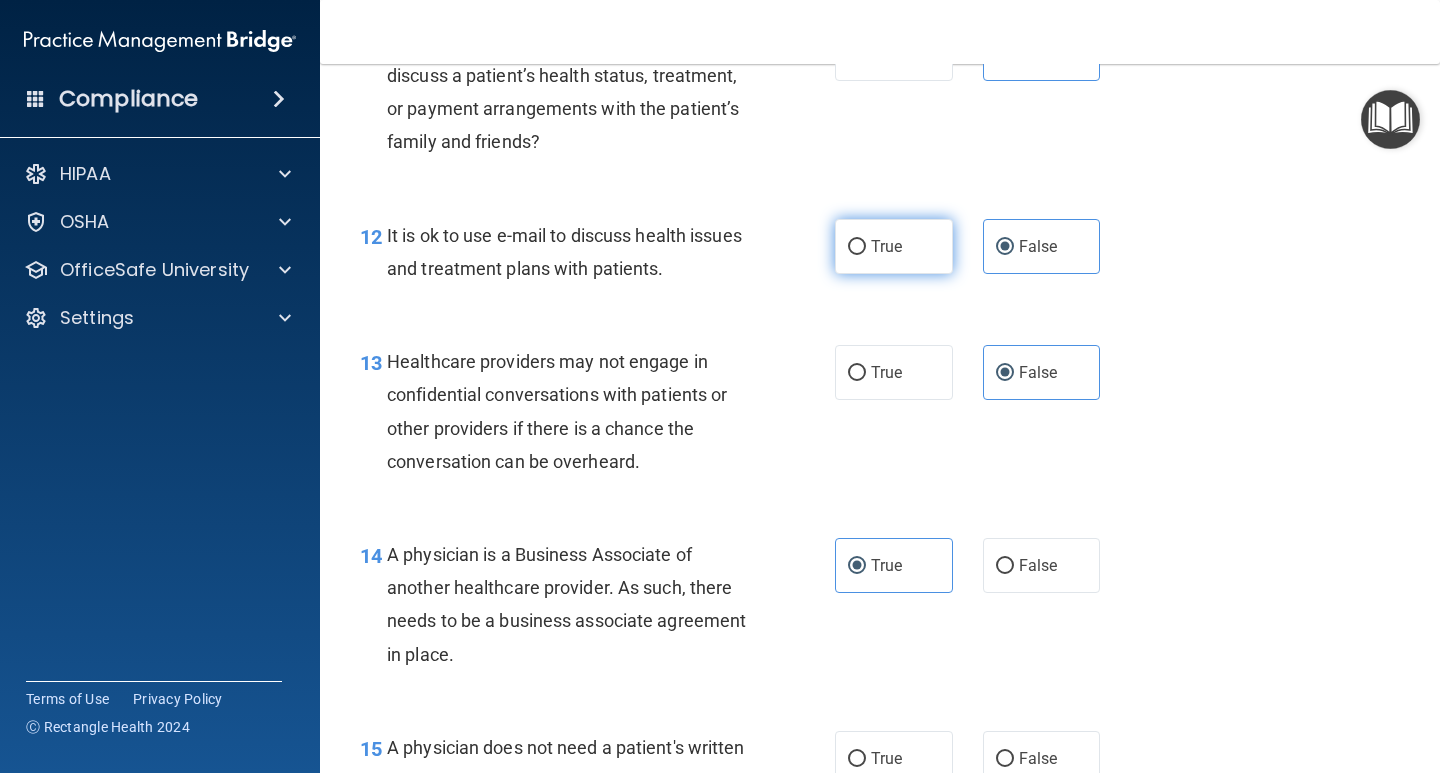 click on "True" at bounding box center [894, 246] 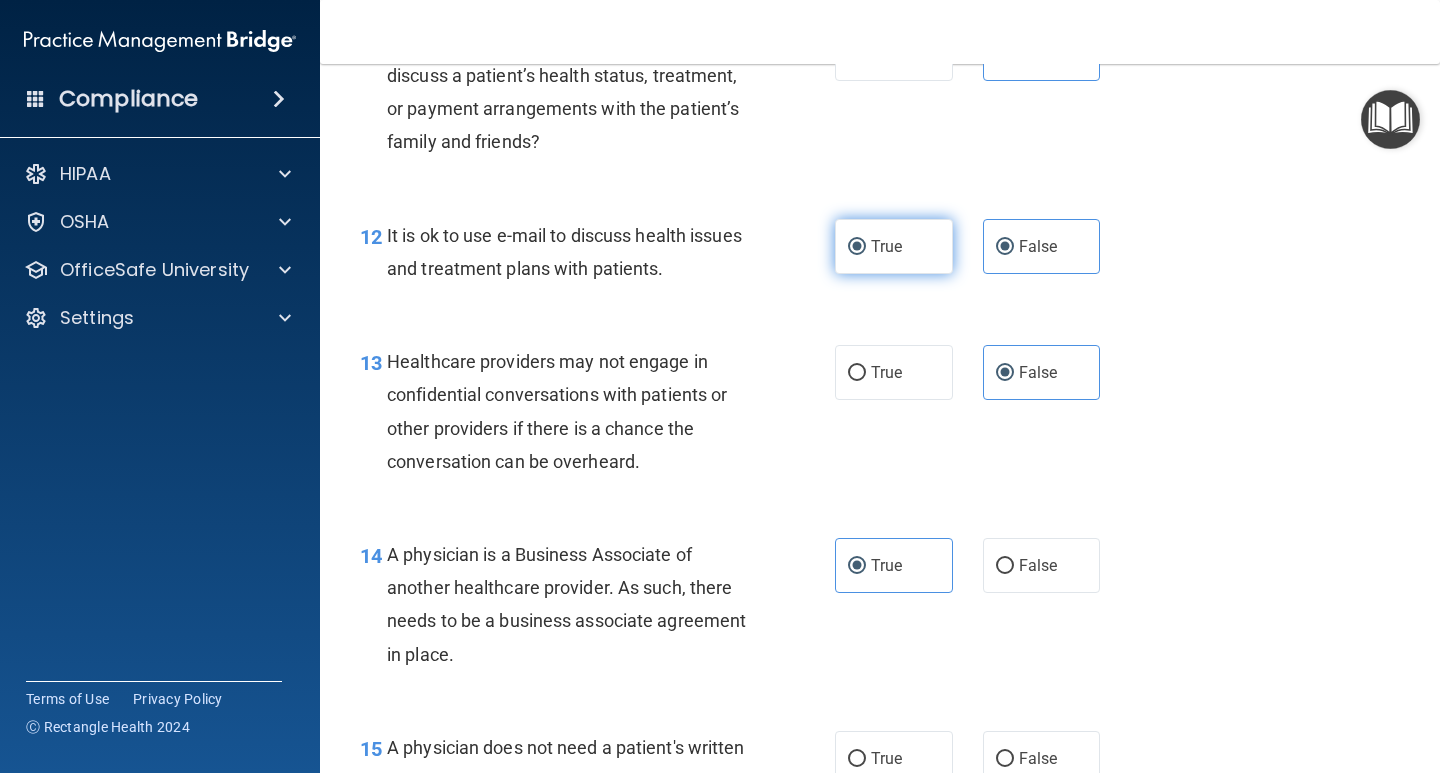 radio on "false" 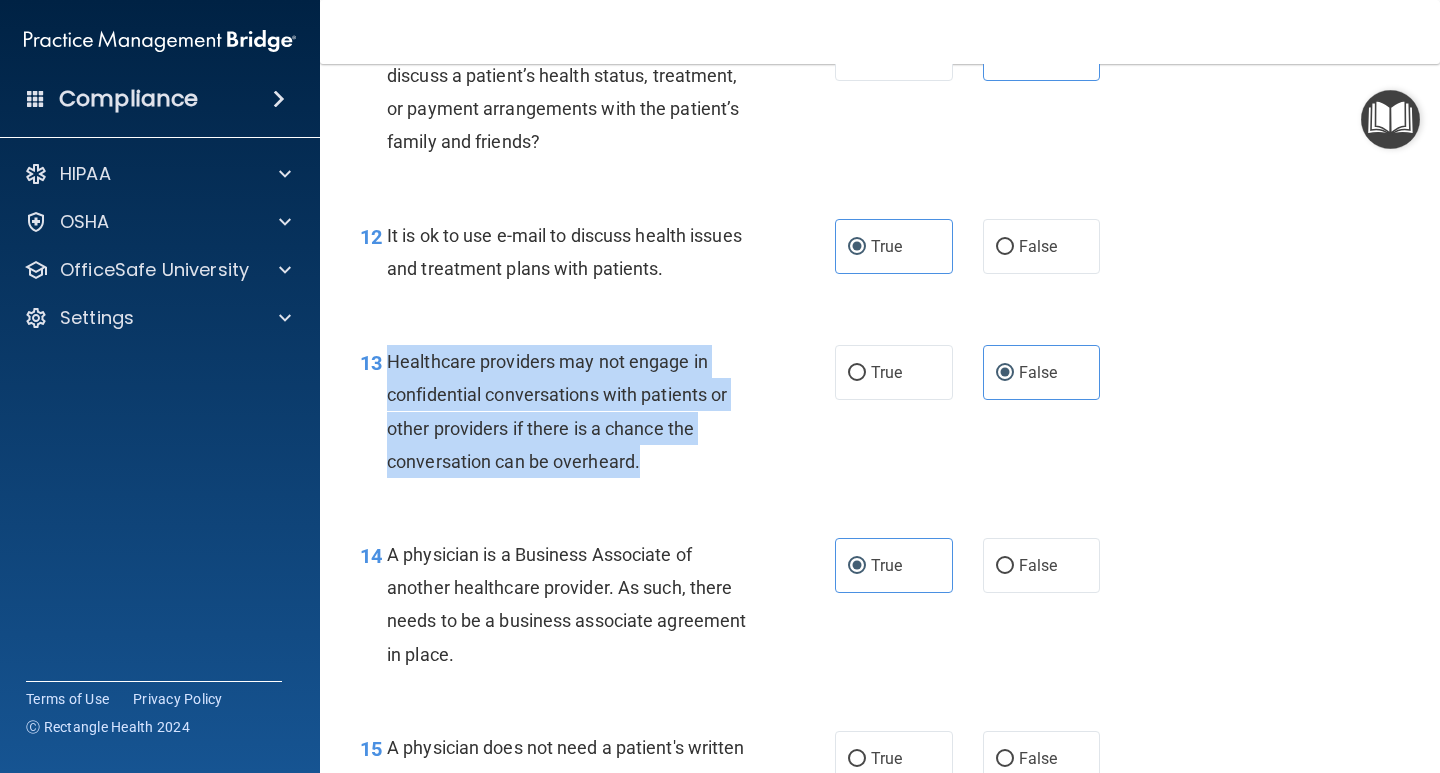 drag, startPoint x: 656, startPoint y: 457, endPoint x: 387, endPoint y: 355, distance: 287.68906 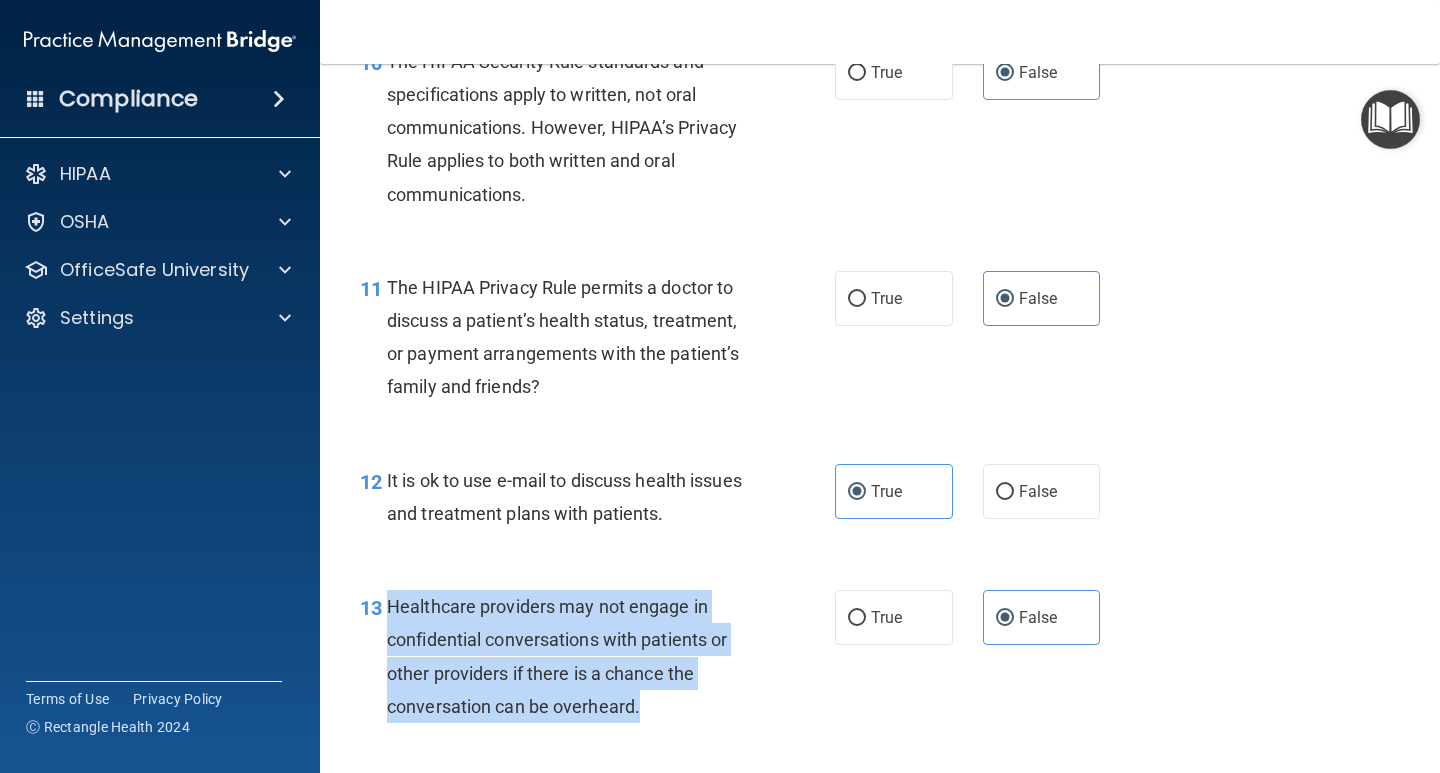 scroll, scrollTop: 1861, scrollLeft: 0, axis: vertical 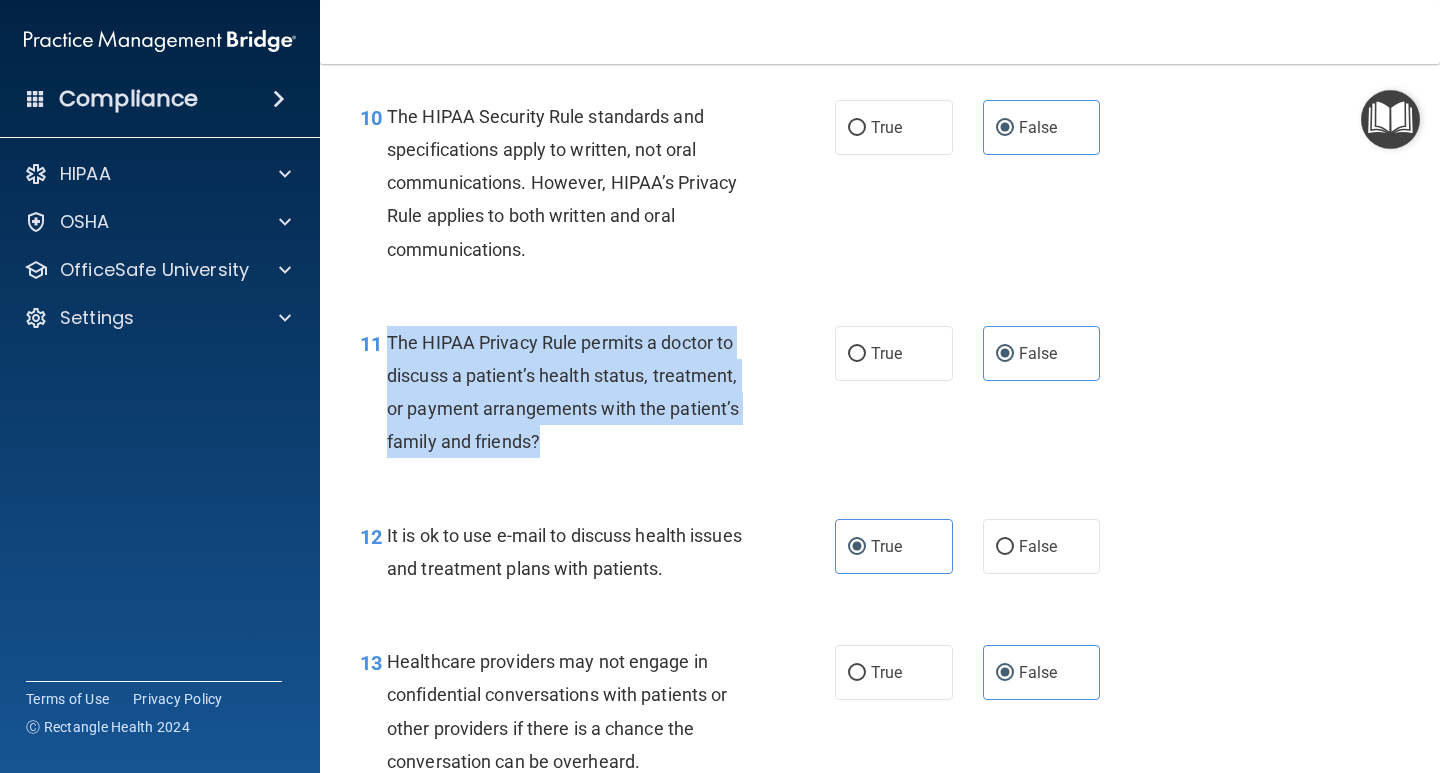 drag, startPoint x: 517, startPoint y: 427, endPoint x: 392, endPoint y: 339, distance: 152.86923 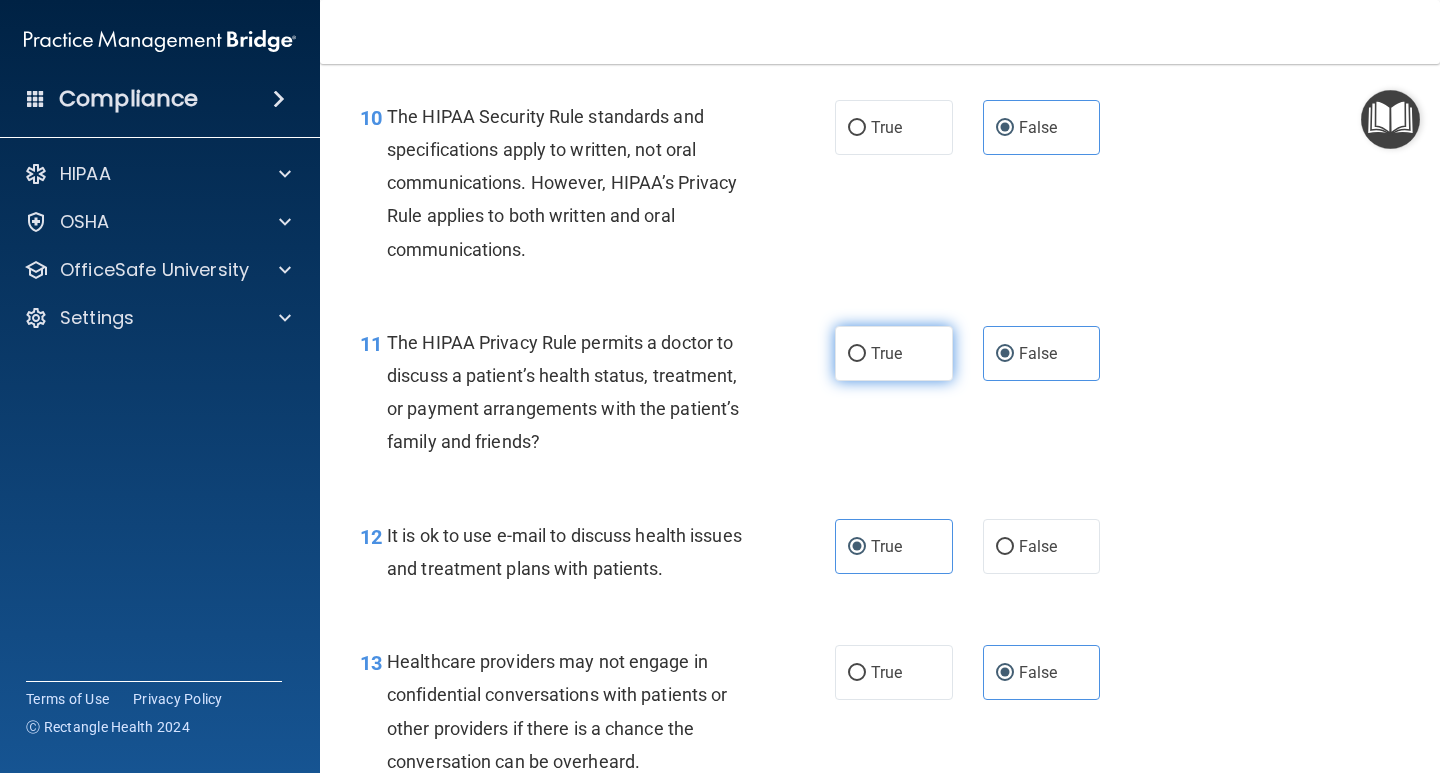 click on "True" at bounding box center (886, 353) 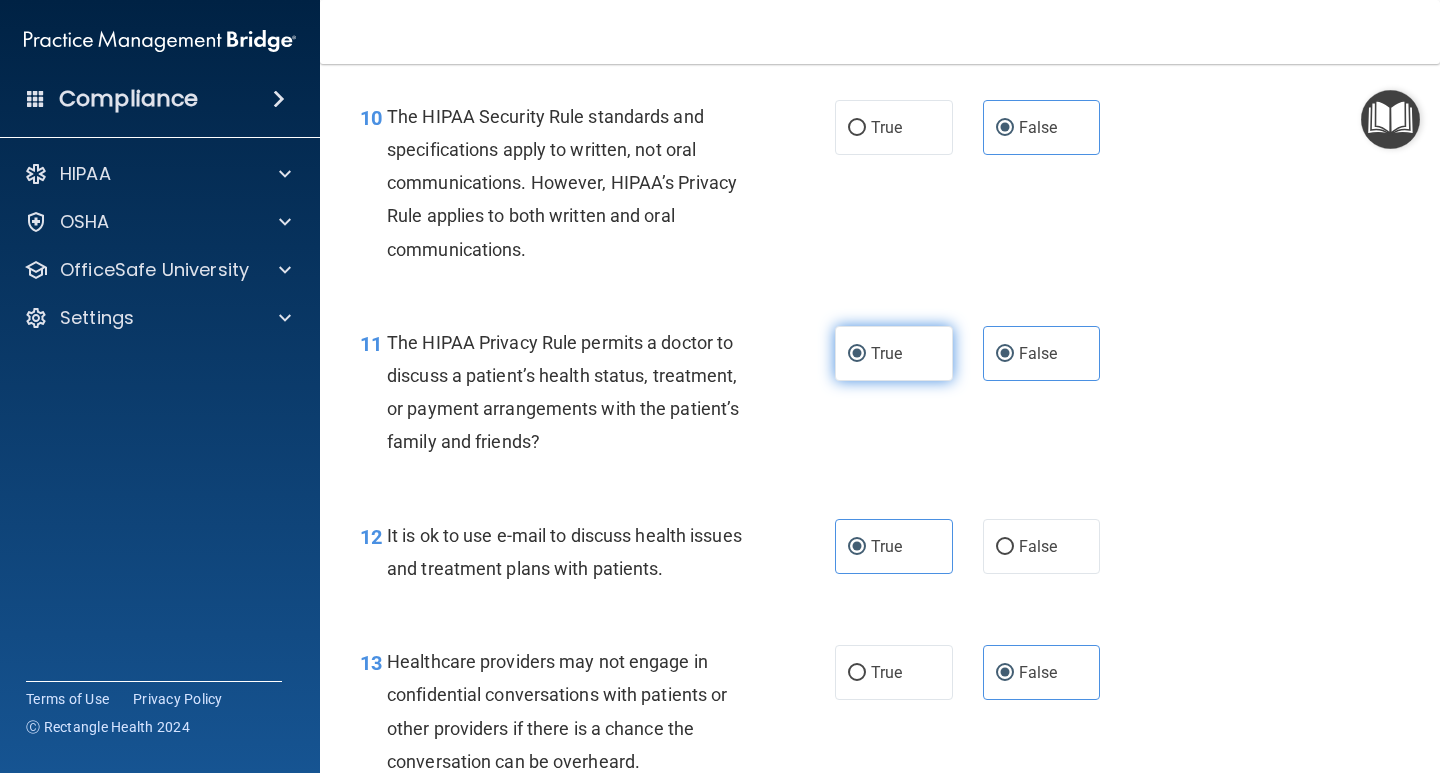 radio on "false" 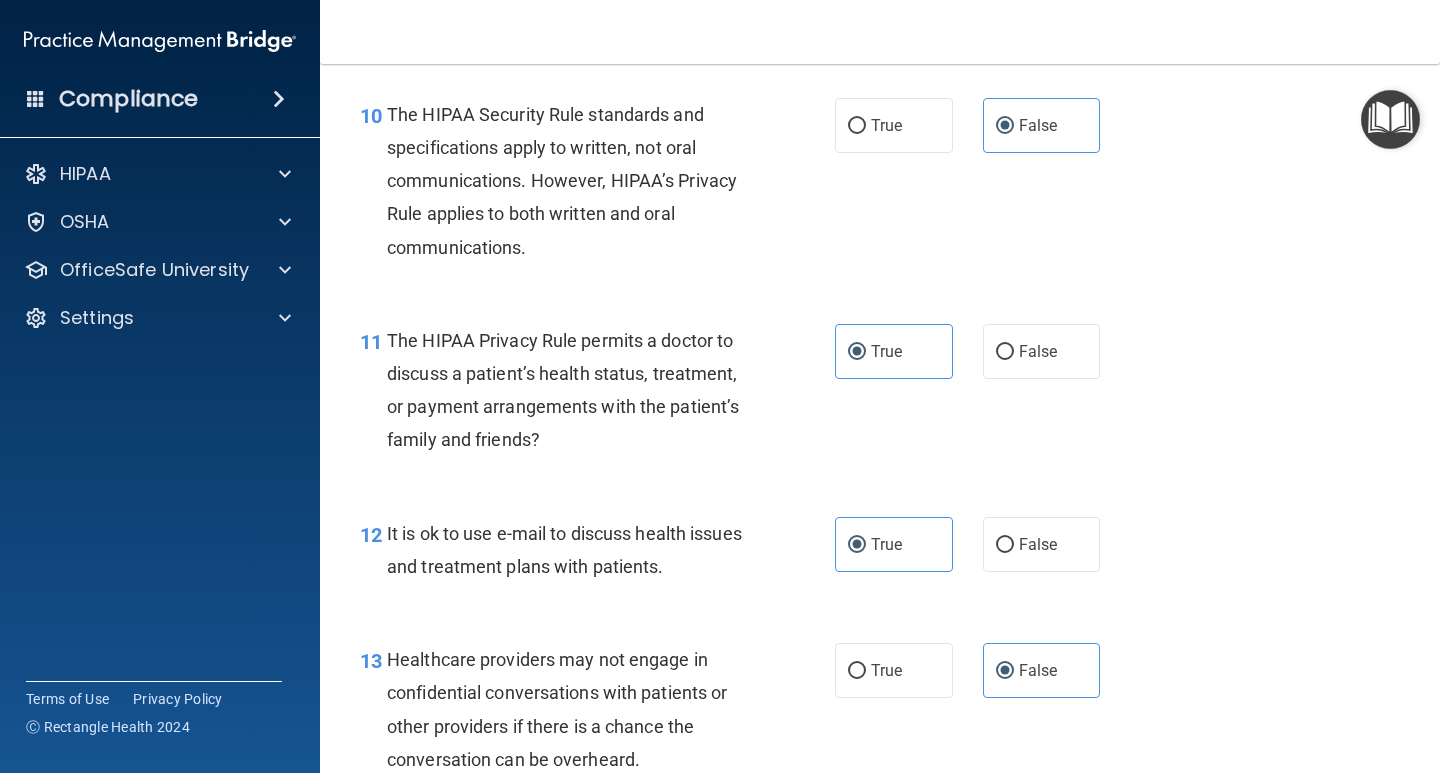 scroll, scrollTop: 1861, scrollLeft: 0, axis: vertical 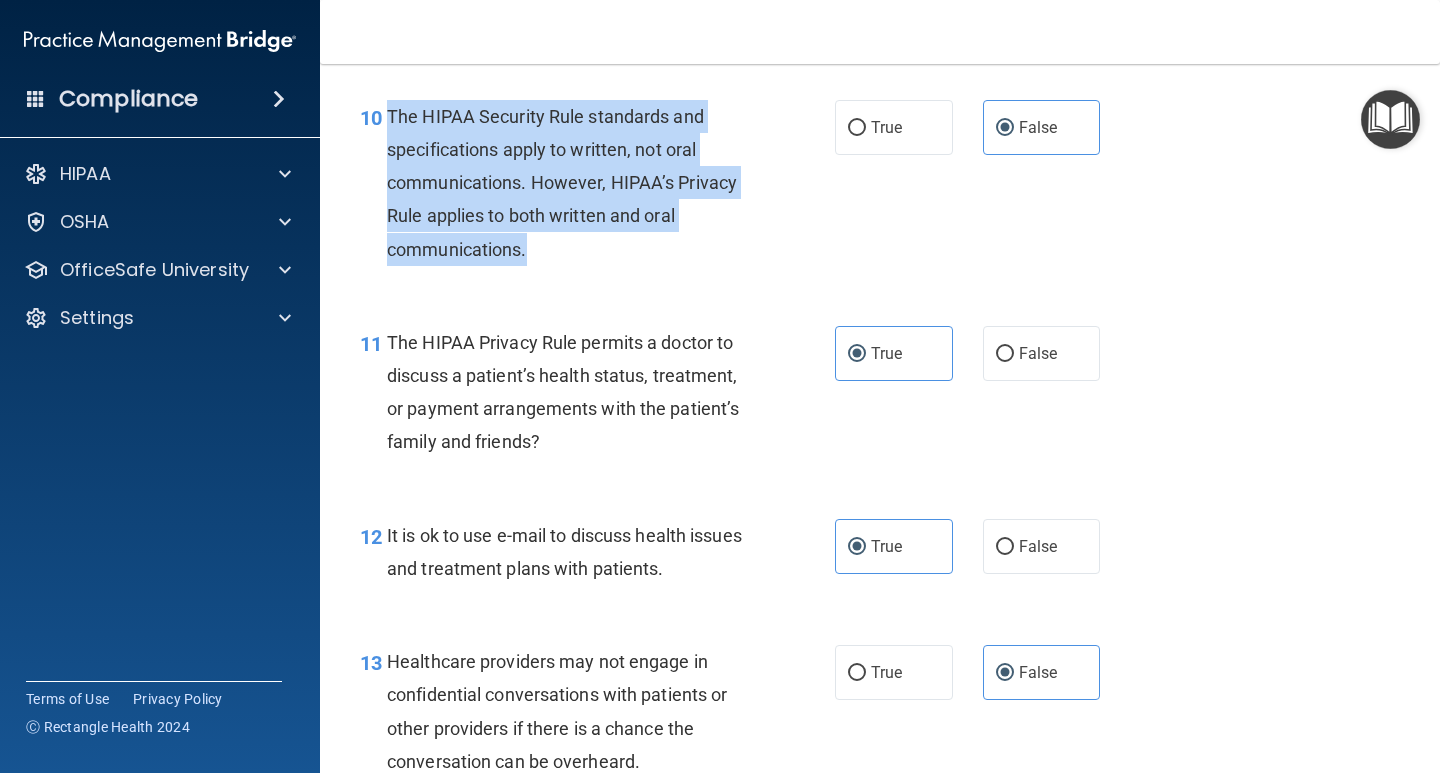 drag, startPoint x: 528, startPoint y: 253, endPoint x: 390, endPoint y: 112, distance: 197.29419 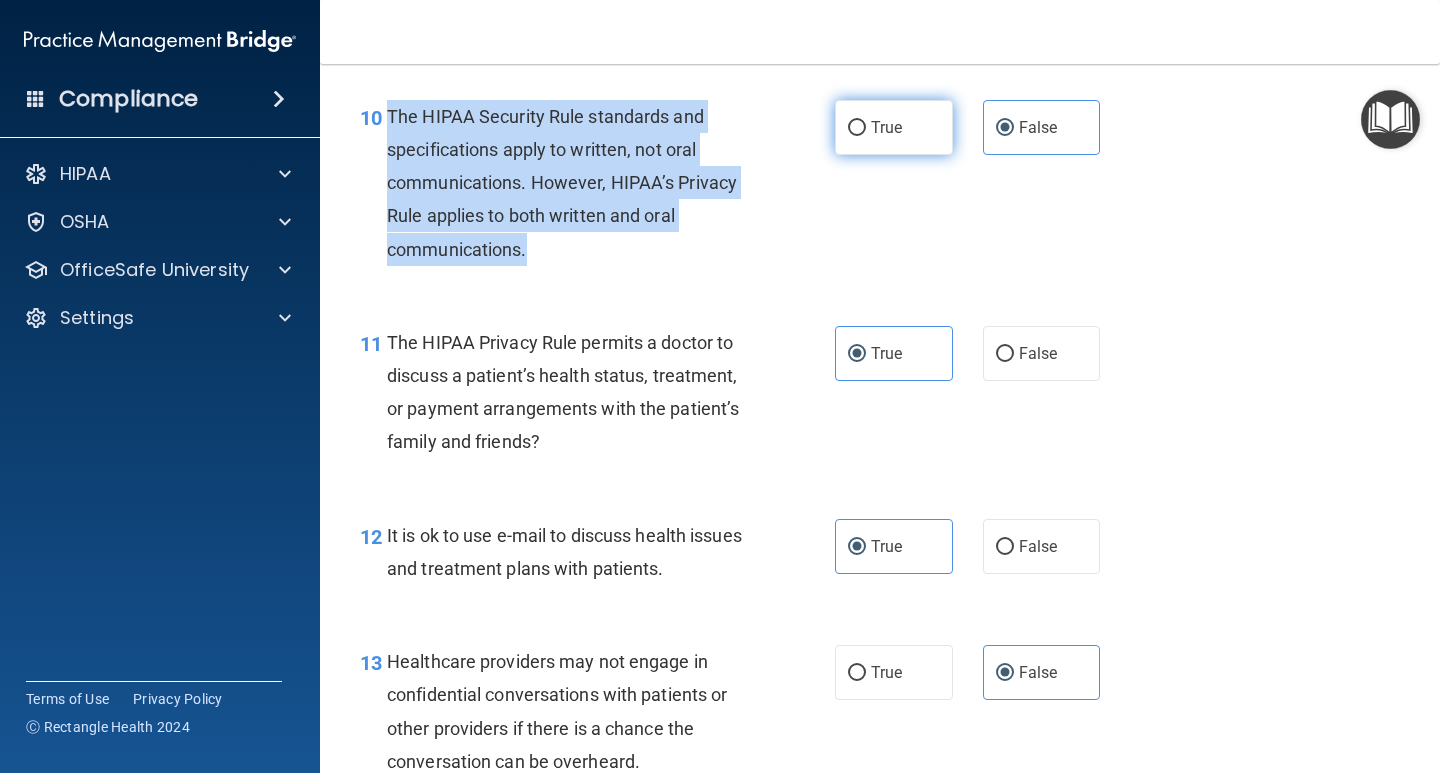 drag, startPoint x: 857, startPoint y: 122, endPoint x: 828, endPoint y: 142, distance: 35.22783 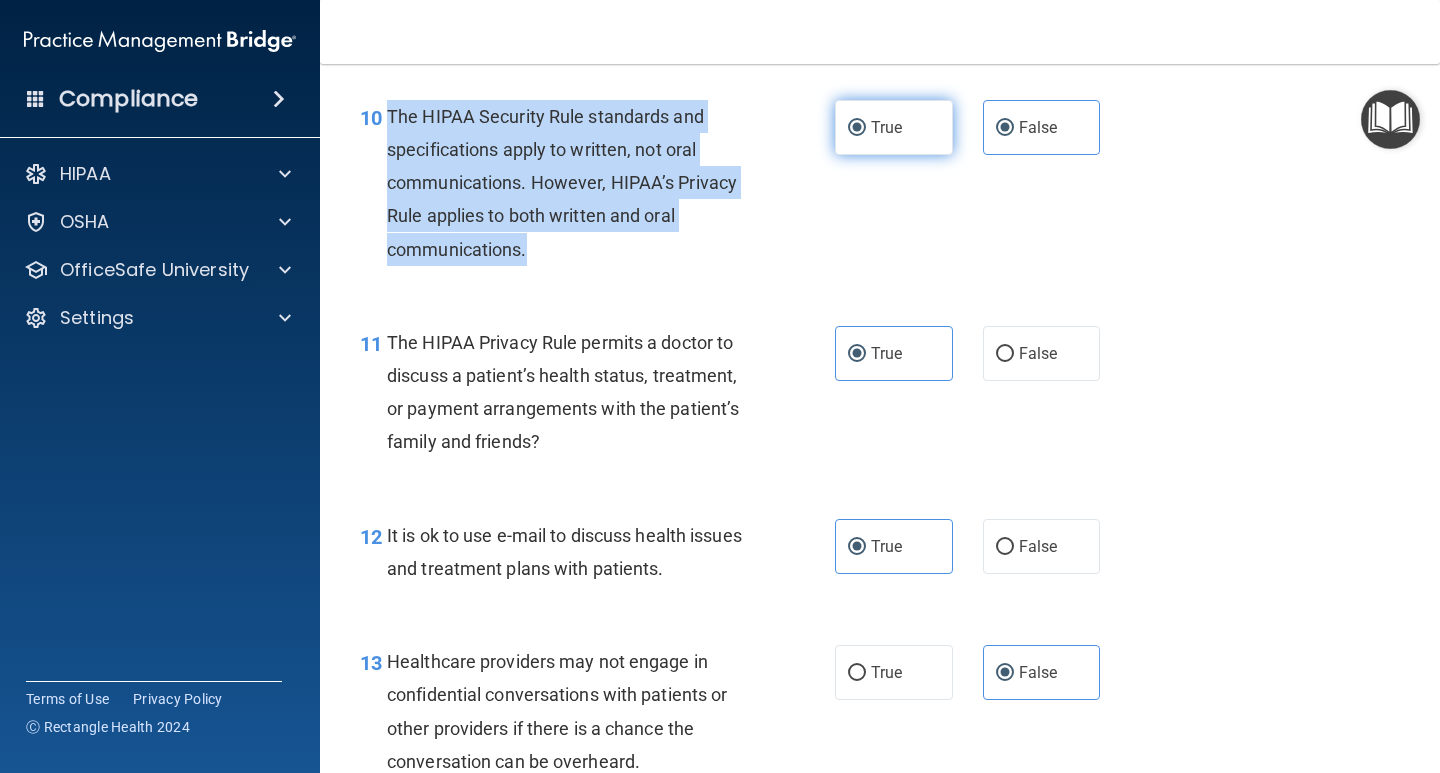 radio on "false" 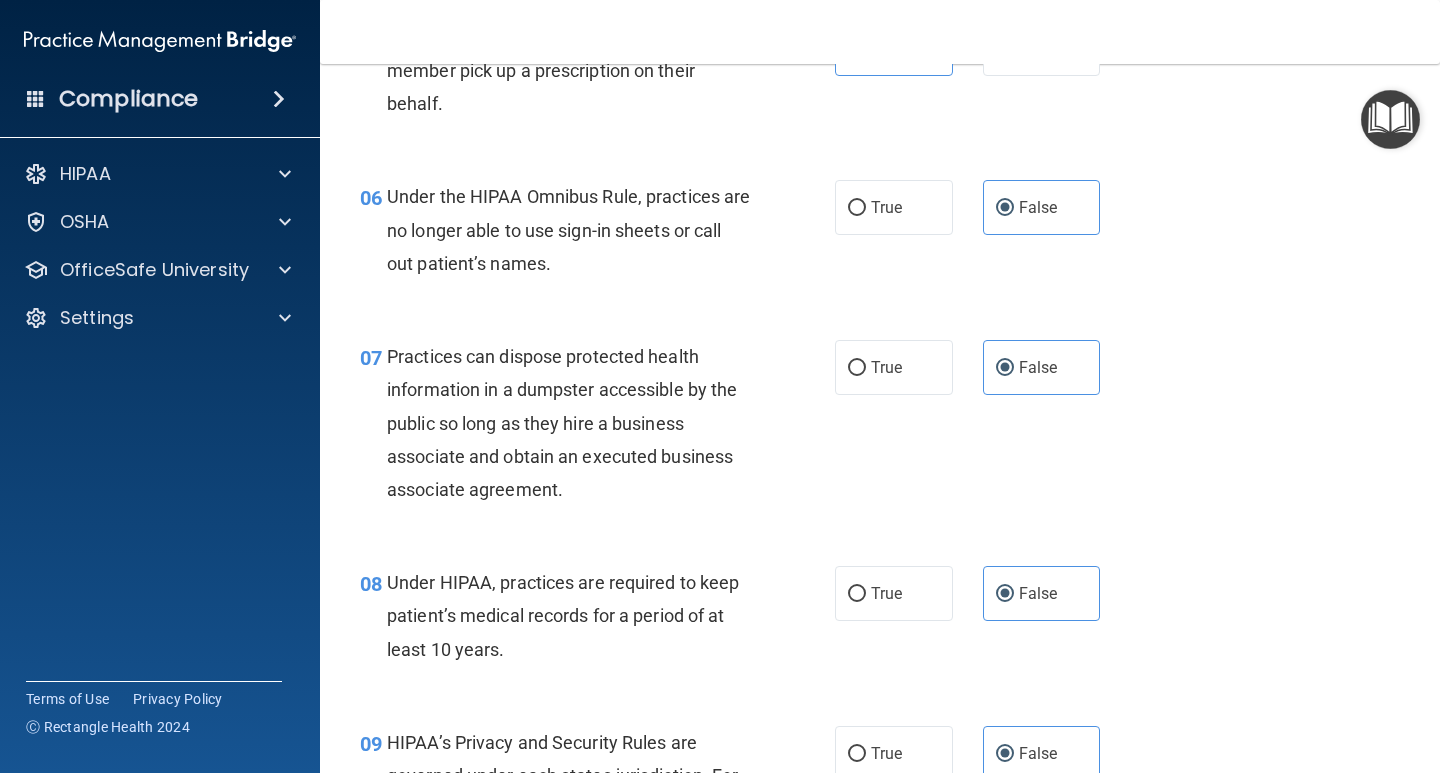 scroll, scrollTop: 1061, scrollLeft: 0, axis: vertical 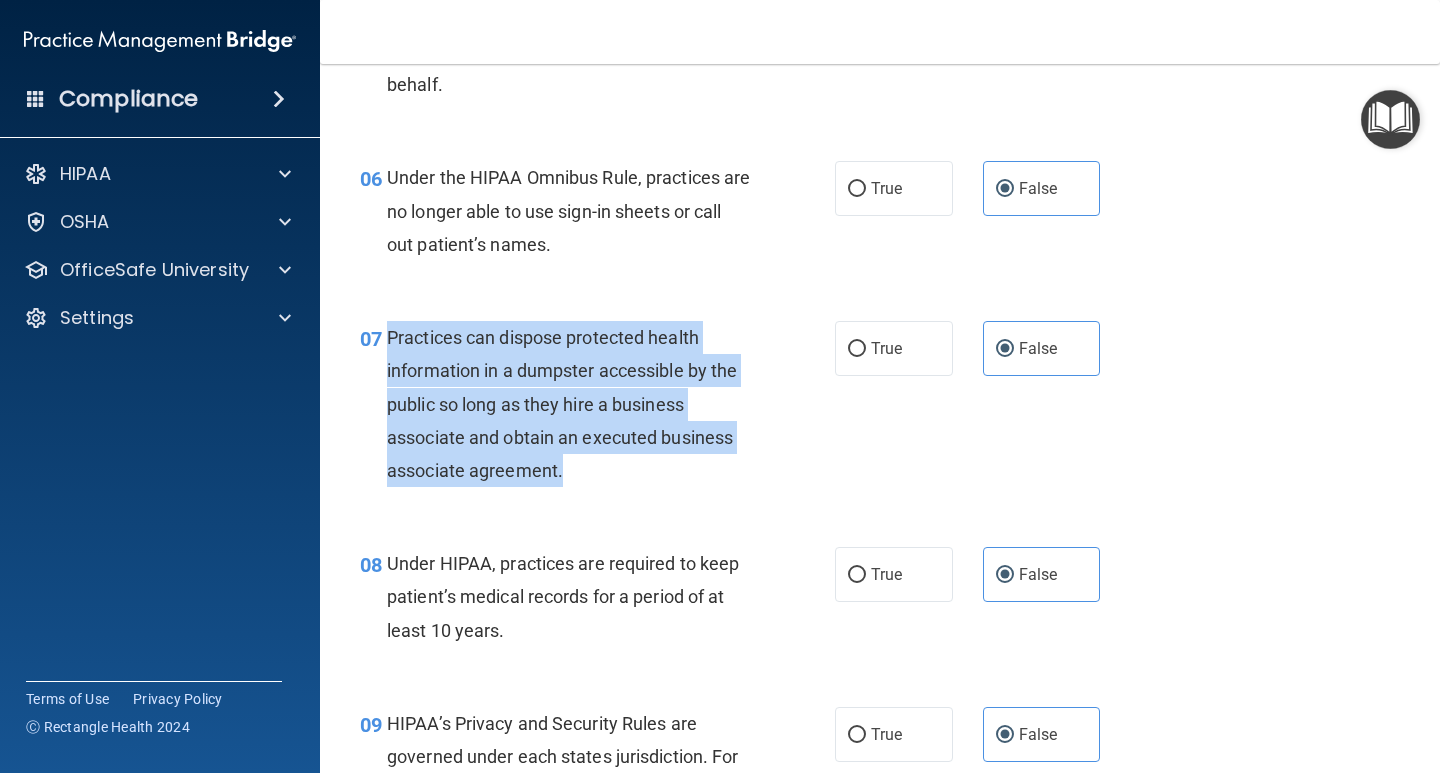 drag, startPoint x: 576, startPoint y: 465, endPoint x: 392, endPoint y: 335, distance: 225.29092 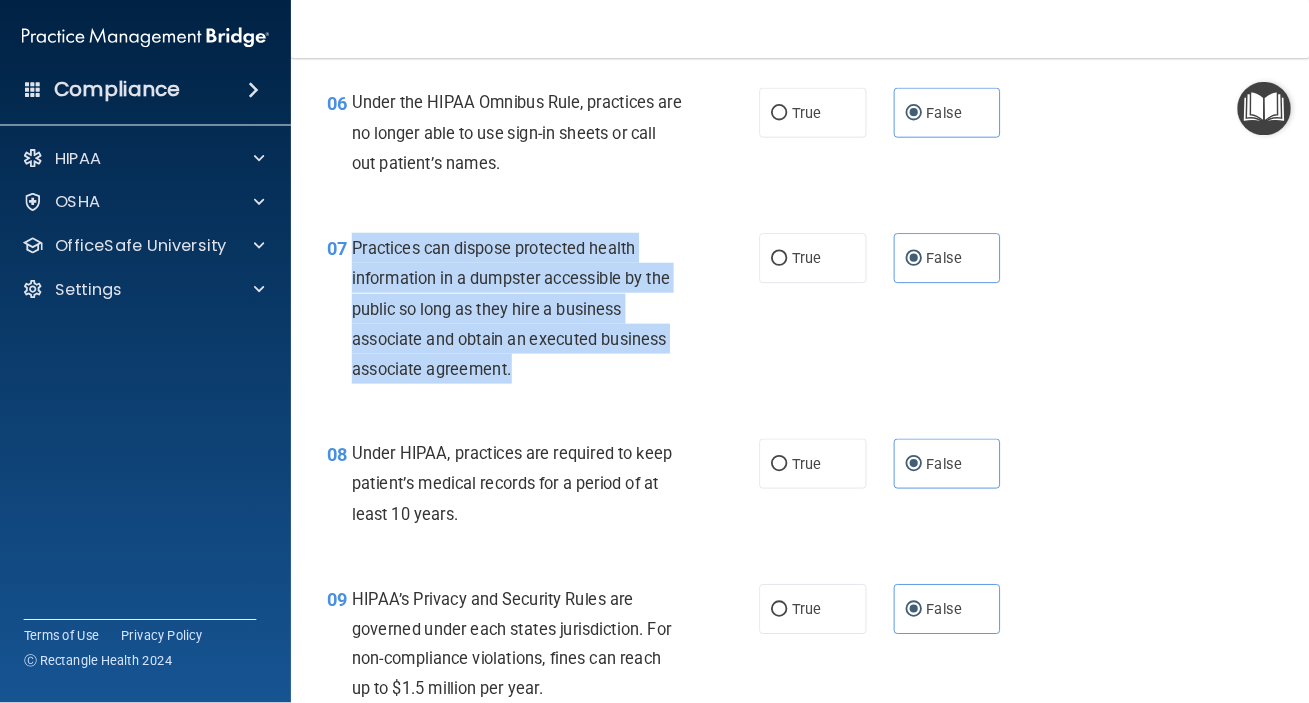 scroll, scrollTop: 1161, scrollLeft: 0, axis: vertical 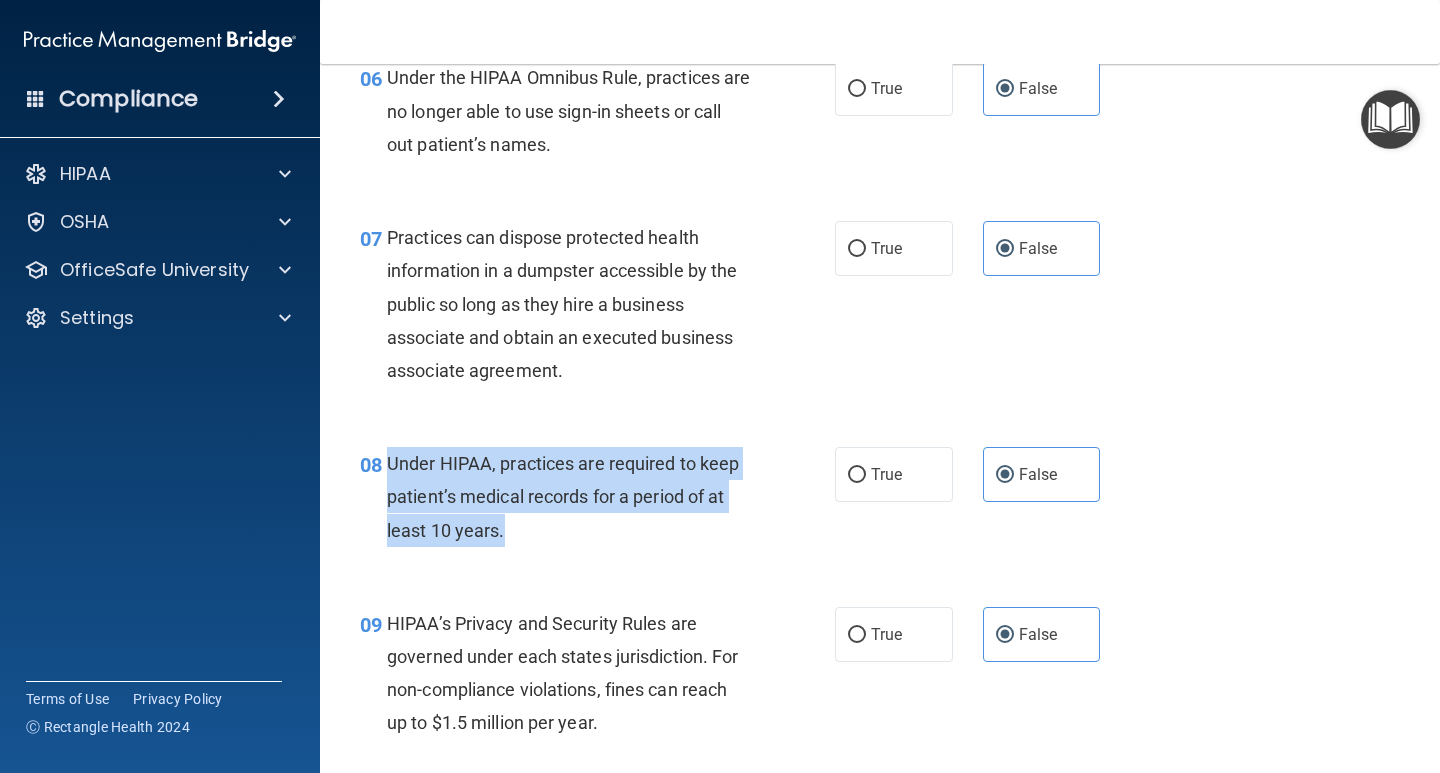 drag, startPoint x: 427, startPoint y: 474, endPoint x: 458, endPoint y: 492, distance: 35.846897 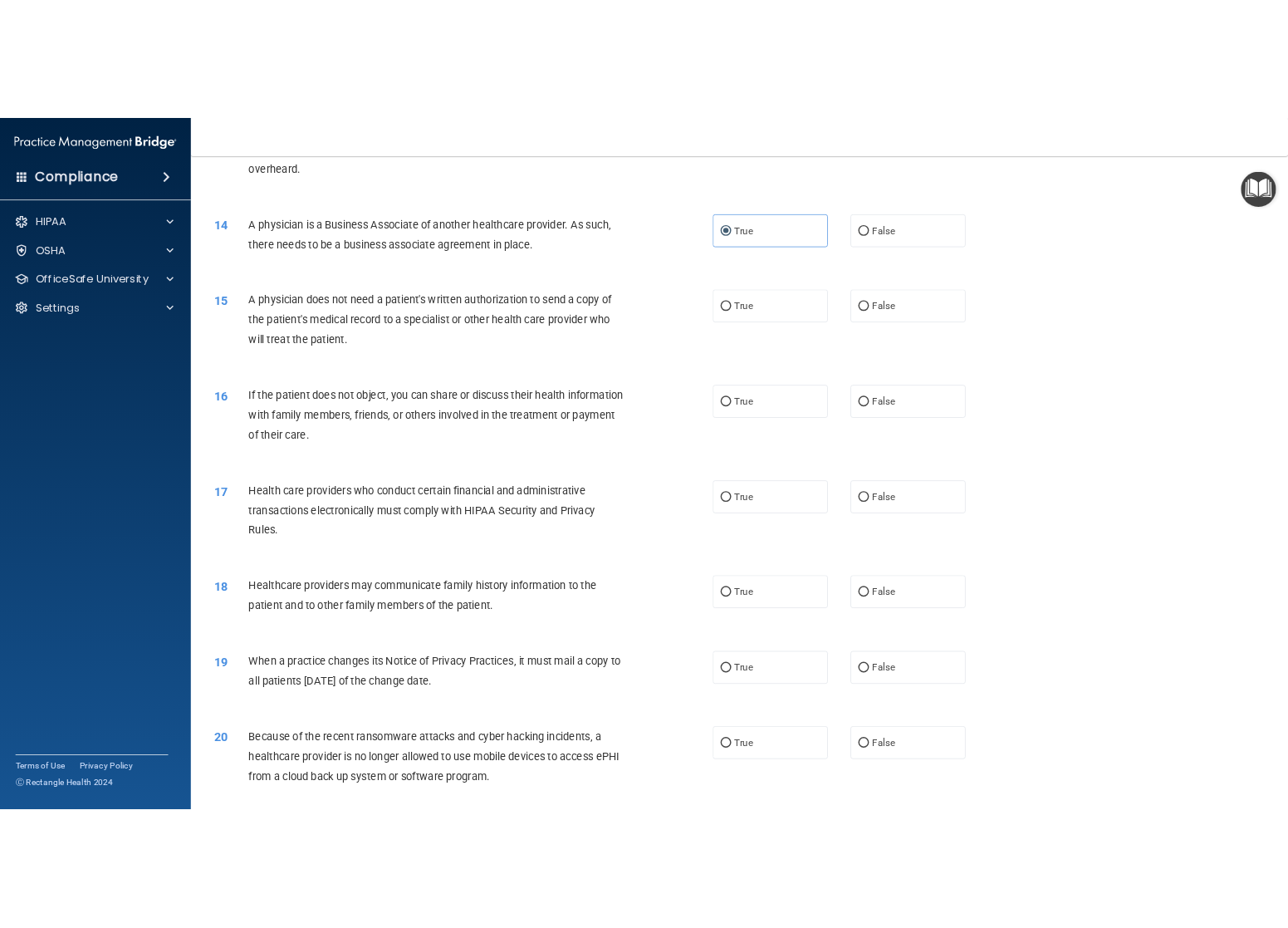 scroll, scrollTop: 1463, scrollLeft: 0, axis: vertical 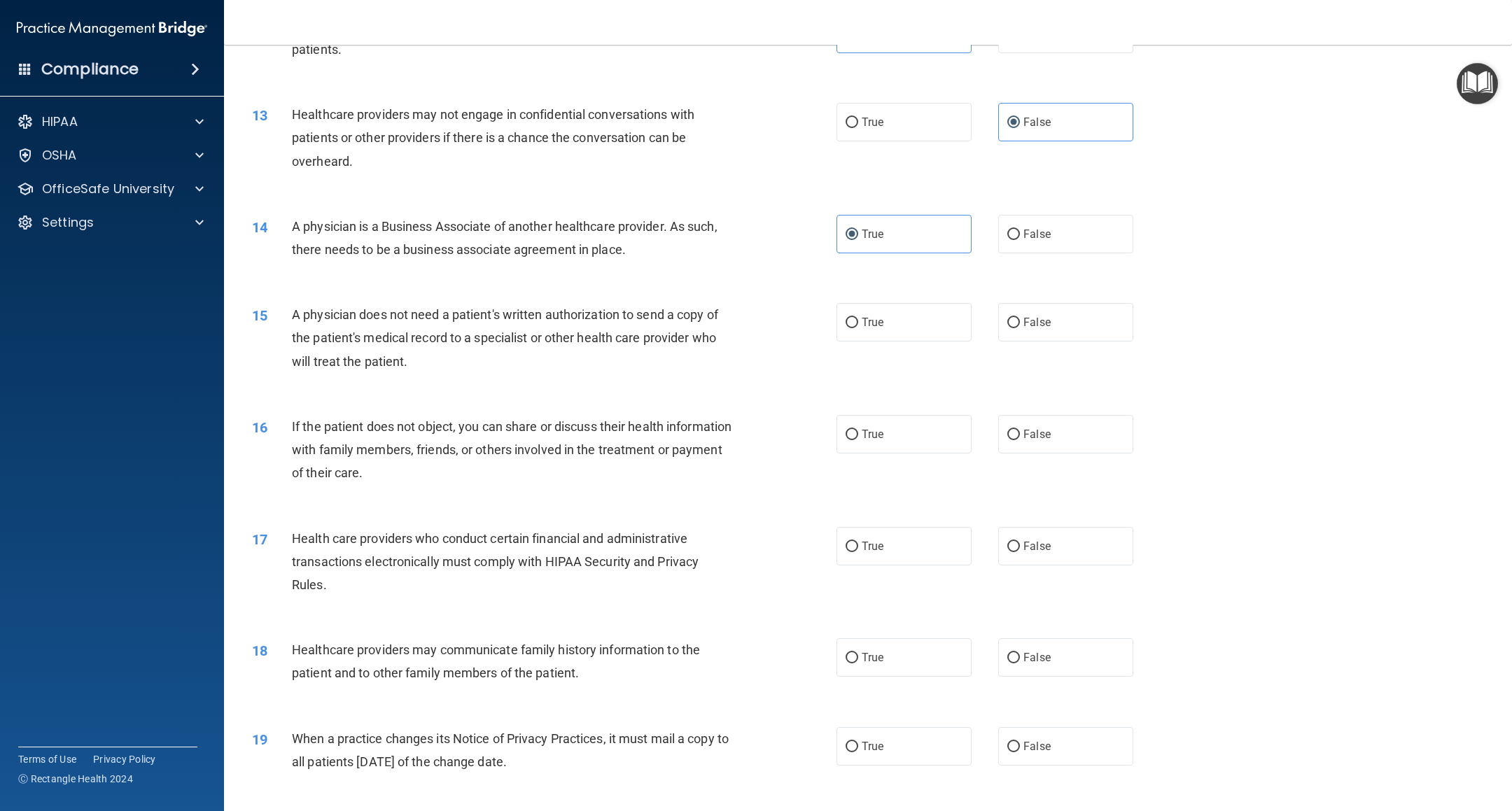 drag, startPoint x: 624, startPoint y: 246, endPoint x: 326, endPoint y: 199, distance: 301.6836 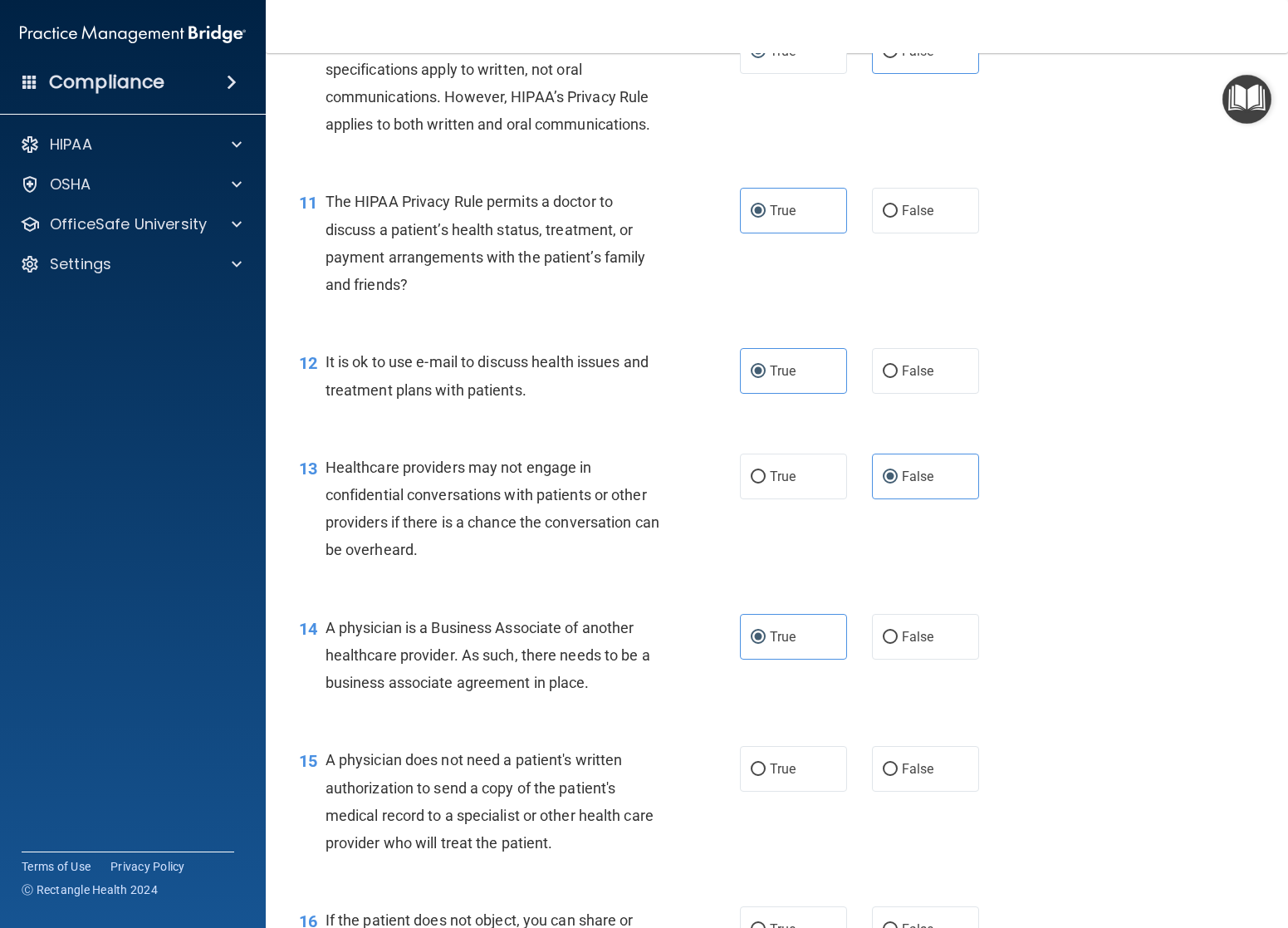 scroll, scrollTop: 1793, scrollLeft: 0, axis: vertical 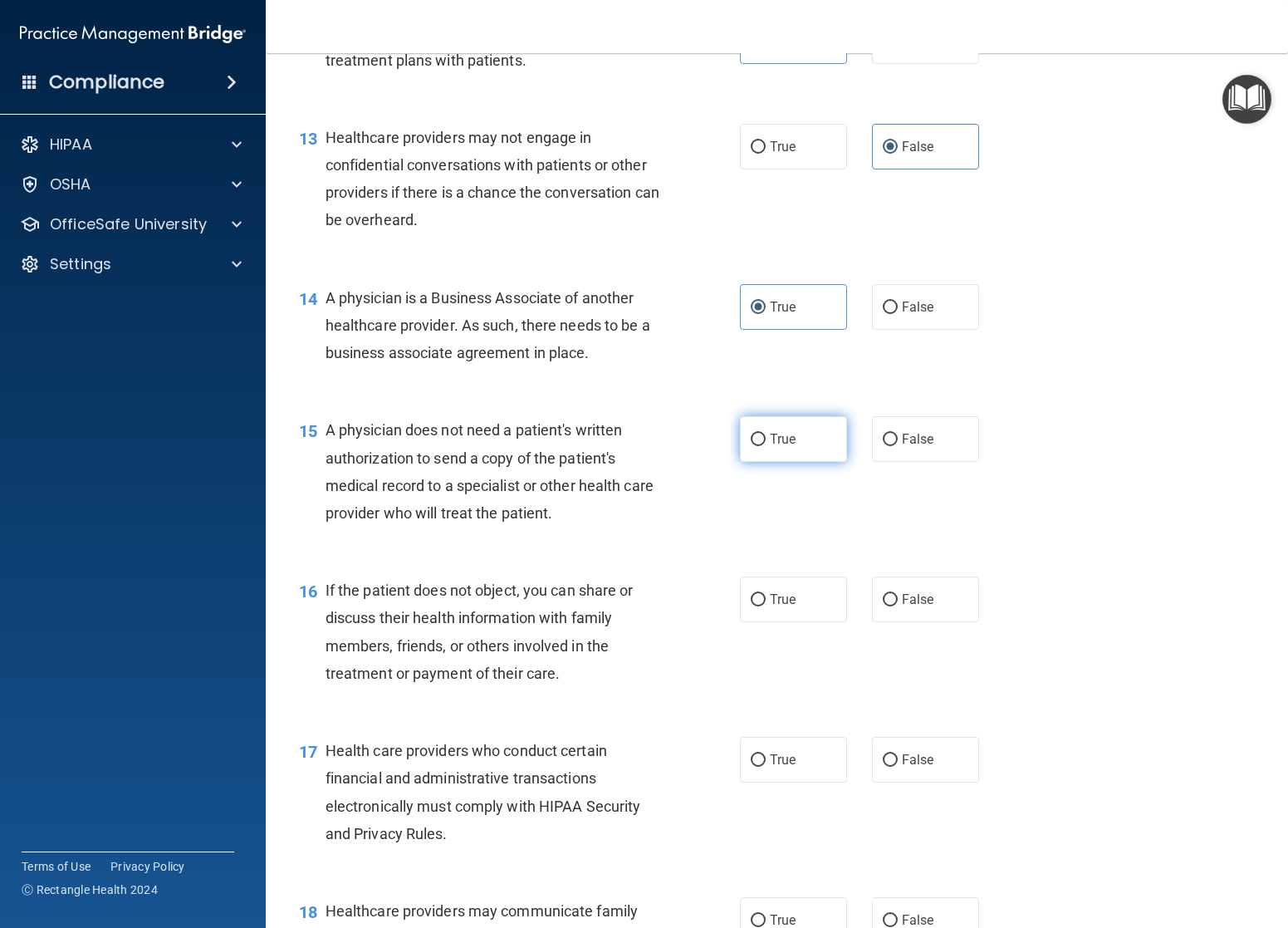 click on "True" at bounding box center [793, 439] 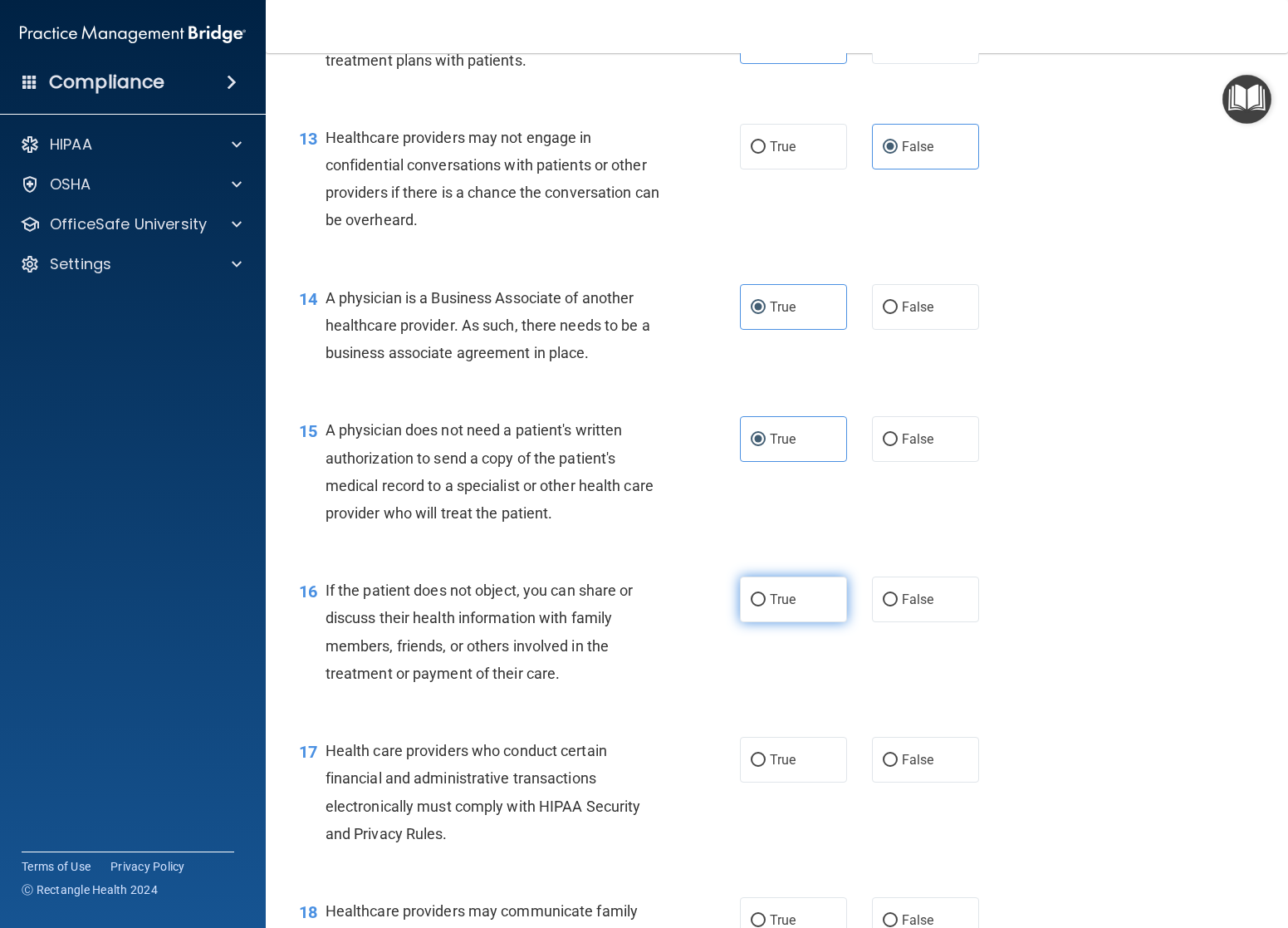 click on "True" at bounding box center [793, 599] 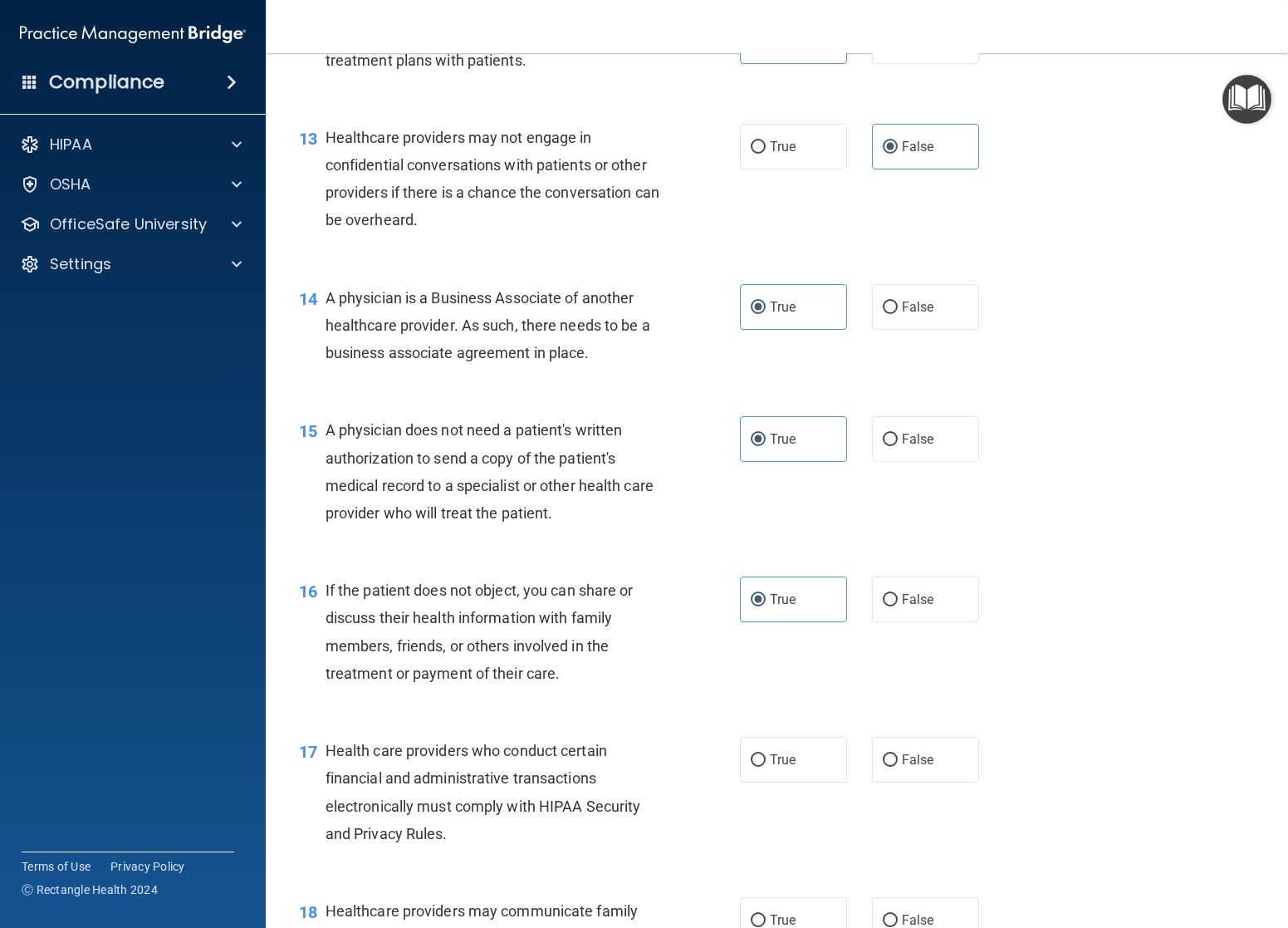 scroll, scrollTop: 1917, scrollLeft: 0, axis: vertical 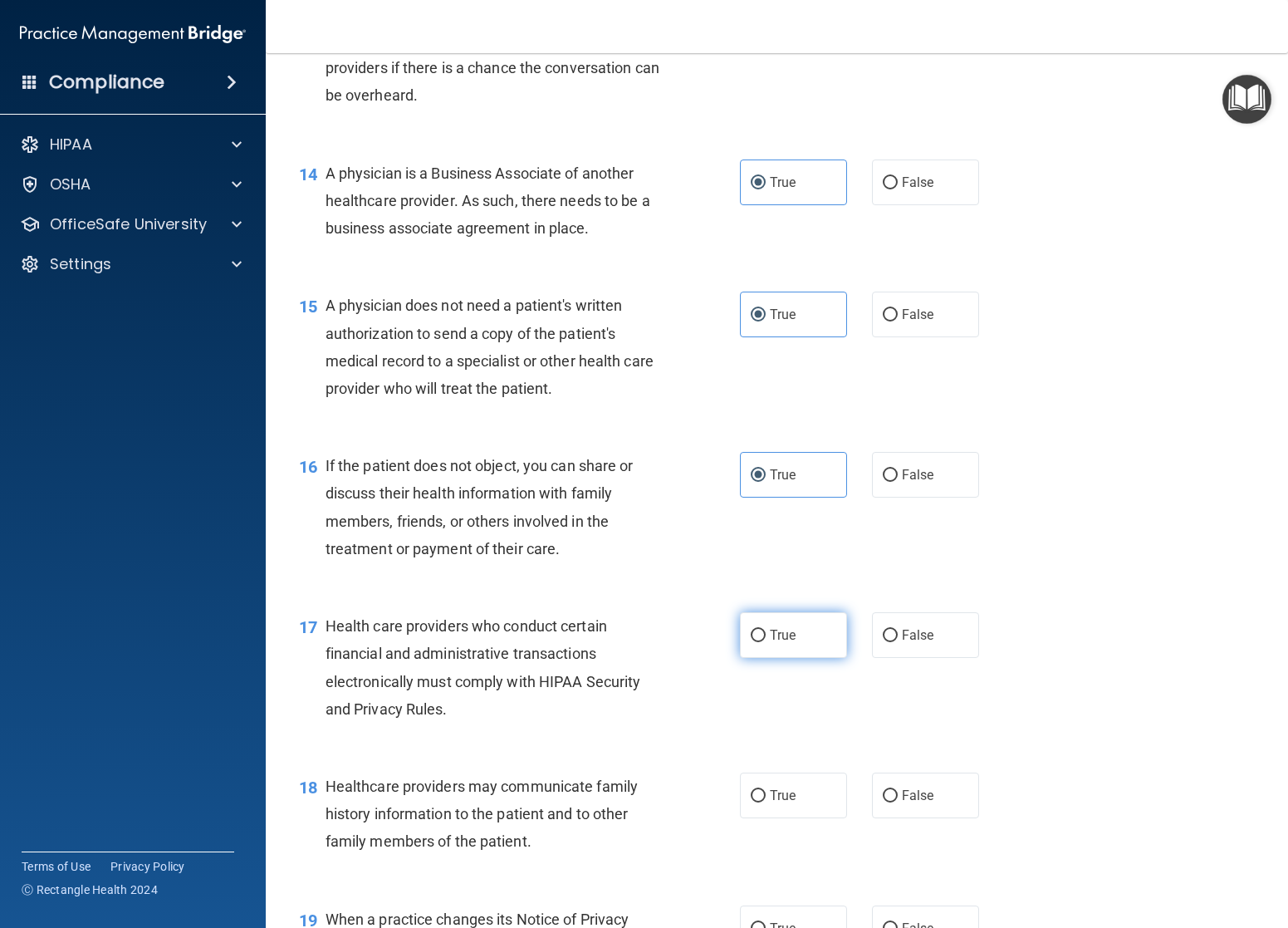 click on "True" at bounding box center [758, 636] 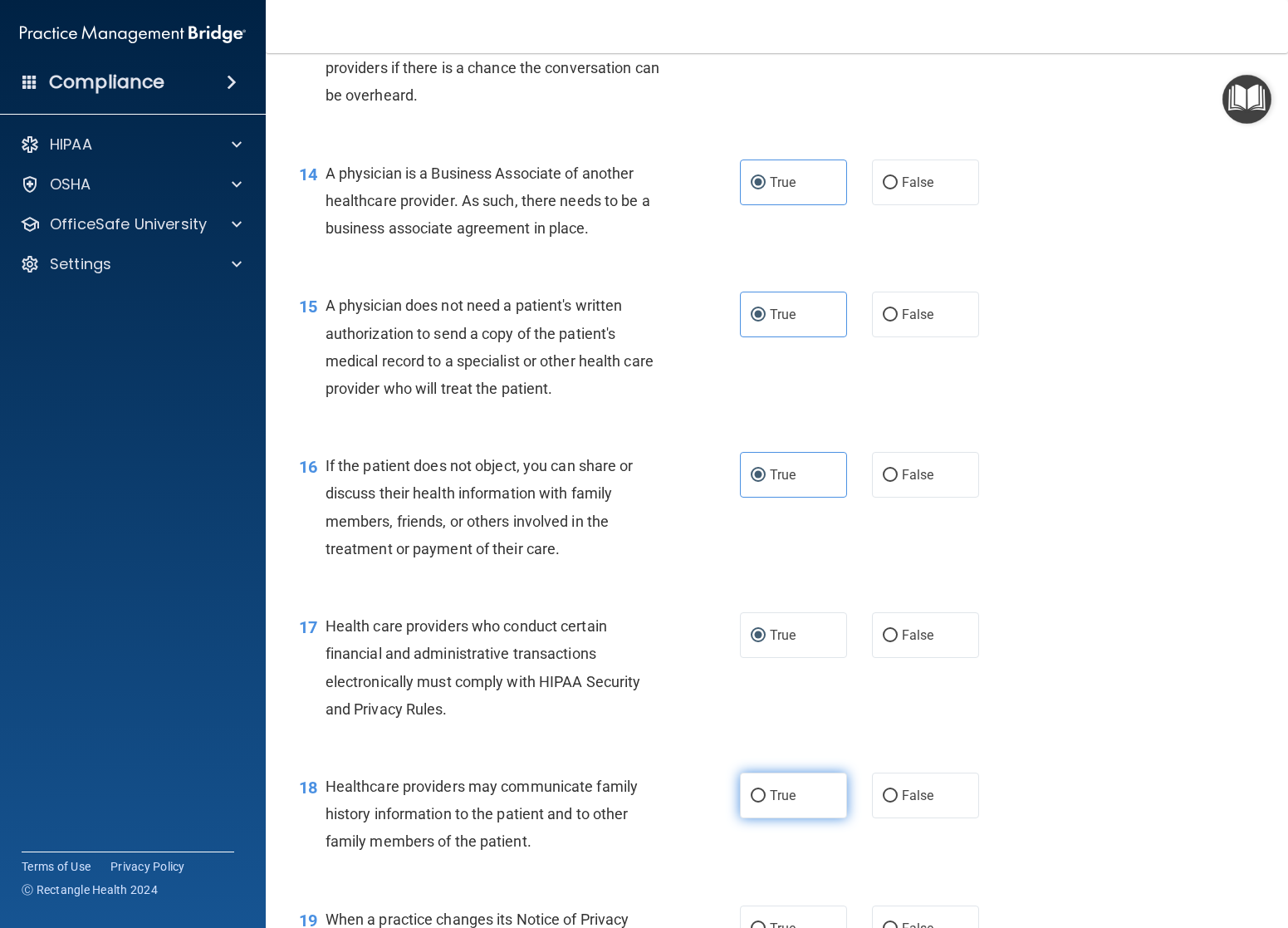 click on "True" at bounding box center (793, 795) 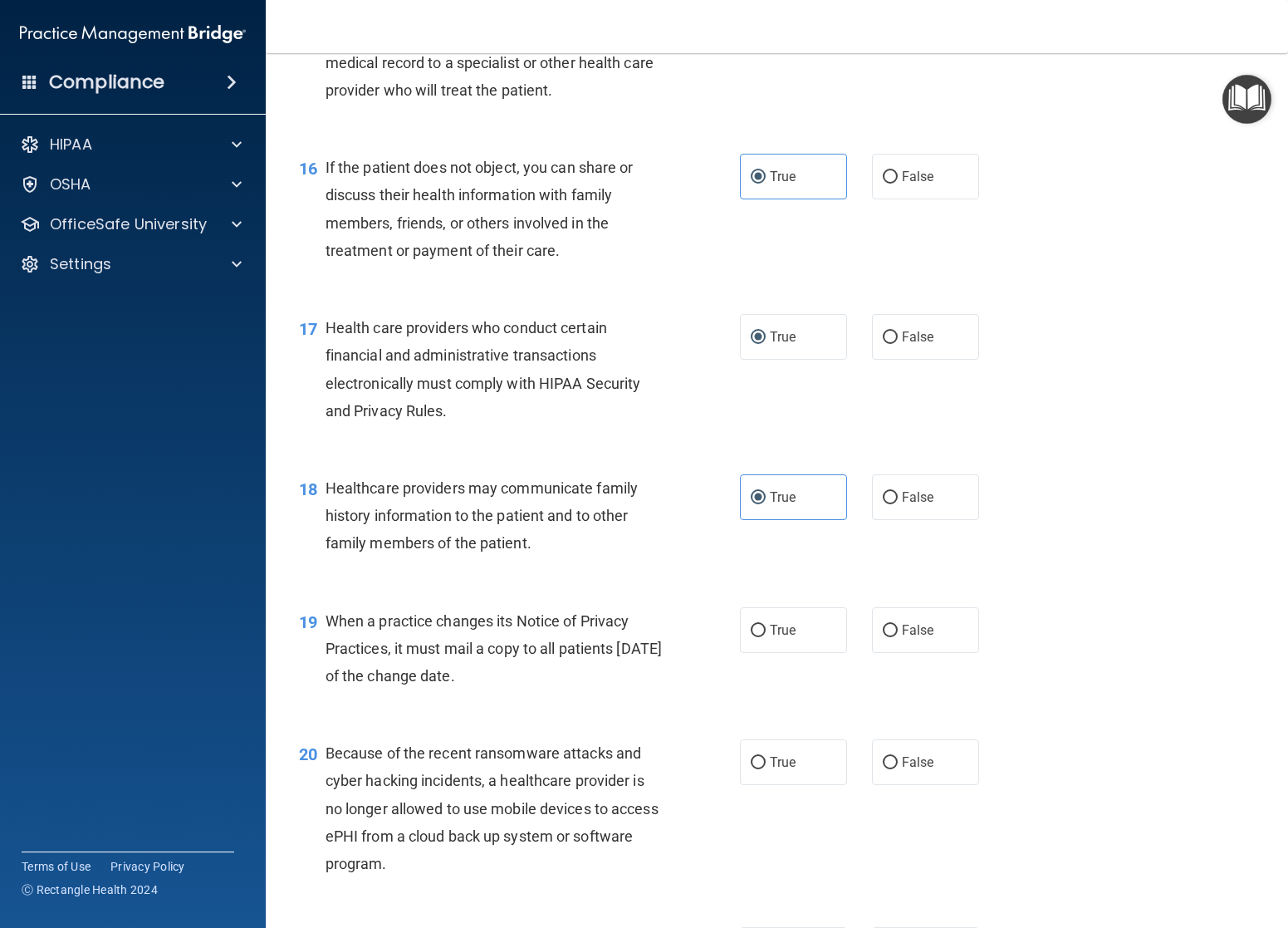 scroll, scrollTop: 2416, scrollLeft: 0, axis: vertical 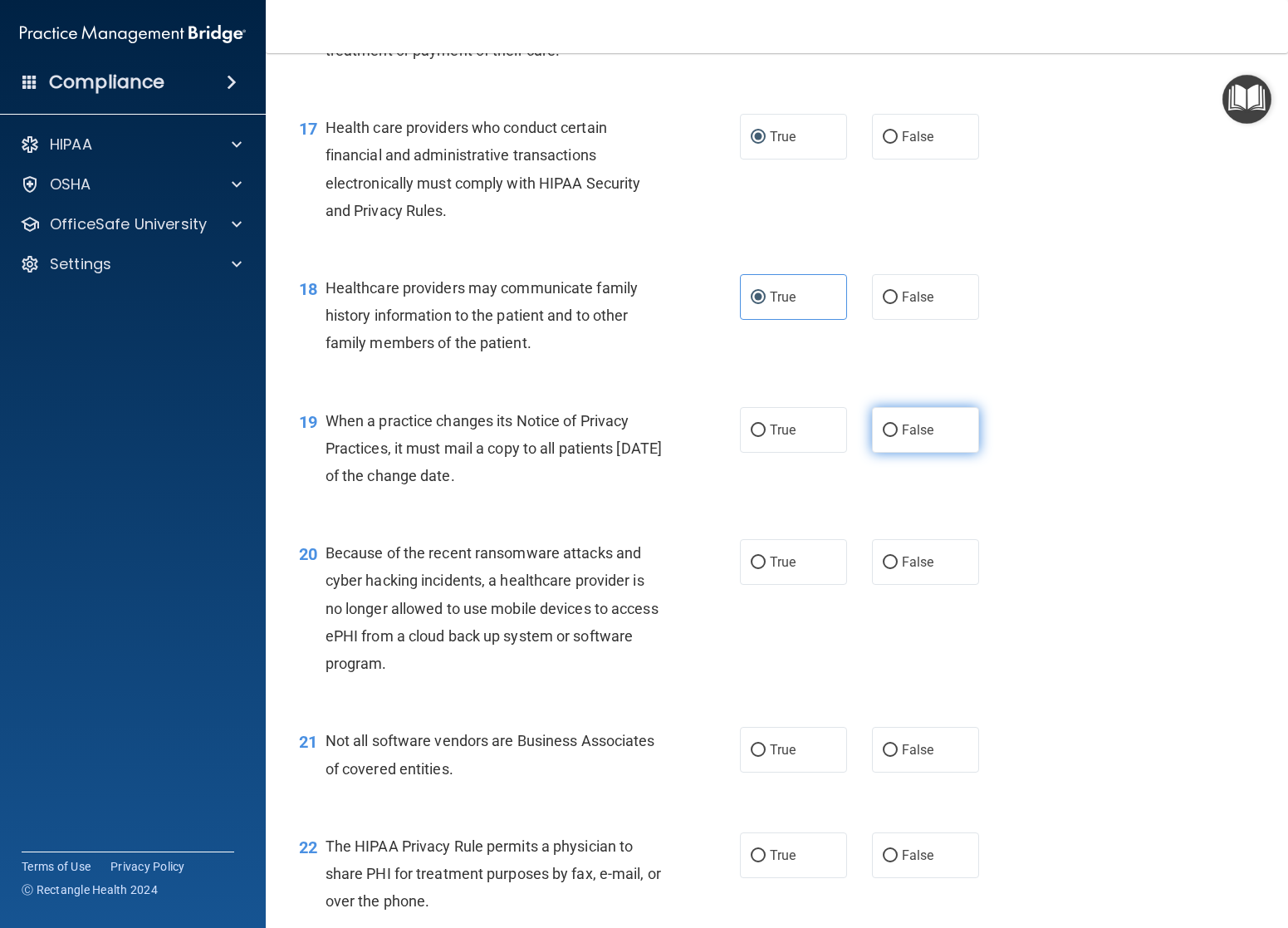 click on "False" at bounding box center (925, 430) 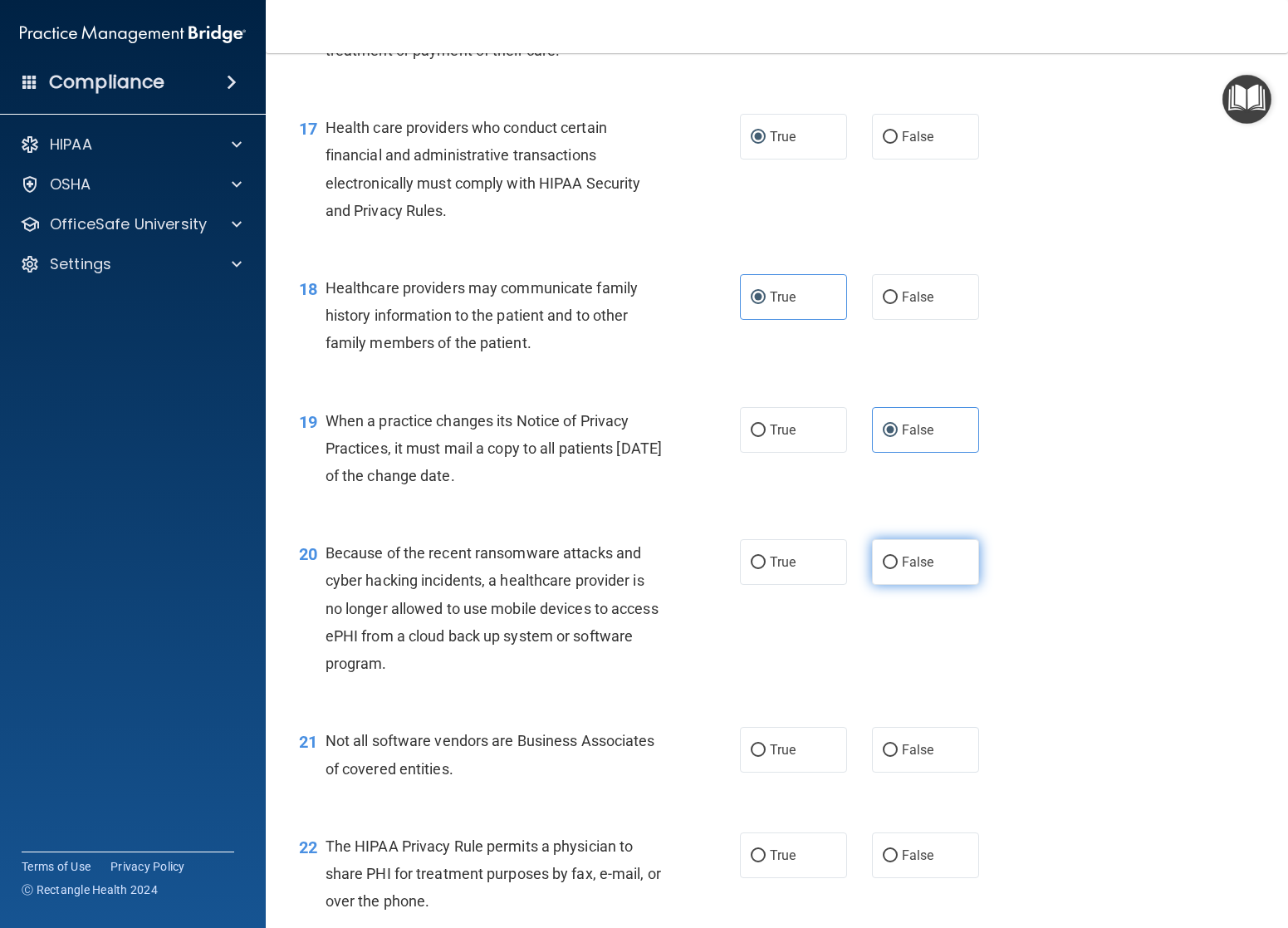 click on "False" at bounding box center [918, 562] 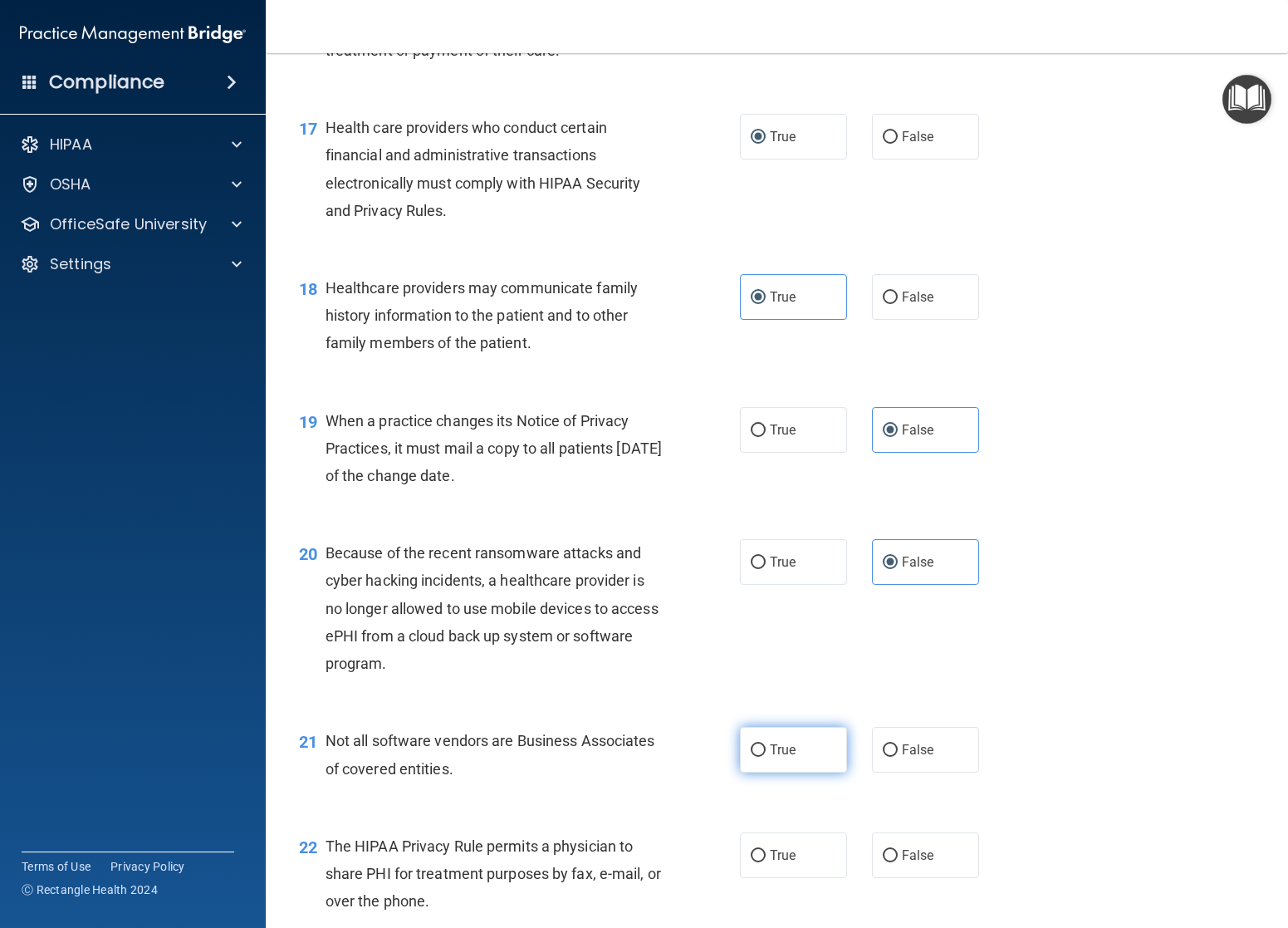 drag, startPoint x: 780, startPoint y: 748, endPoint x: 768, endPoint y: 676, distance: 72.99315 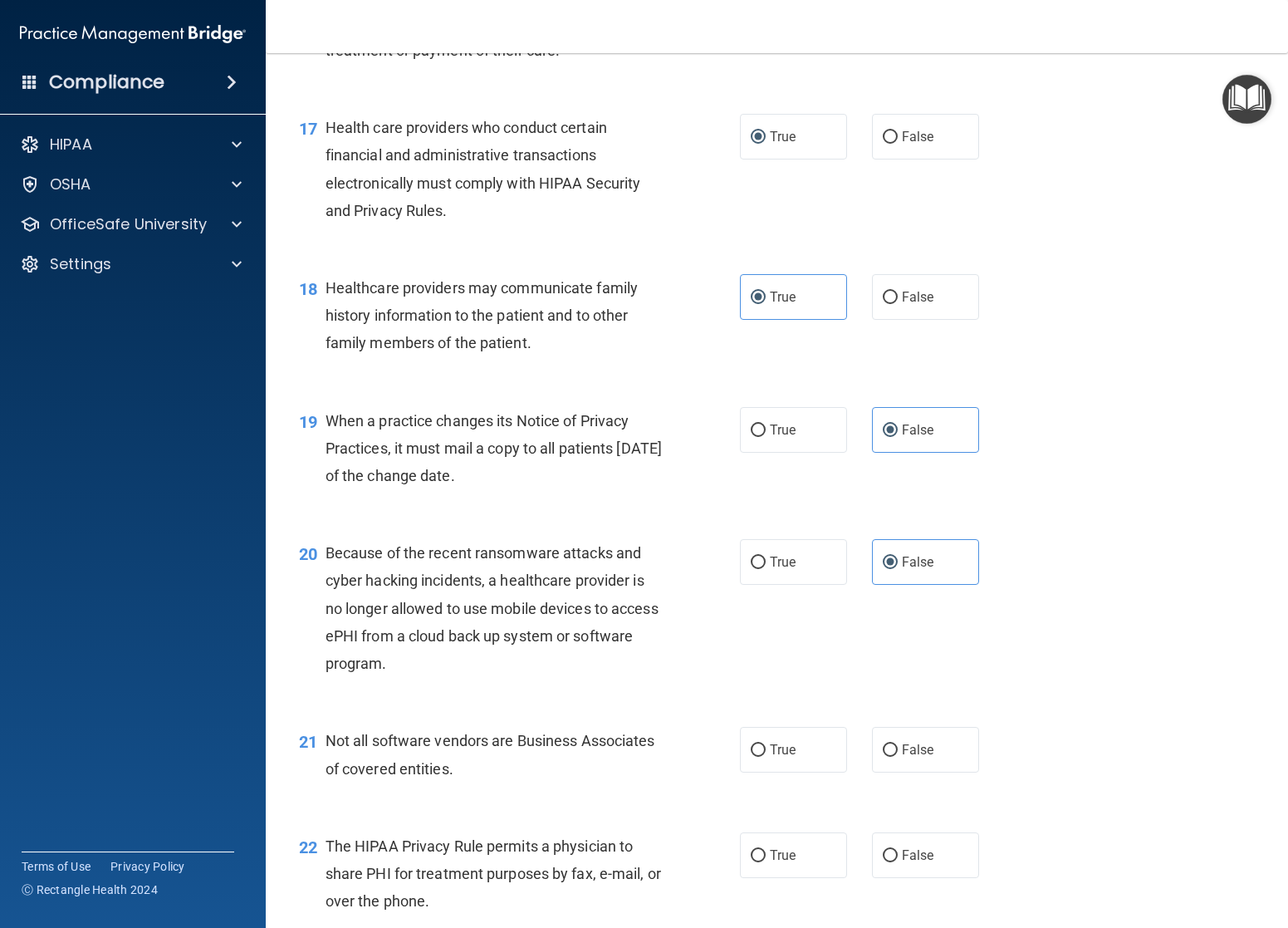 click on "True" at bounding box center (758, 750) 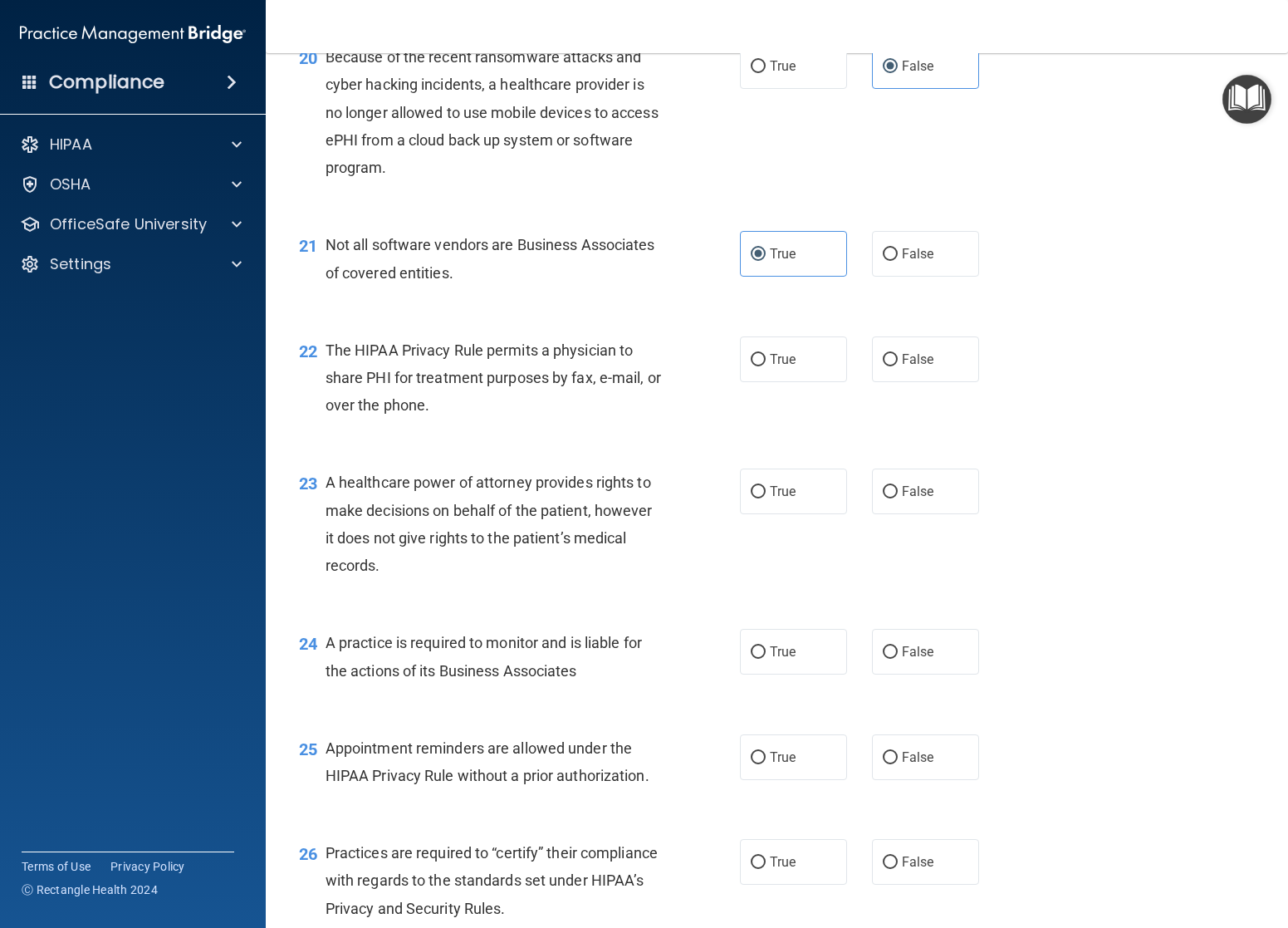 scroll, scrollTop: 2914, scrollLeft: 0, axis: vertical 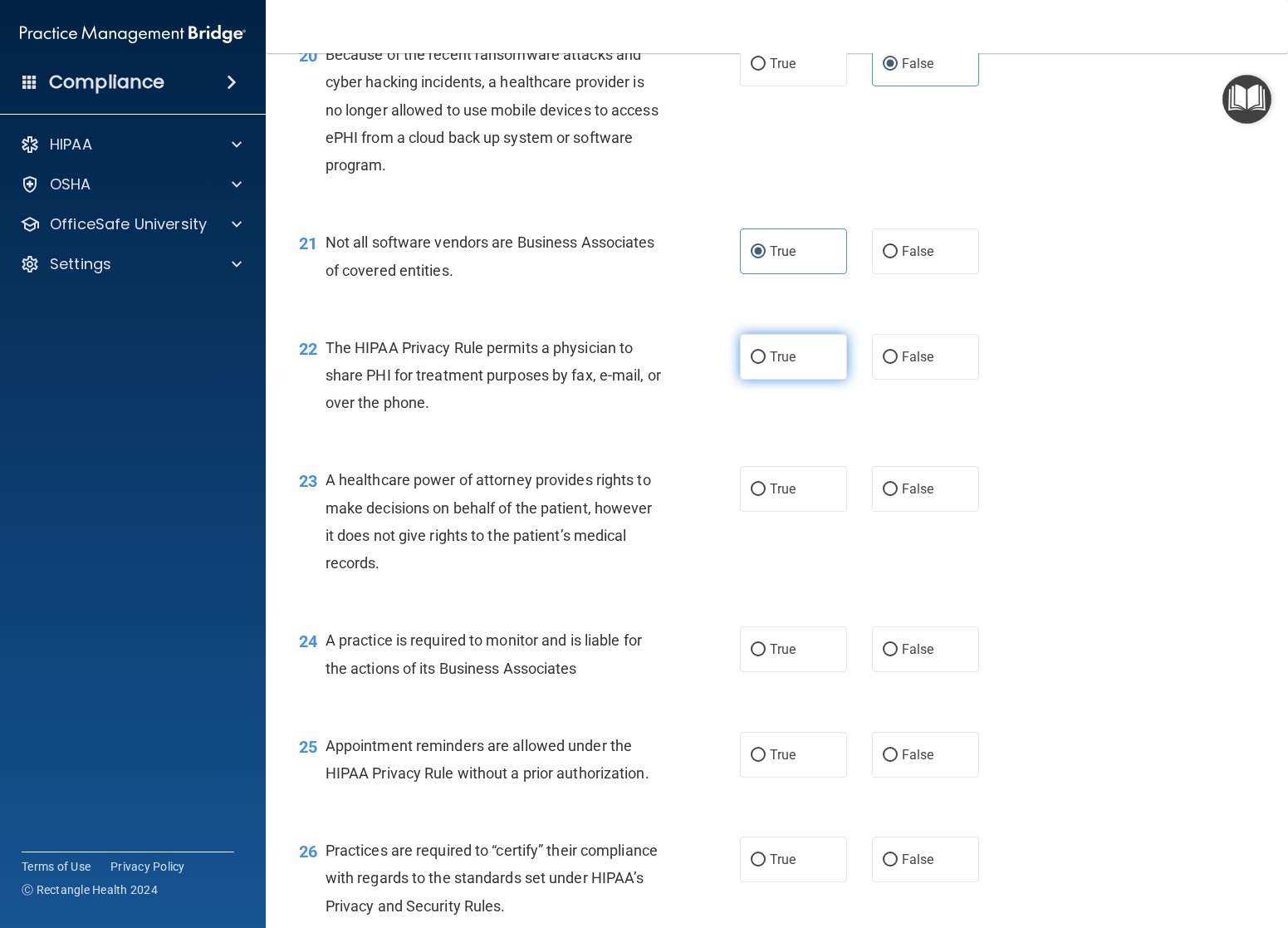 click on "True" at bounding box center [758, 357] 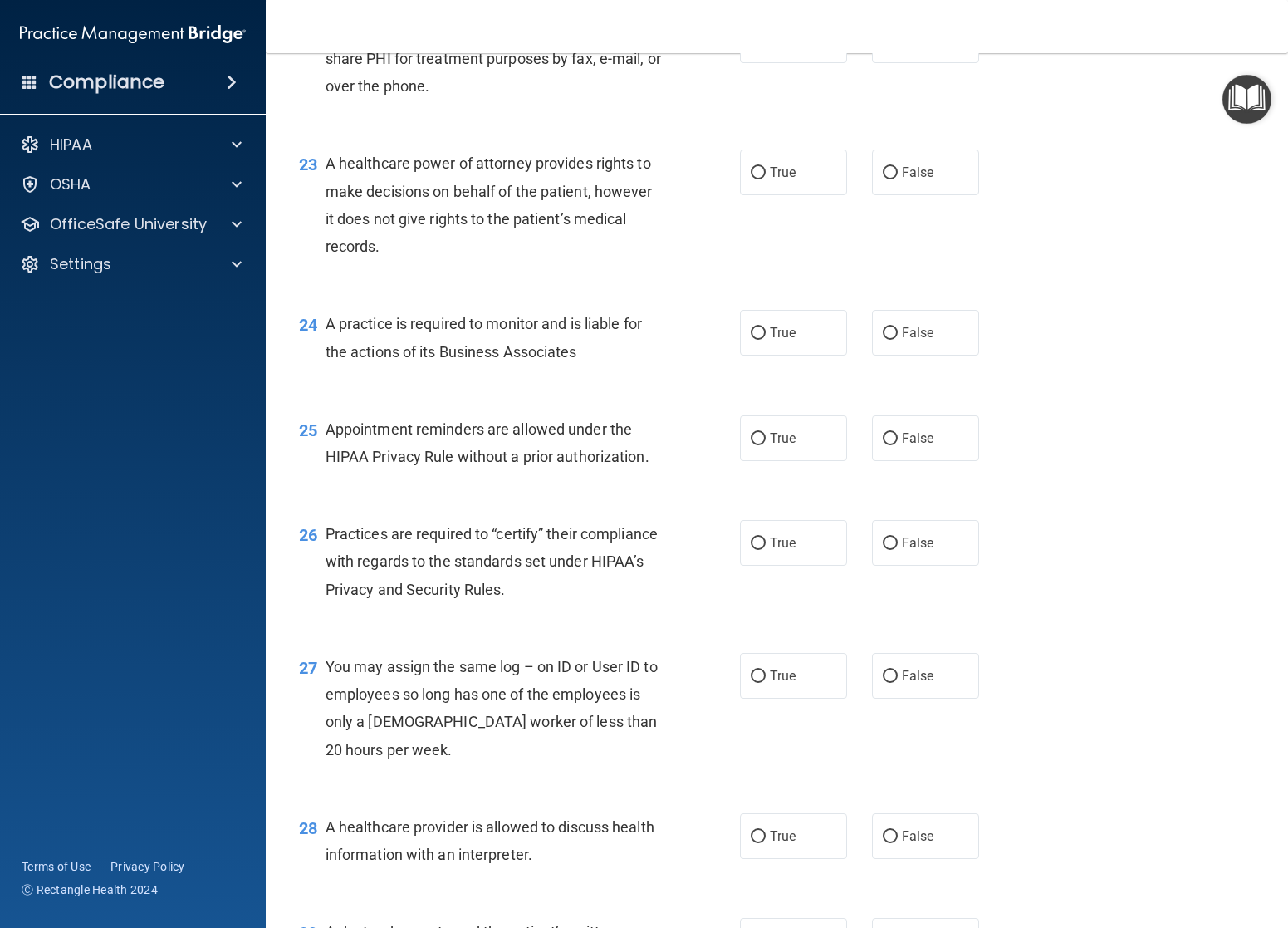 scroll, scrollTop: 3288, scrollLeft: 0, axis: vertical 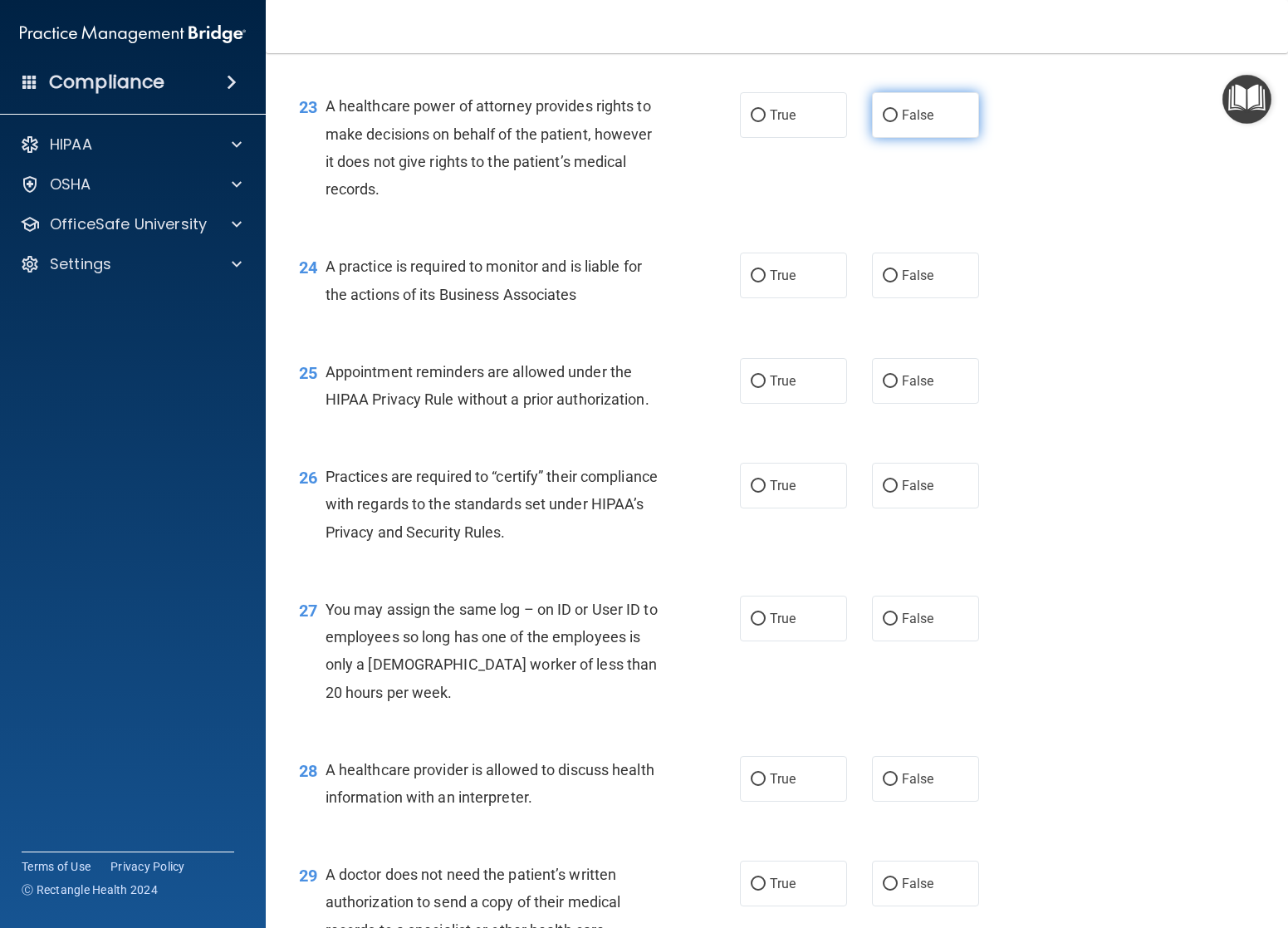 drag, startPoint x: 884, startPoint y: 110, endPoint x: 883, endPoint y: 125, distance: 15.033296 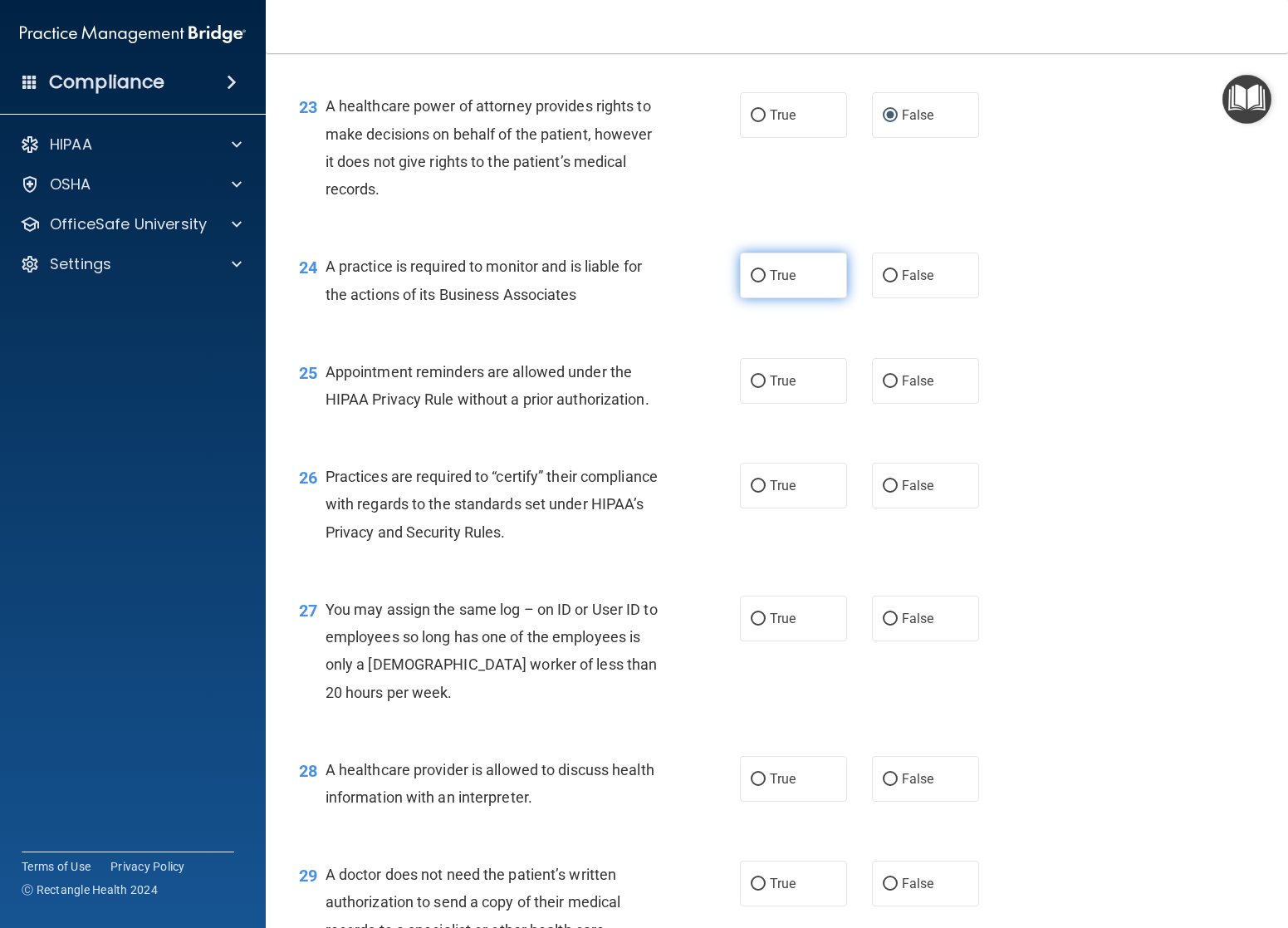 click on "True" at bounding box center (793, 275) 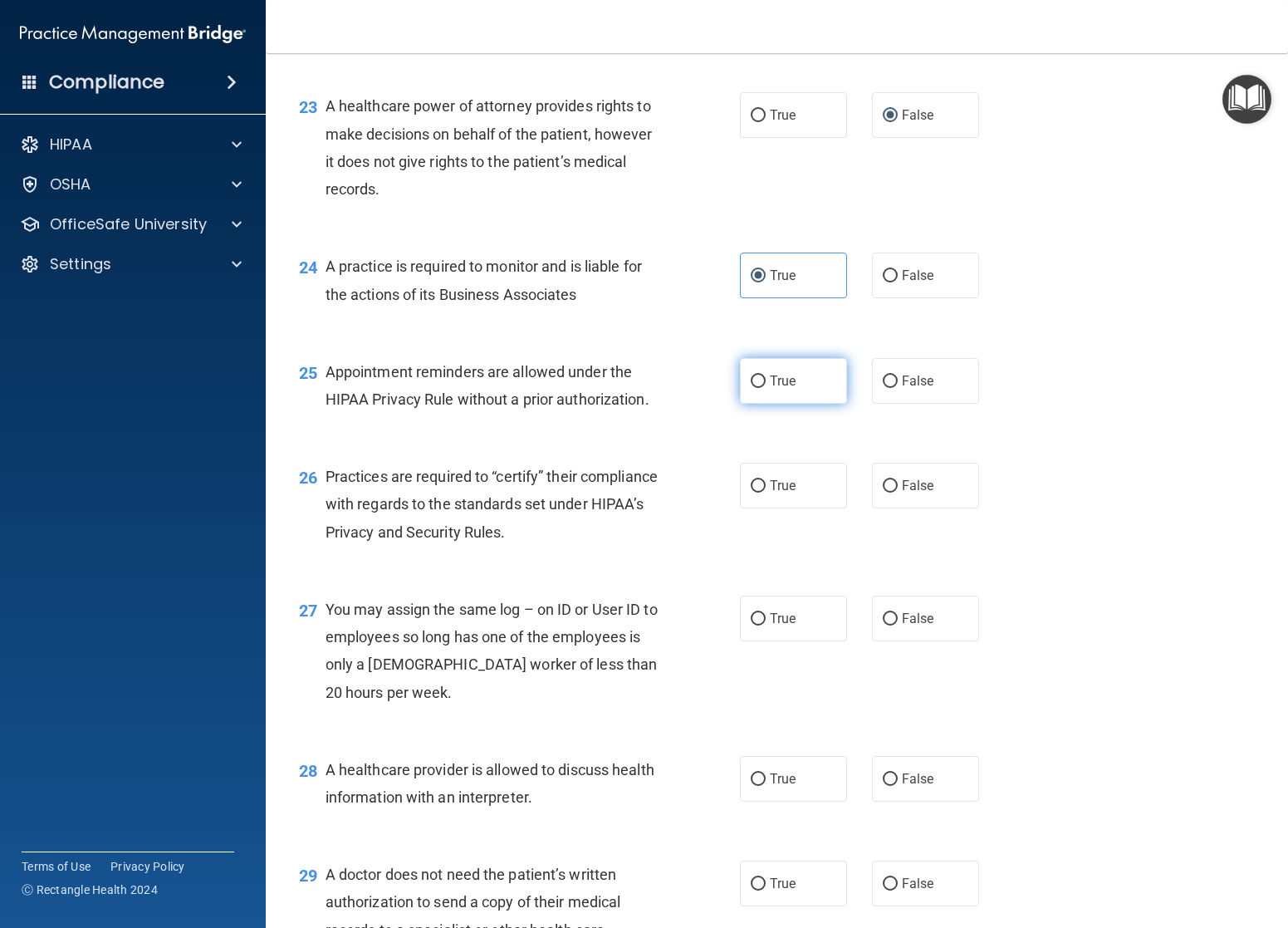 click on "True" at bounding box center [793, 381] 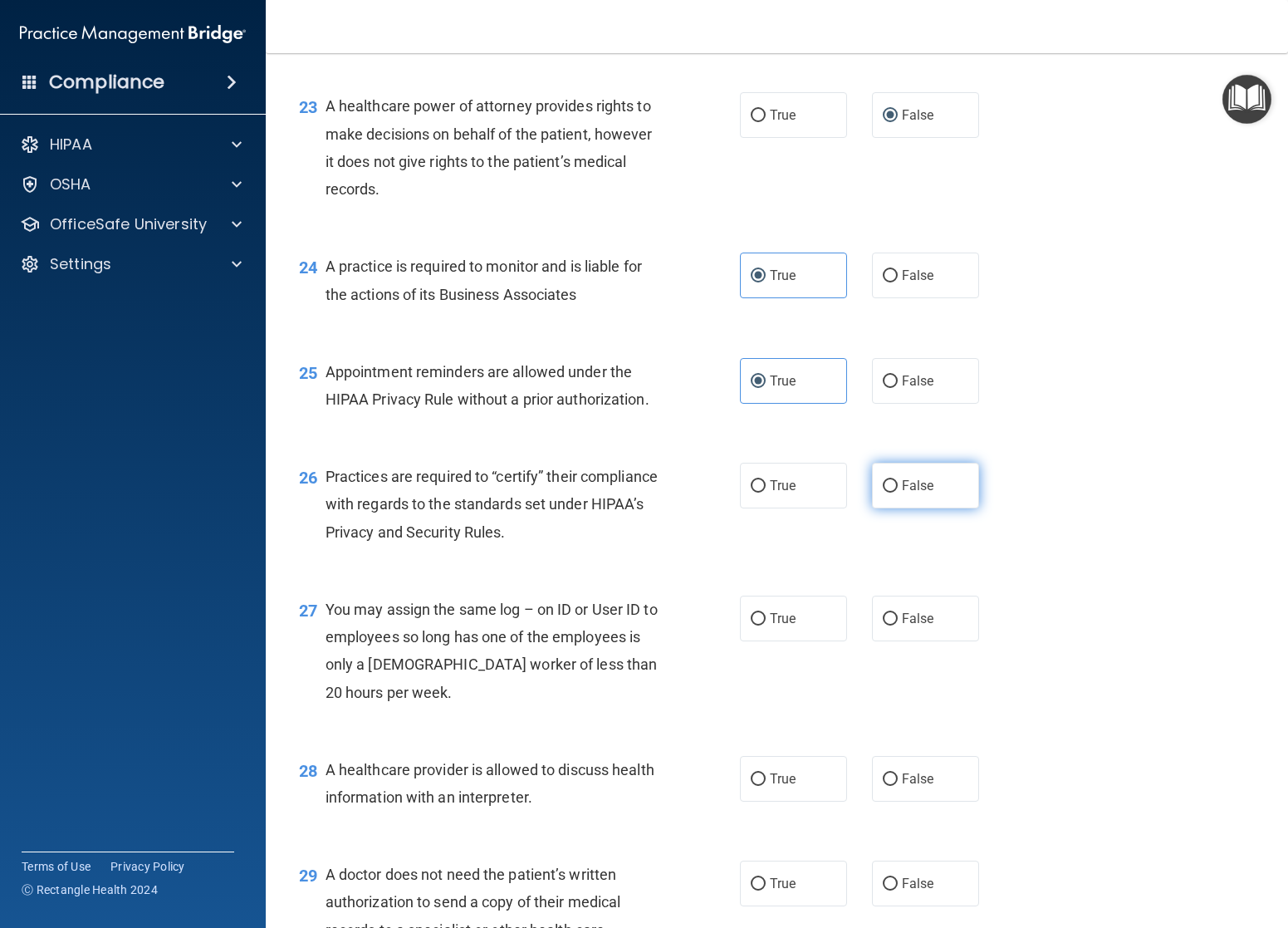 click on "False" at bounding box center [890, 486] 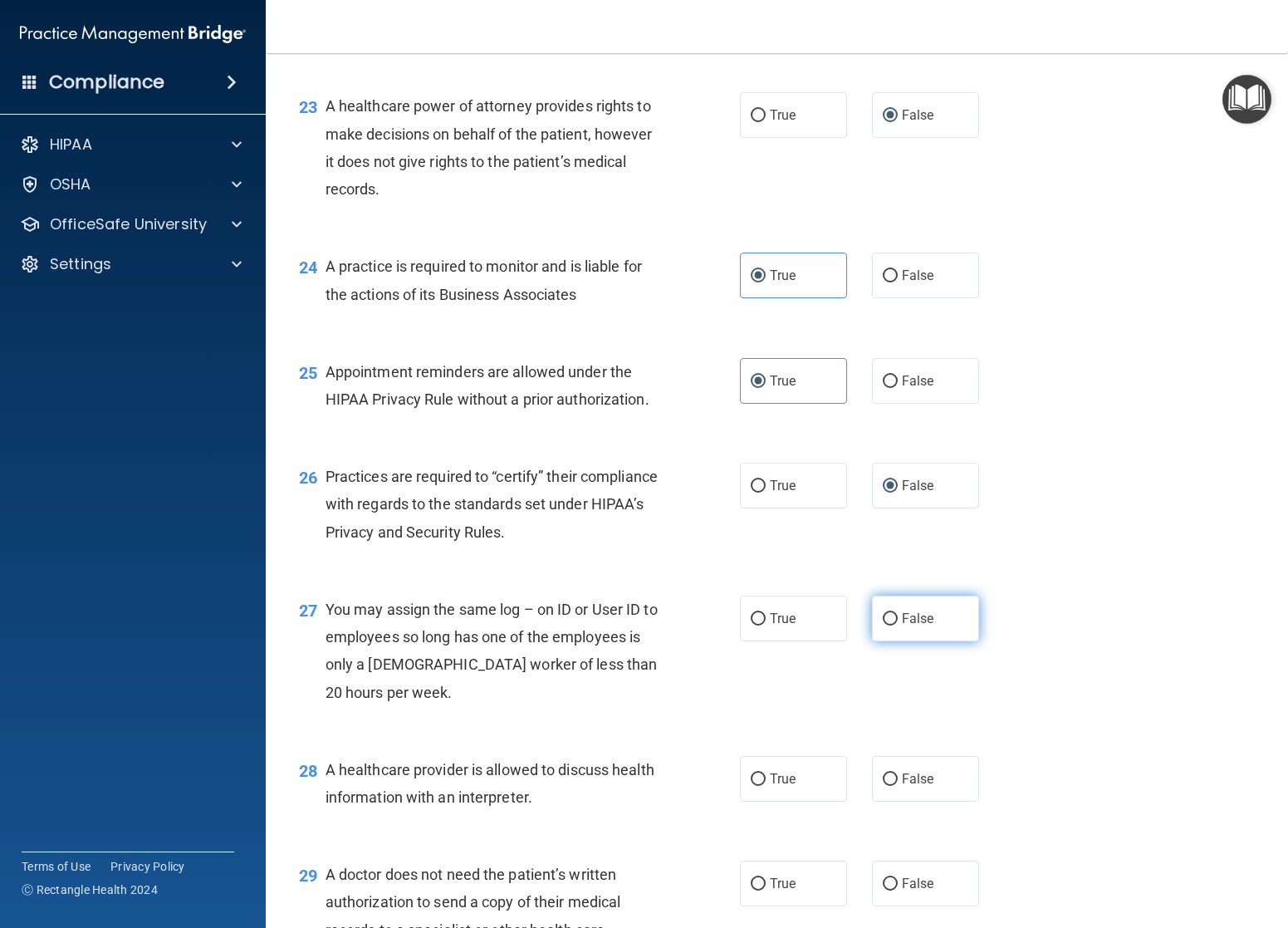 click on "False" at bounding box center [925, 618] 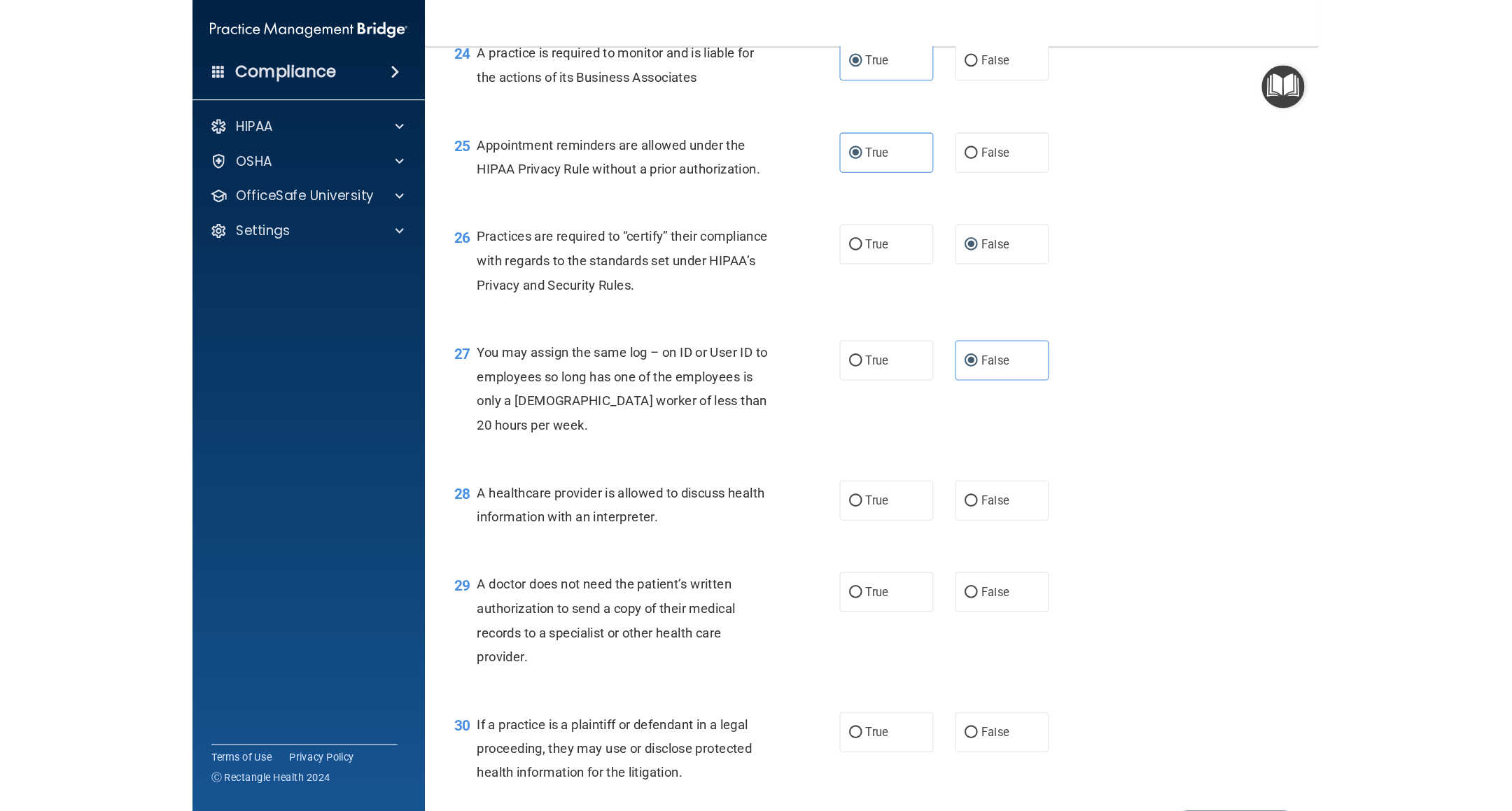 scroll, scrollTop: 2979, scrollLeft: 0, axis: vertical 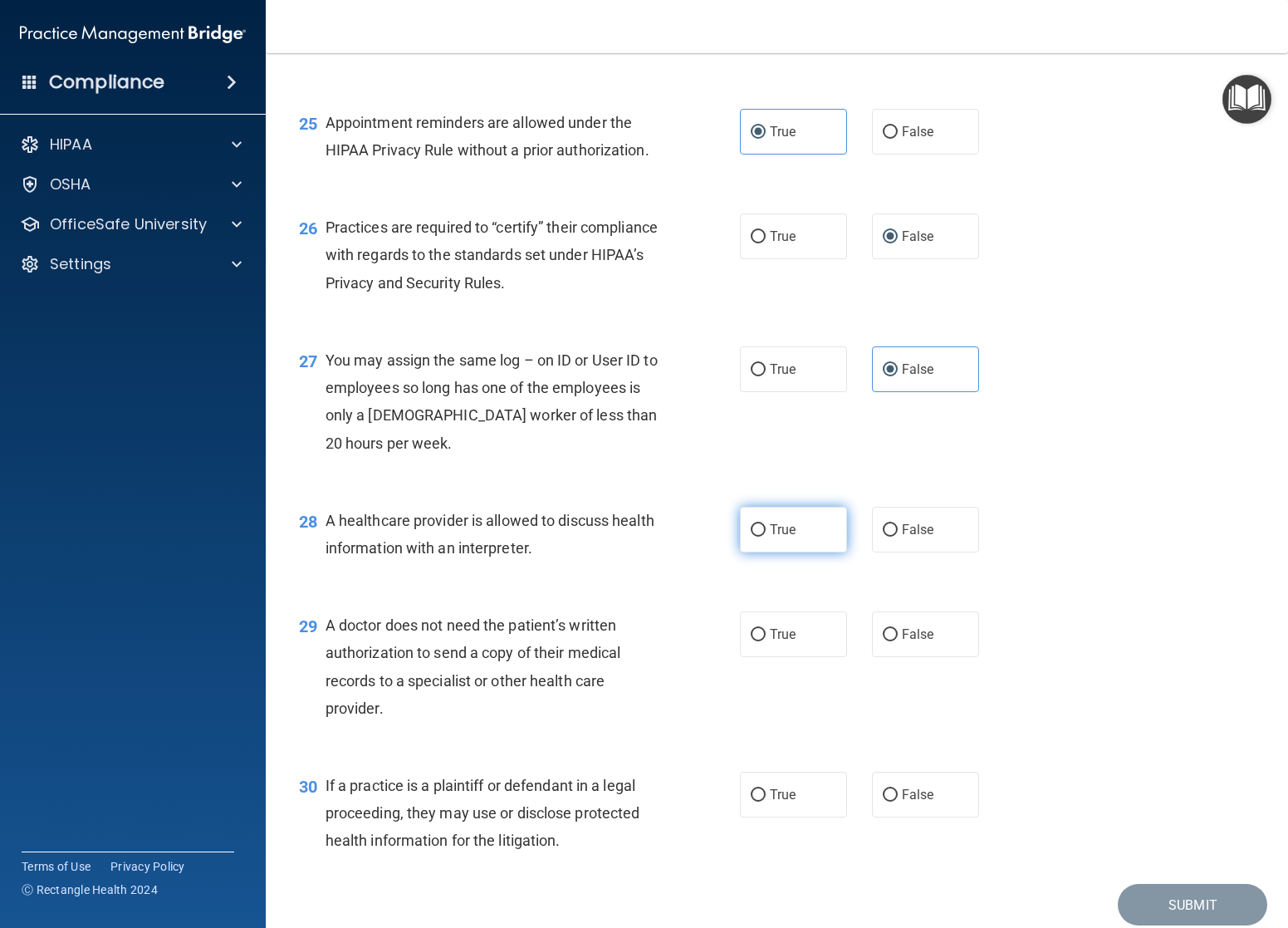 click on "True" at bounding box center (793, 529) 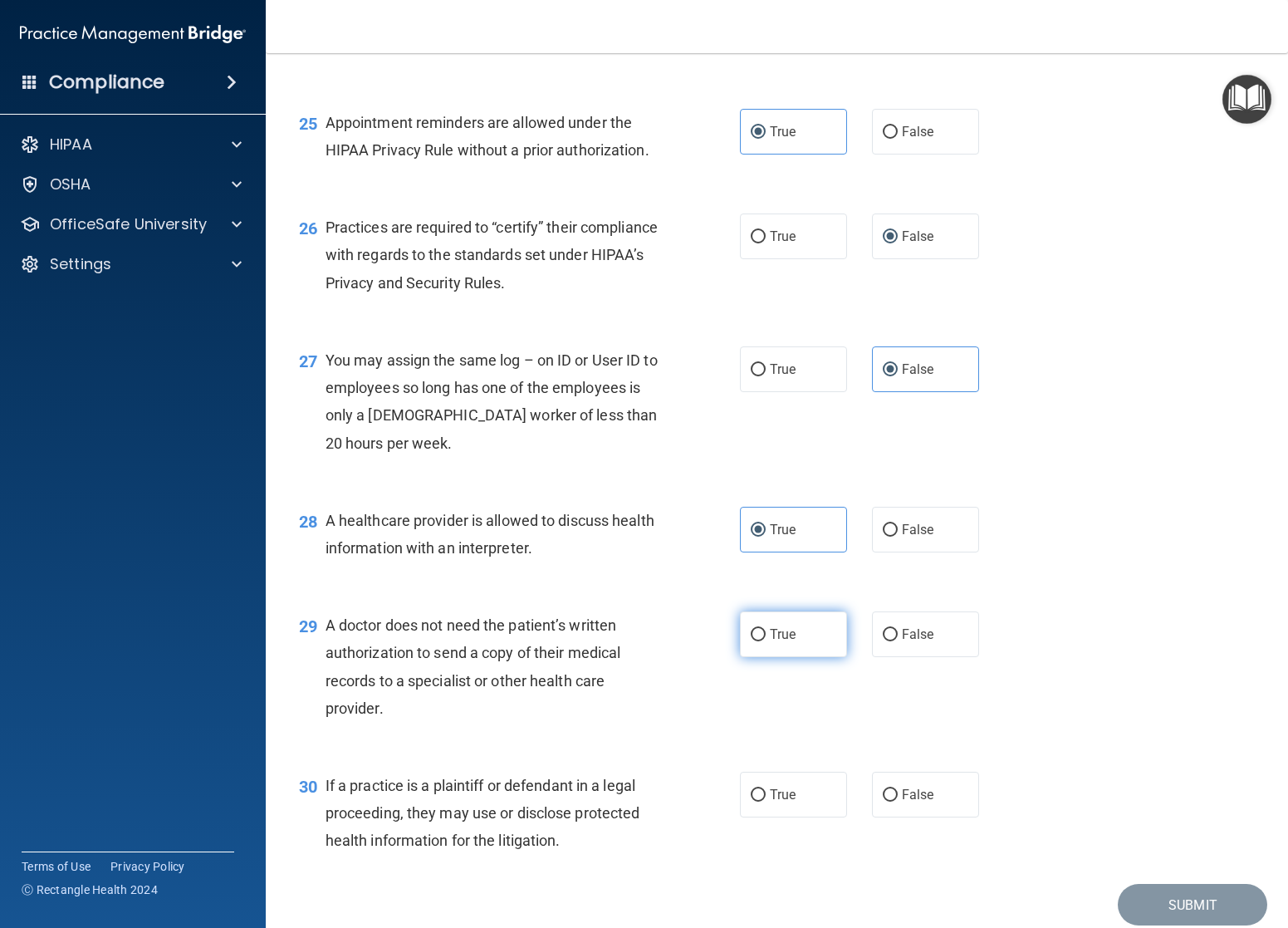 click on "True" at bounding box center (793, 634) 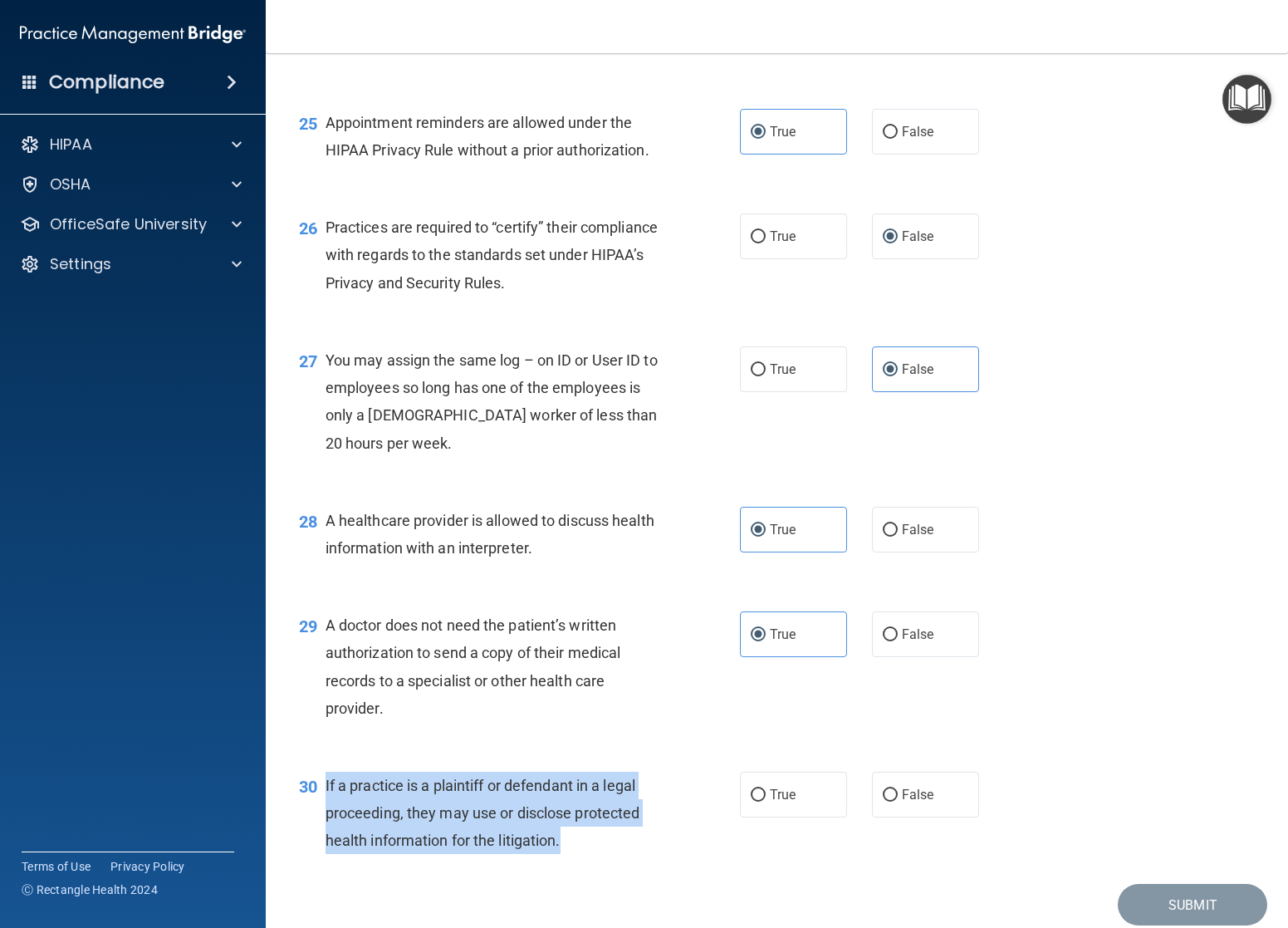 drag, startPoint x: 319, startPoint y: 776, endPoint x: 561, endPoint y: 831, distance: 248.1713 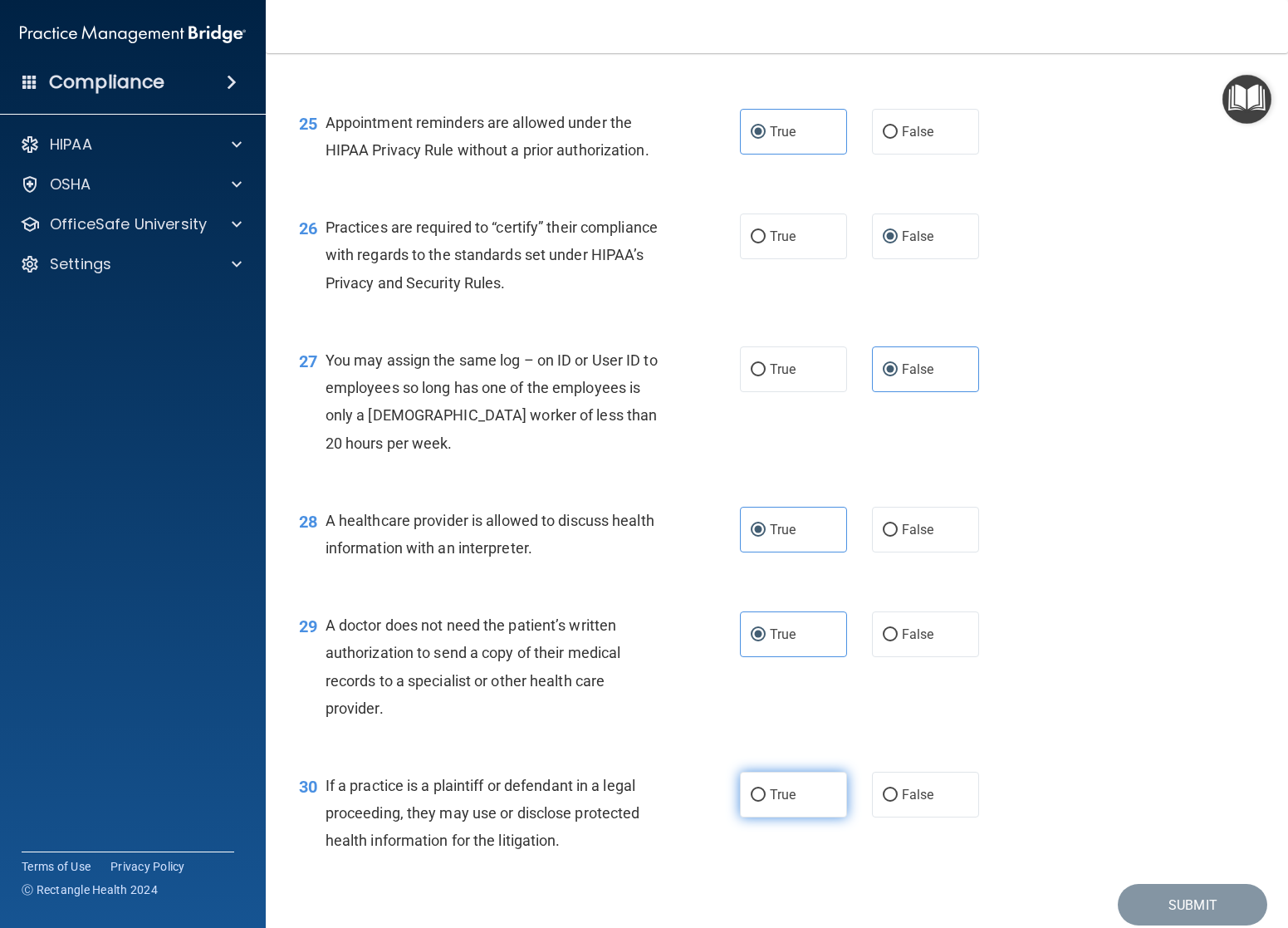 click on "True" at bounding box center [782, 794] 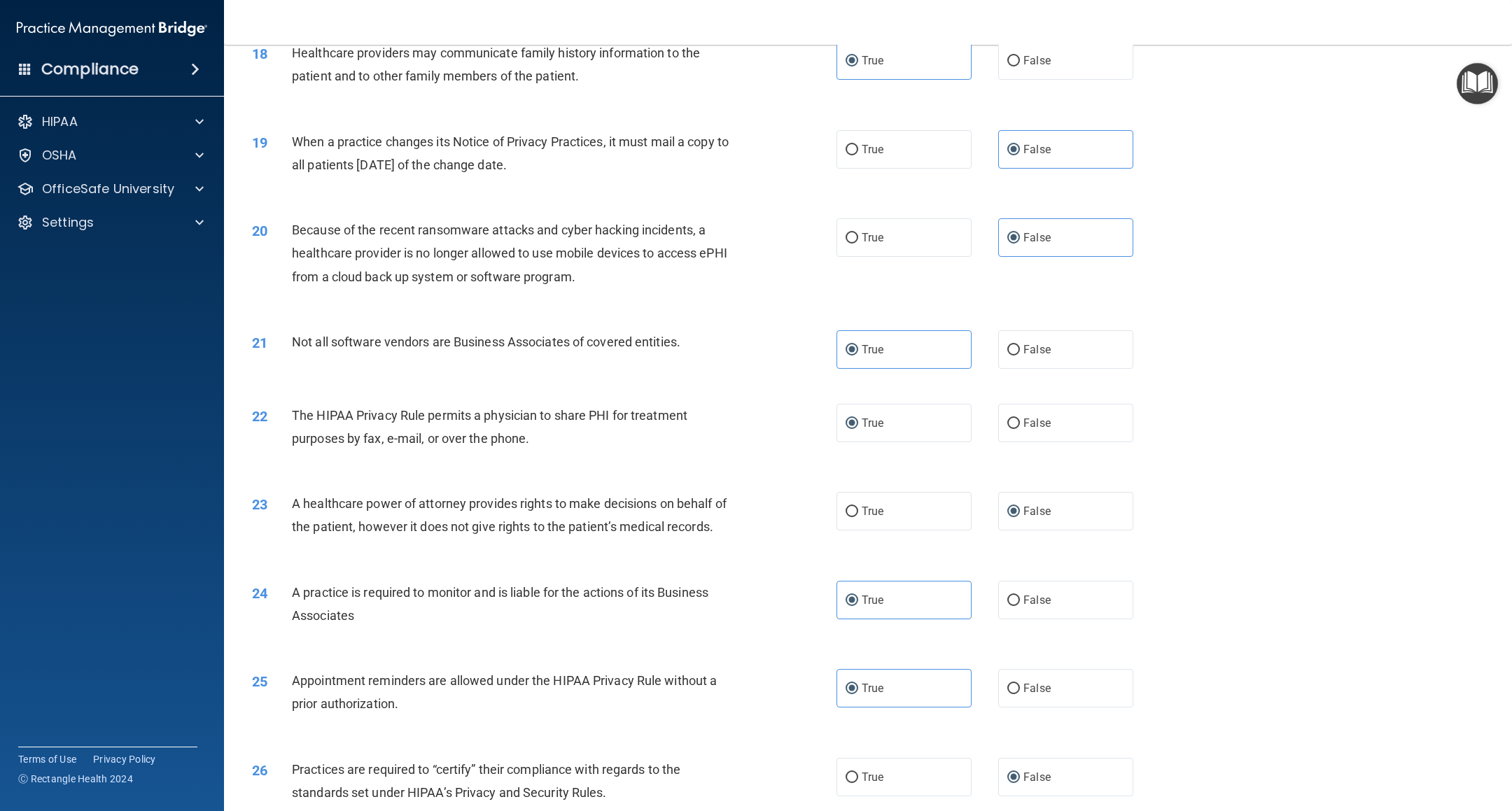 scroll, scrollTop: 1812, scrollLeft: 0, axis: vertical 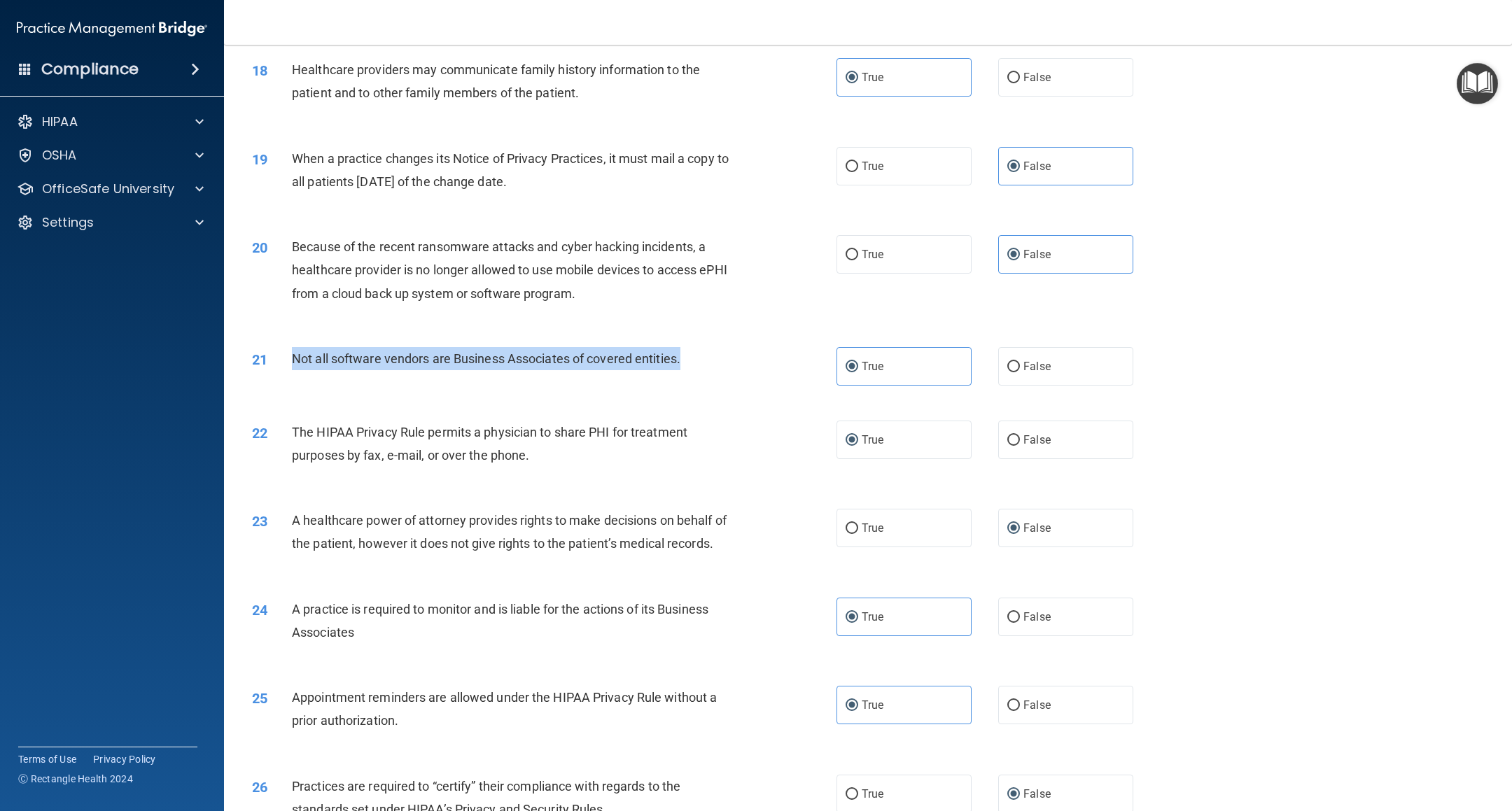 drag, startPoint x: 689, startPoint y: 353, endPoint x: 288, endPoint y: 355, distance: 401.005 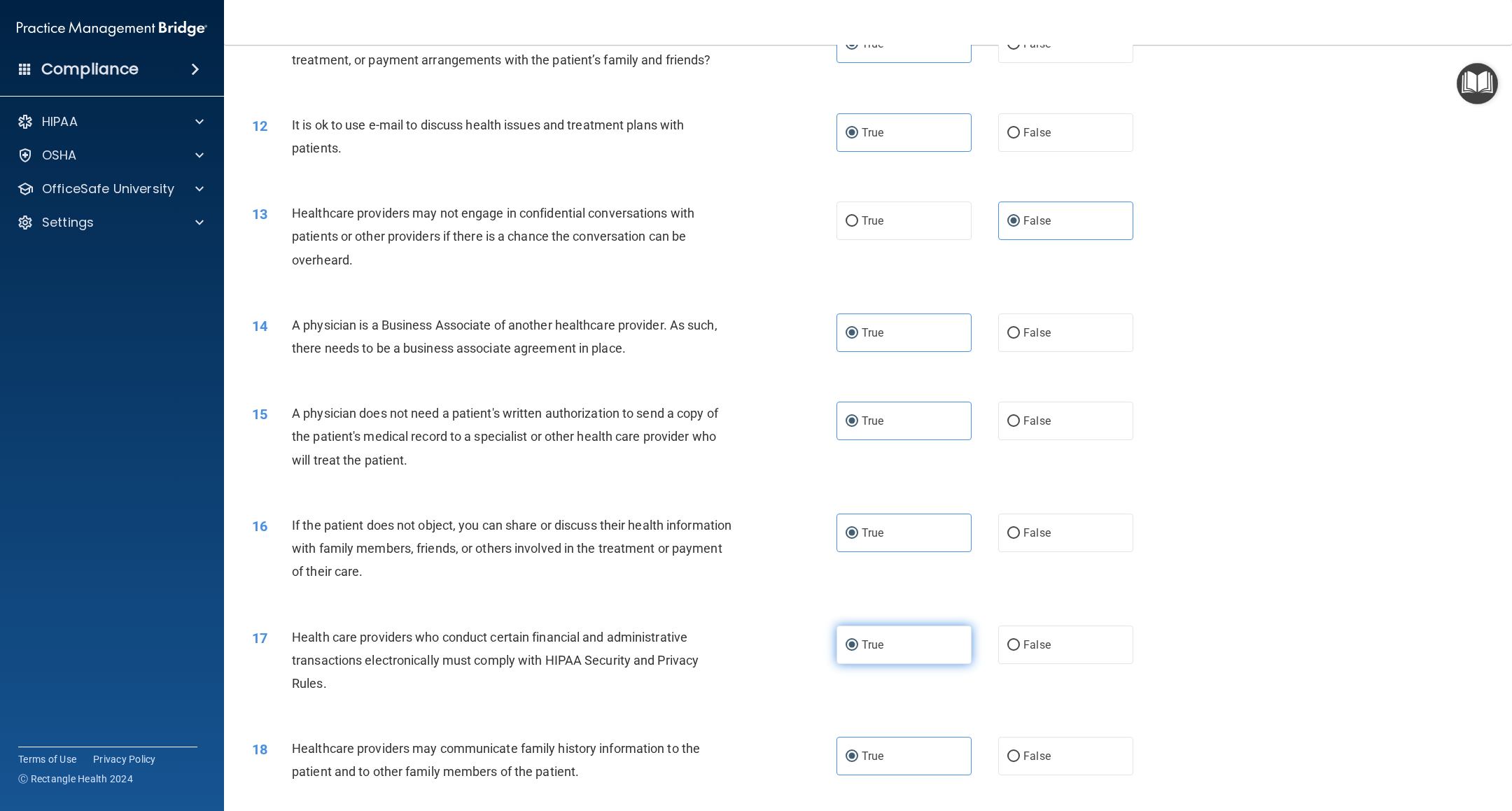 scroll, scrollTop: 1183, scrollLeft: 0, axis: vertical 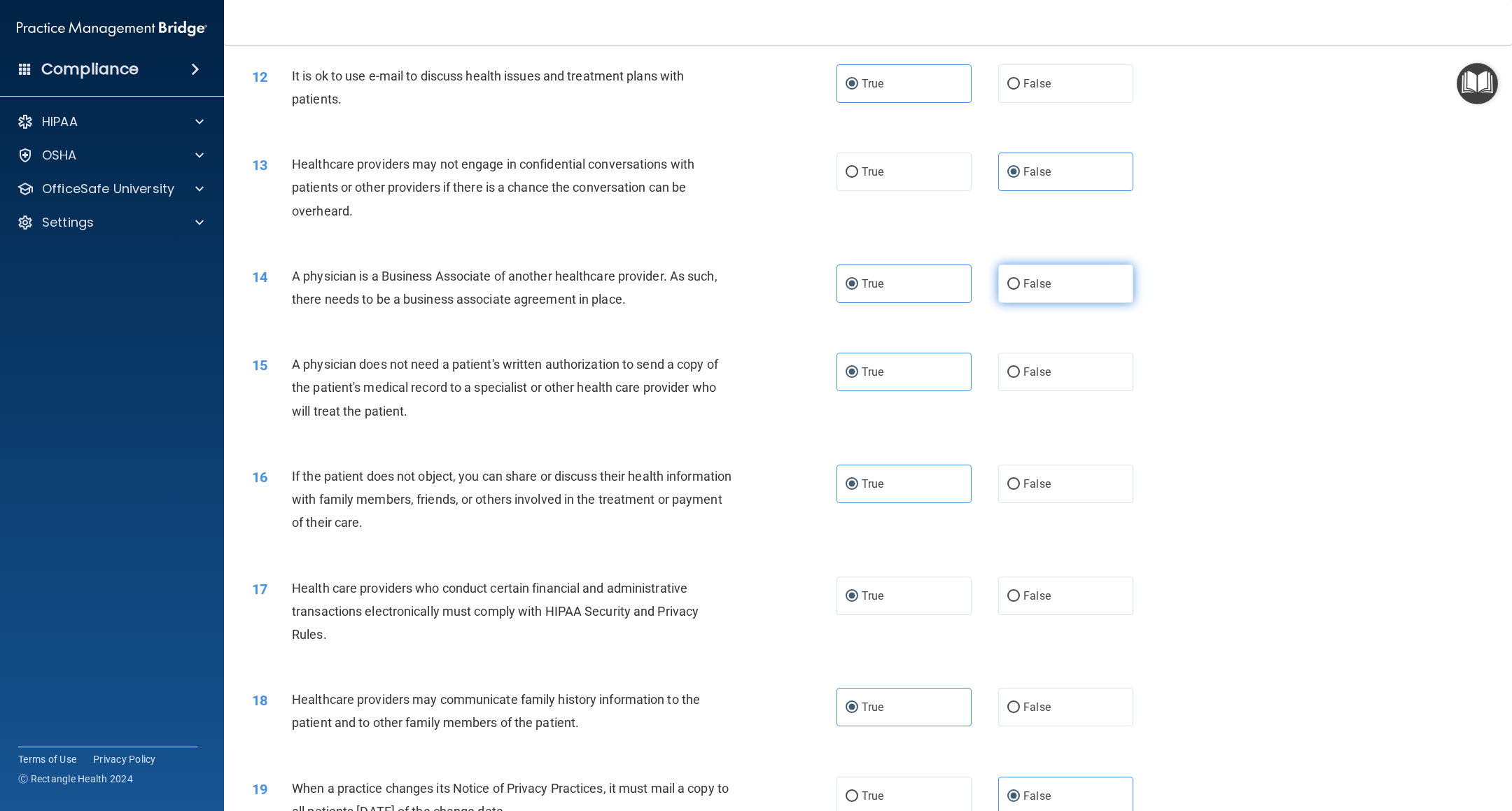 click on "False" at bounding box center (1065, 283) 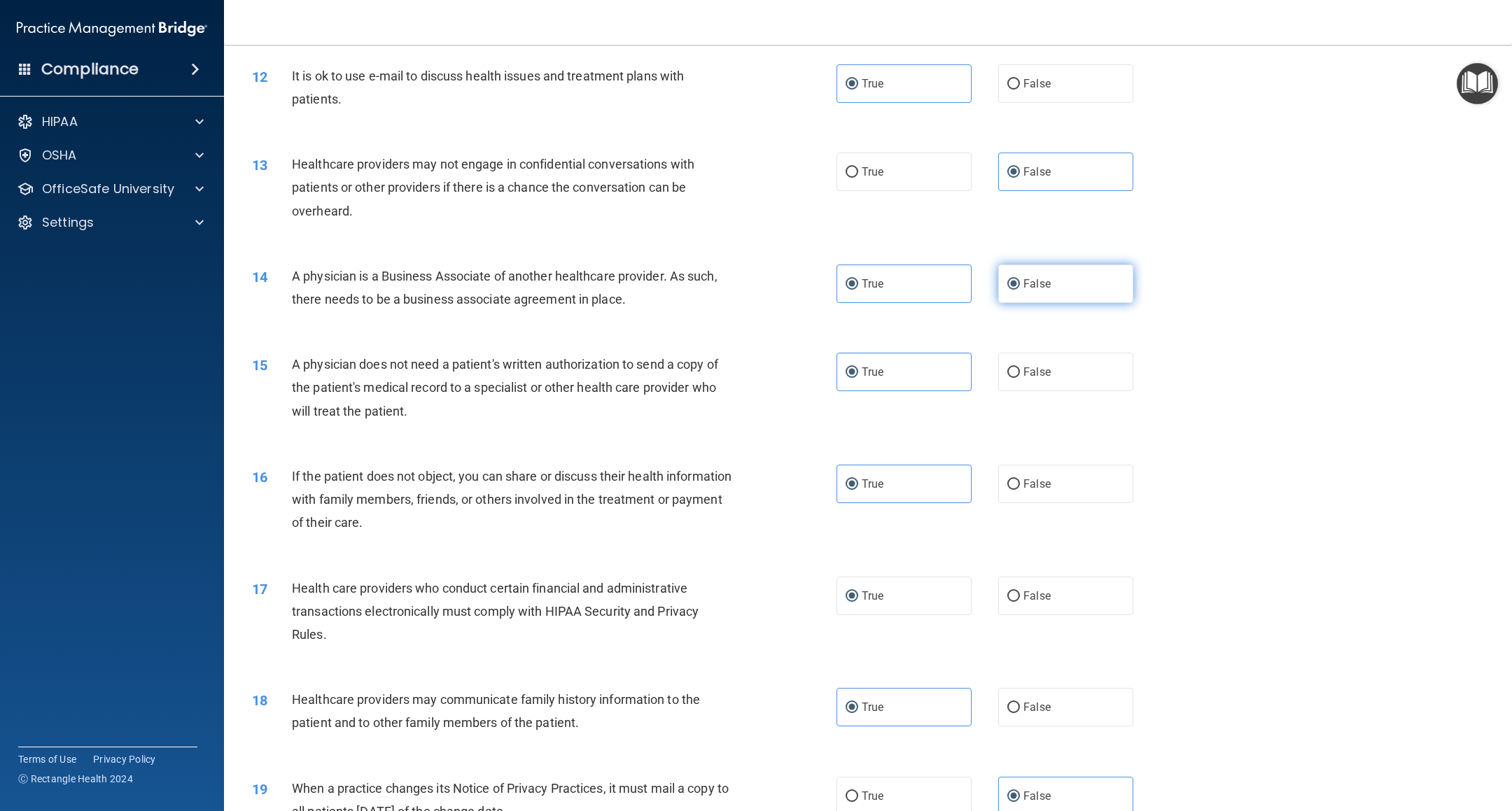 radio on "false" 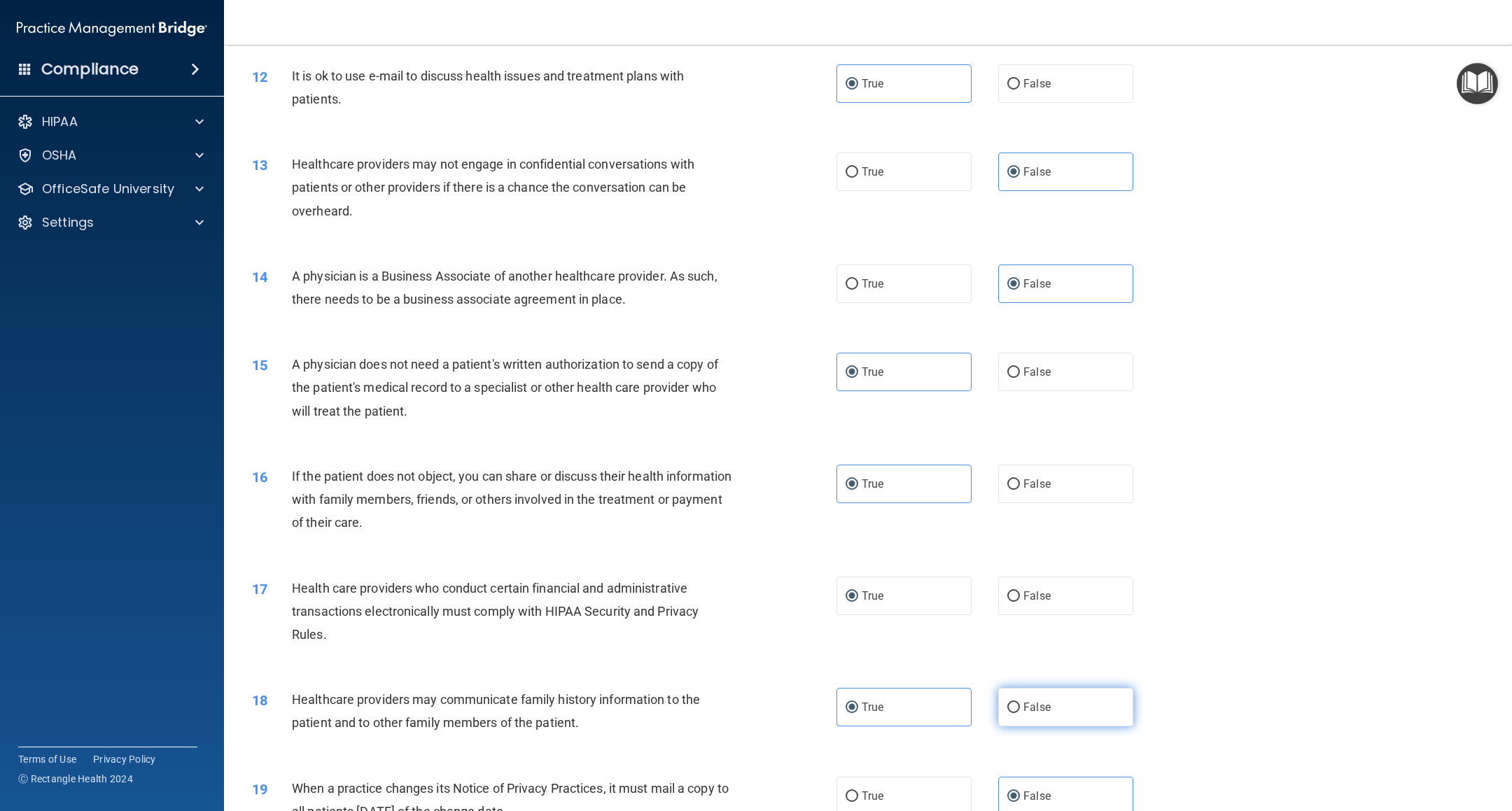 click on "False" at bounding box center [1065, 707] 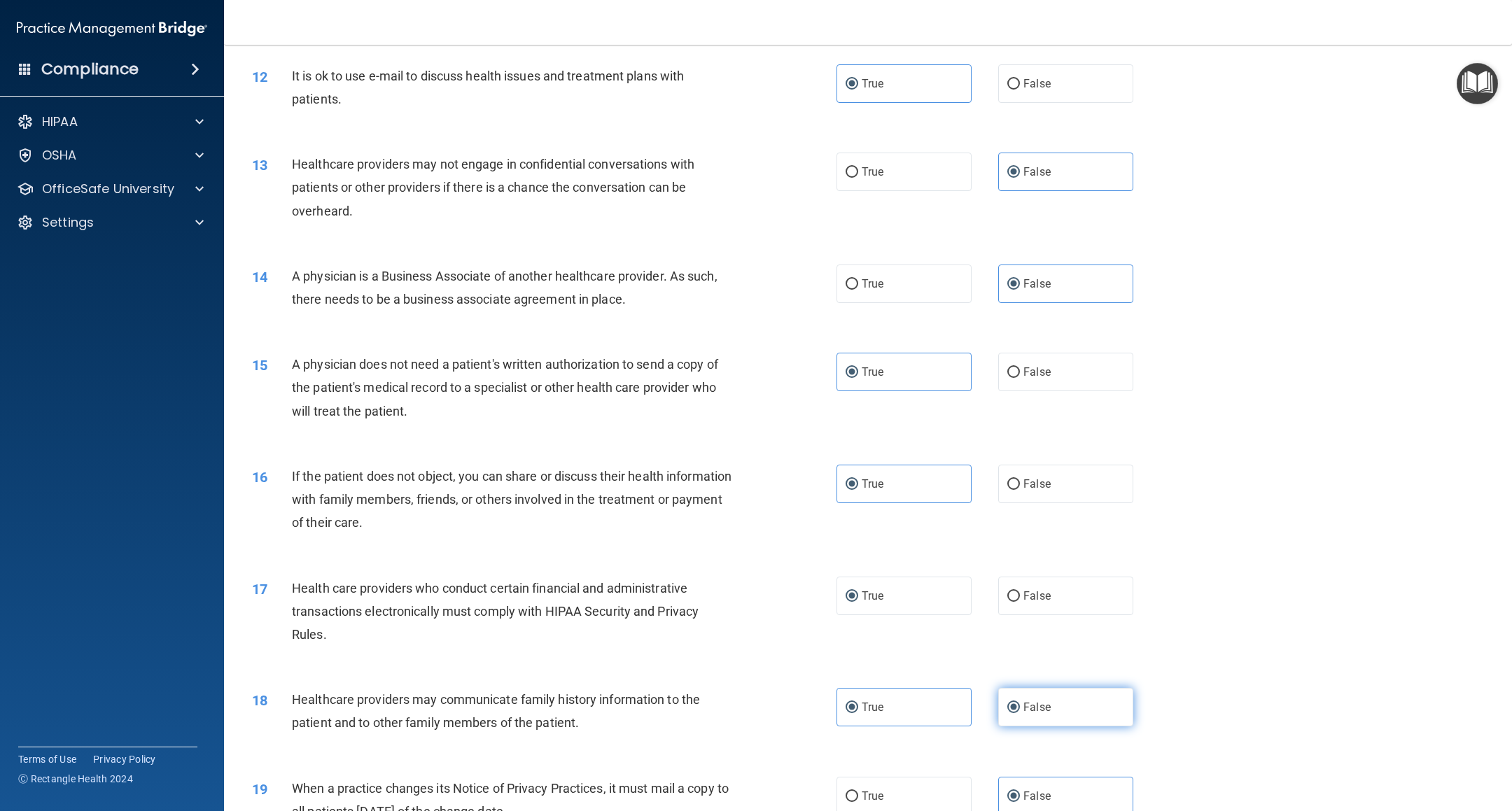 radio on "false" 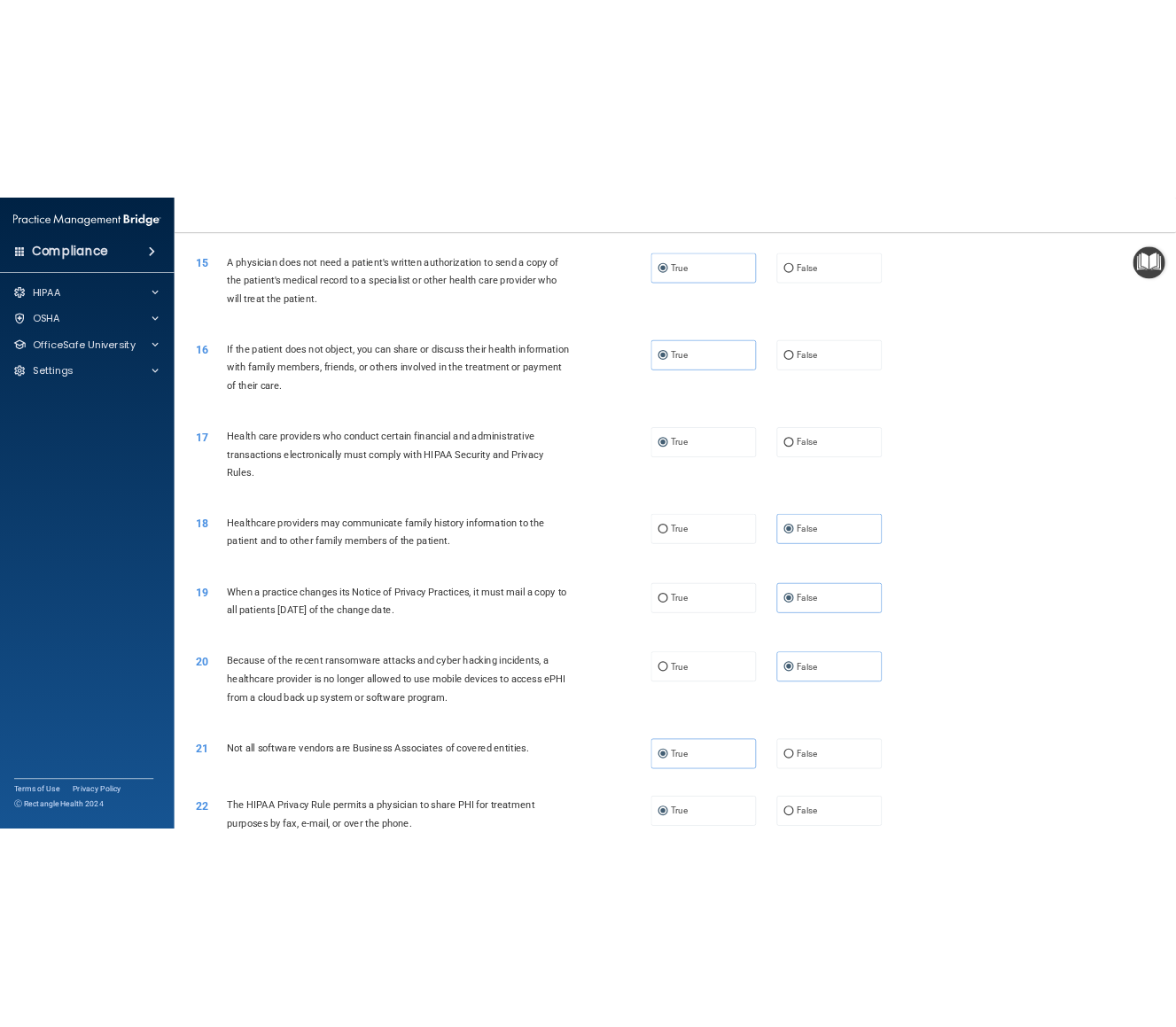 scroll, scrollTop: 2127, scrollLeft: 0, axis: vertical 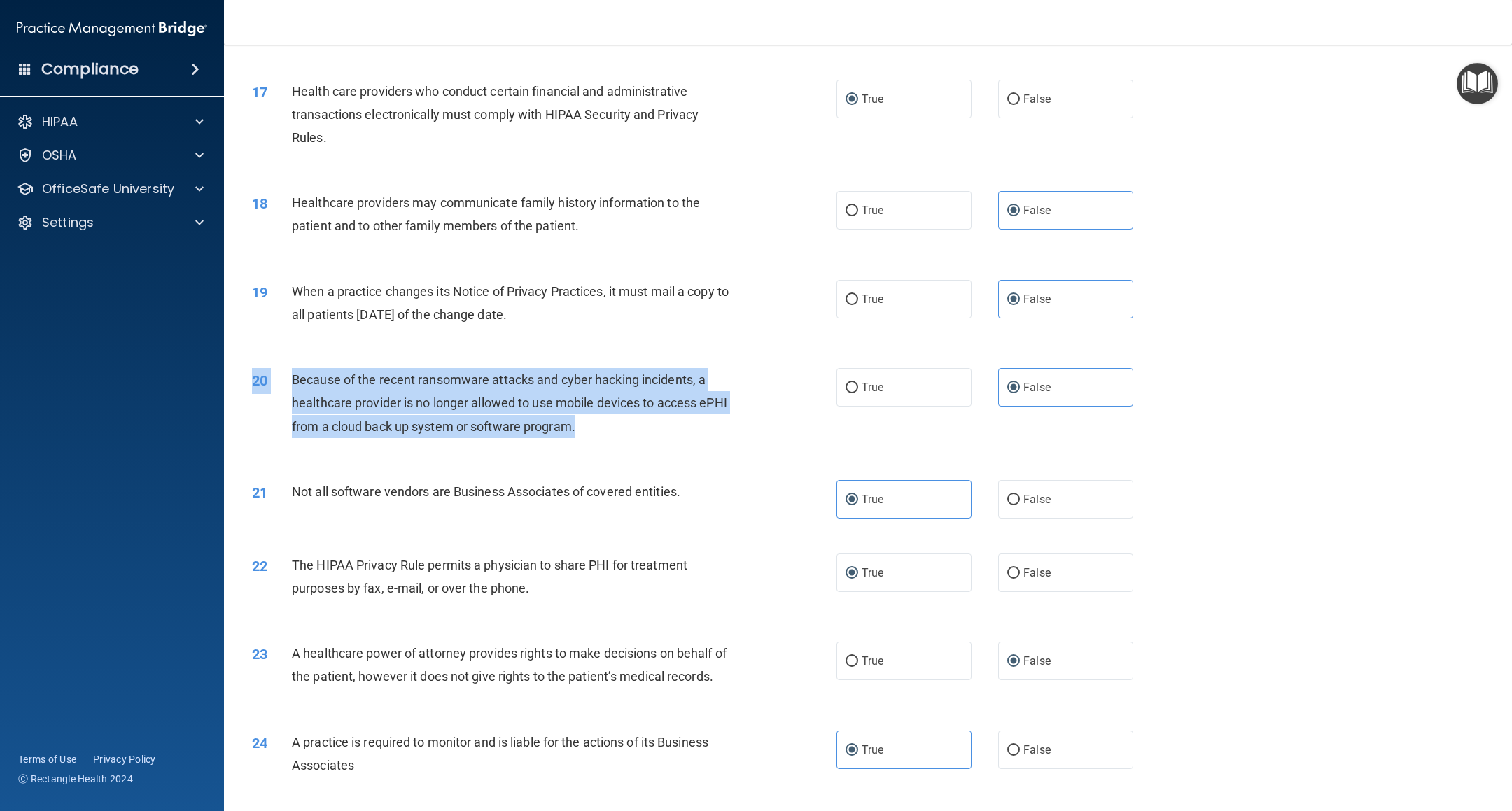 drag, startPoint x: 622, startPoint y: 425, endPoint x: 292, endPoint y: 365, distance: 335.4102 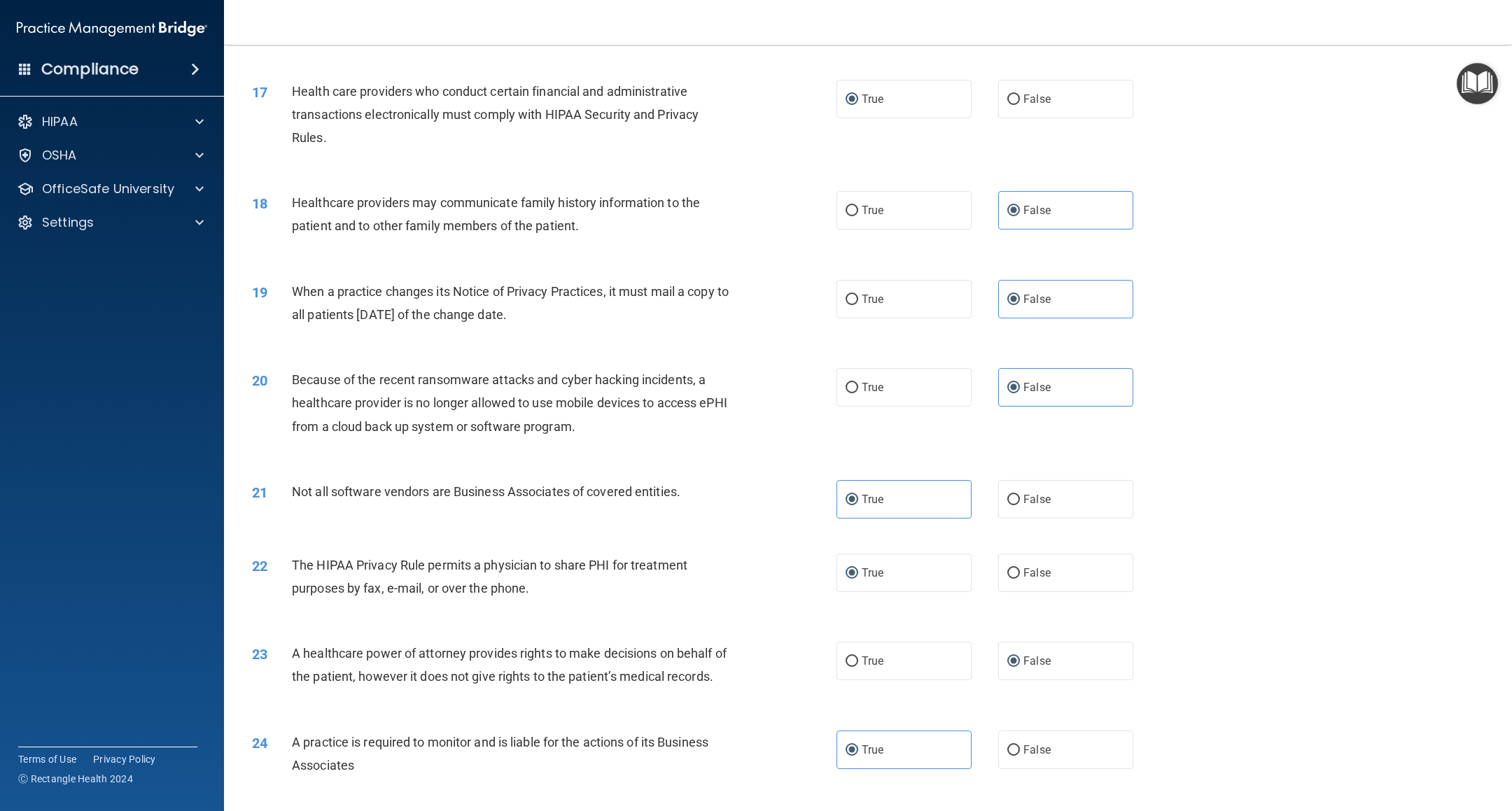 click on "20       Because of the recent ransomware attacks and cyber hacking incidents, a healthcare provider is no longer allowed to use mobile devices to access ePHI from a cloud back up system or software program.                 True           False" at bounding box center (868, 407) 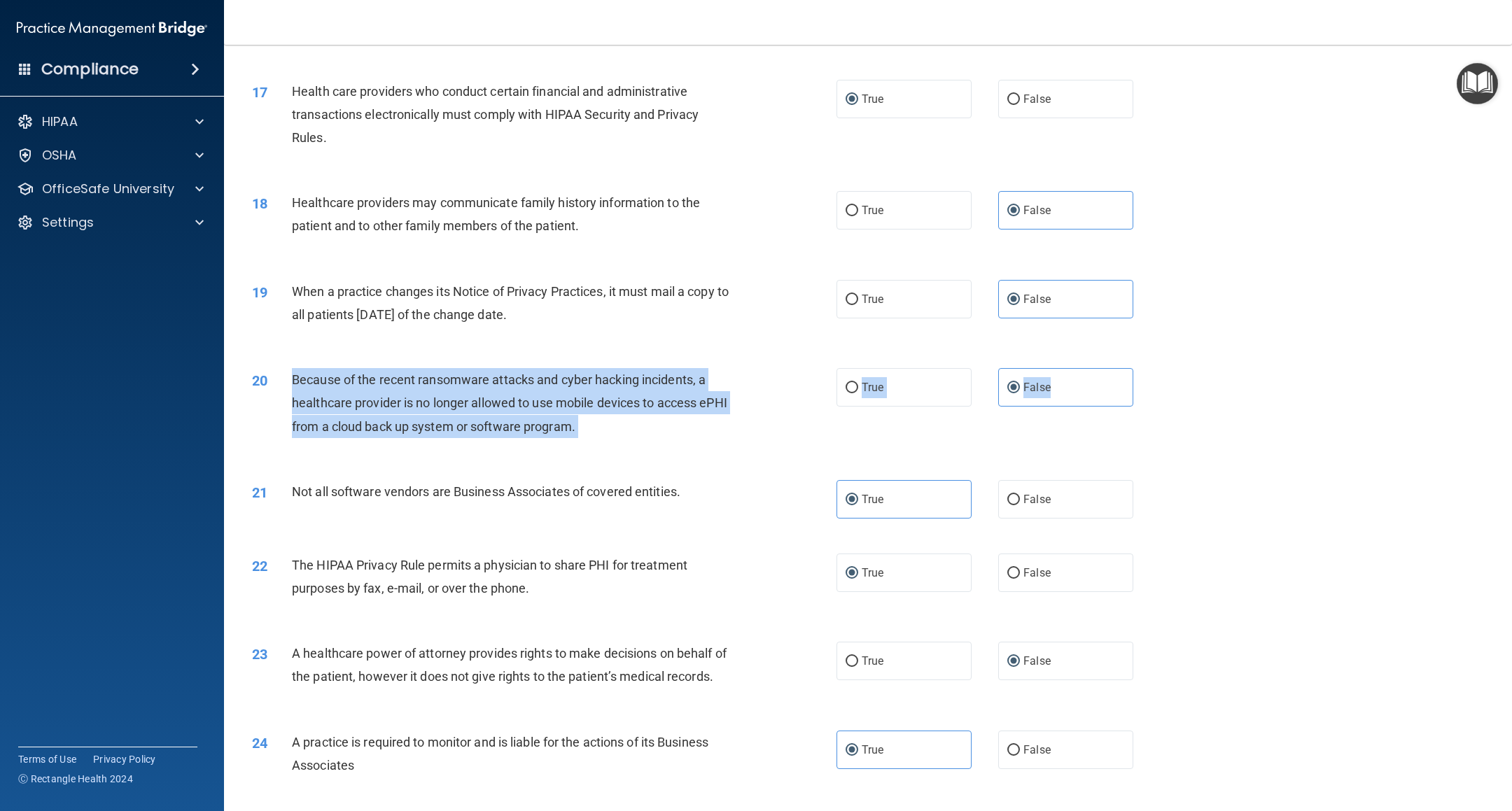 drag, startPoint x: 288, startPoint y: 372, endPoint x: 704, endPoint y: 376, distance: 416.0192 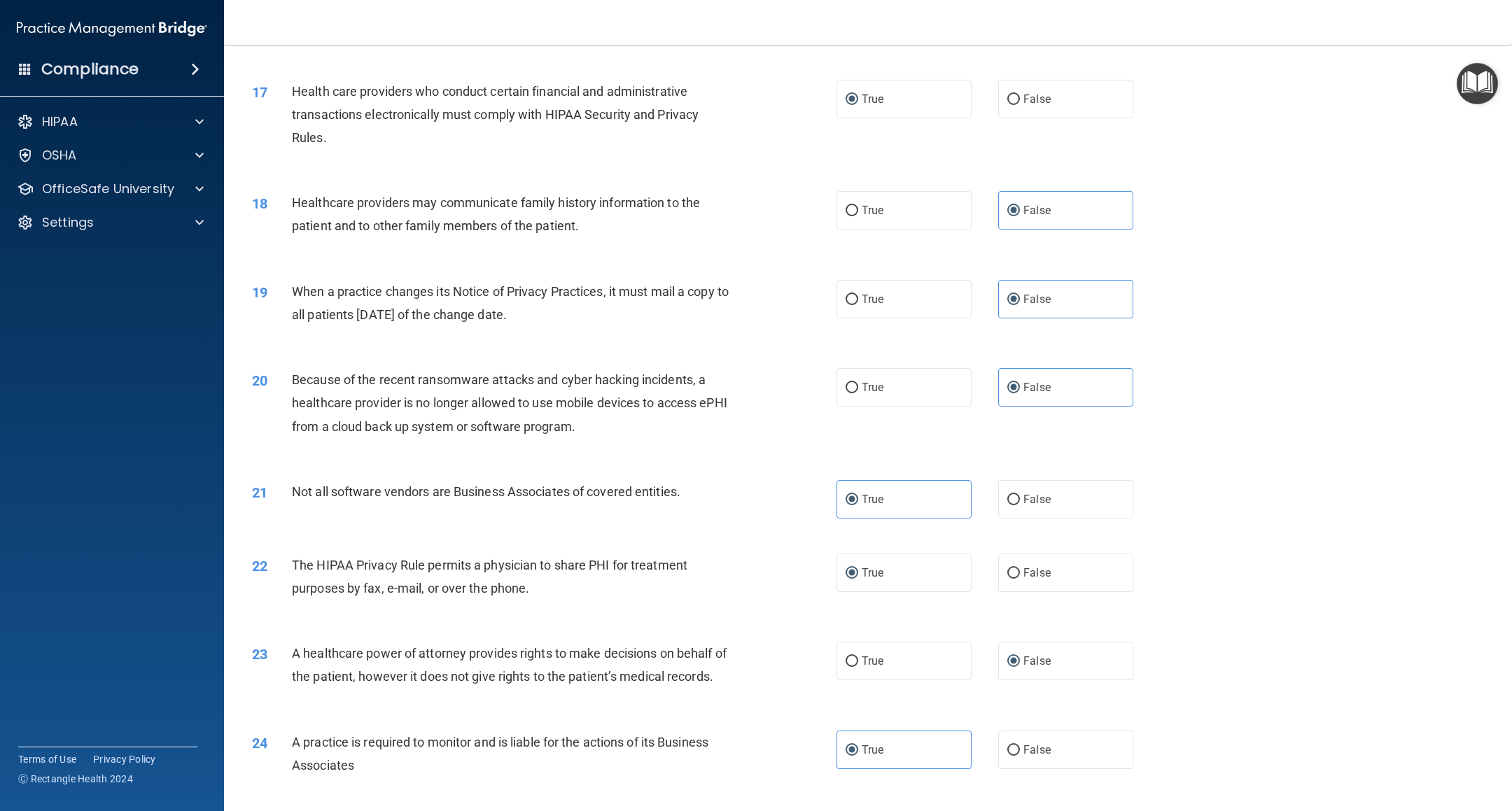 click on "19       When a practice changes its Notice of Privacy Practices, it must mail a copy to all patients within 30 days of the change date.                 True           False" at bounding box center [868, 306] 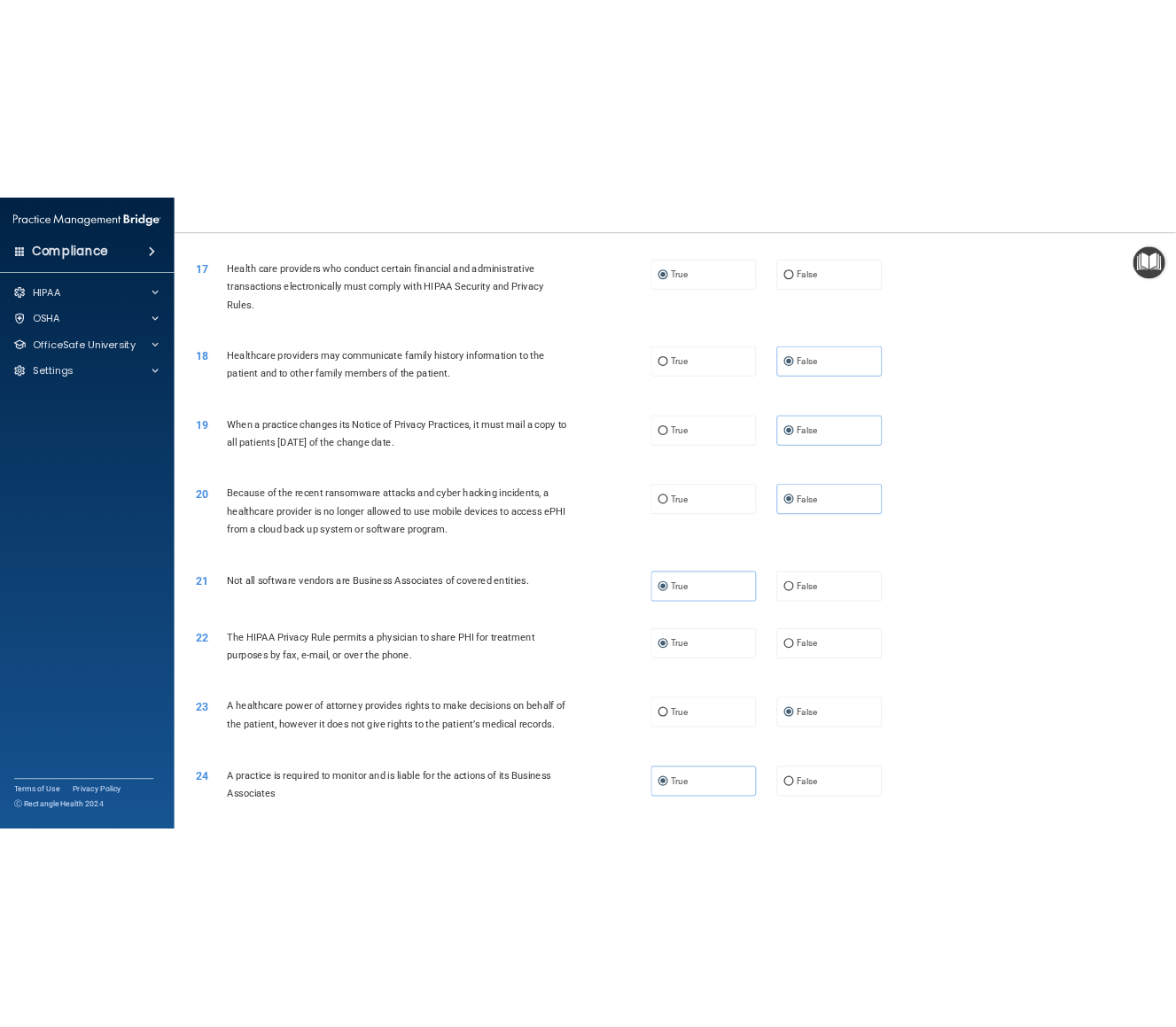 scroll, scrollTop: 3009, scrollLeft: 0, axis: vertical 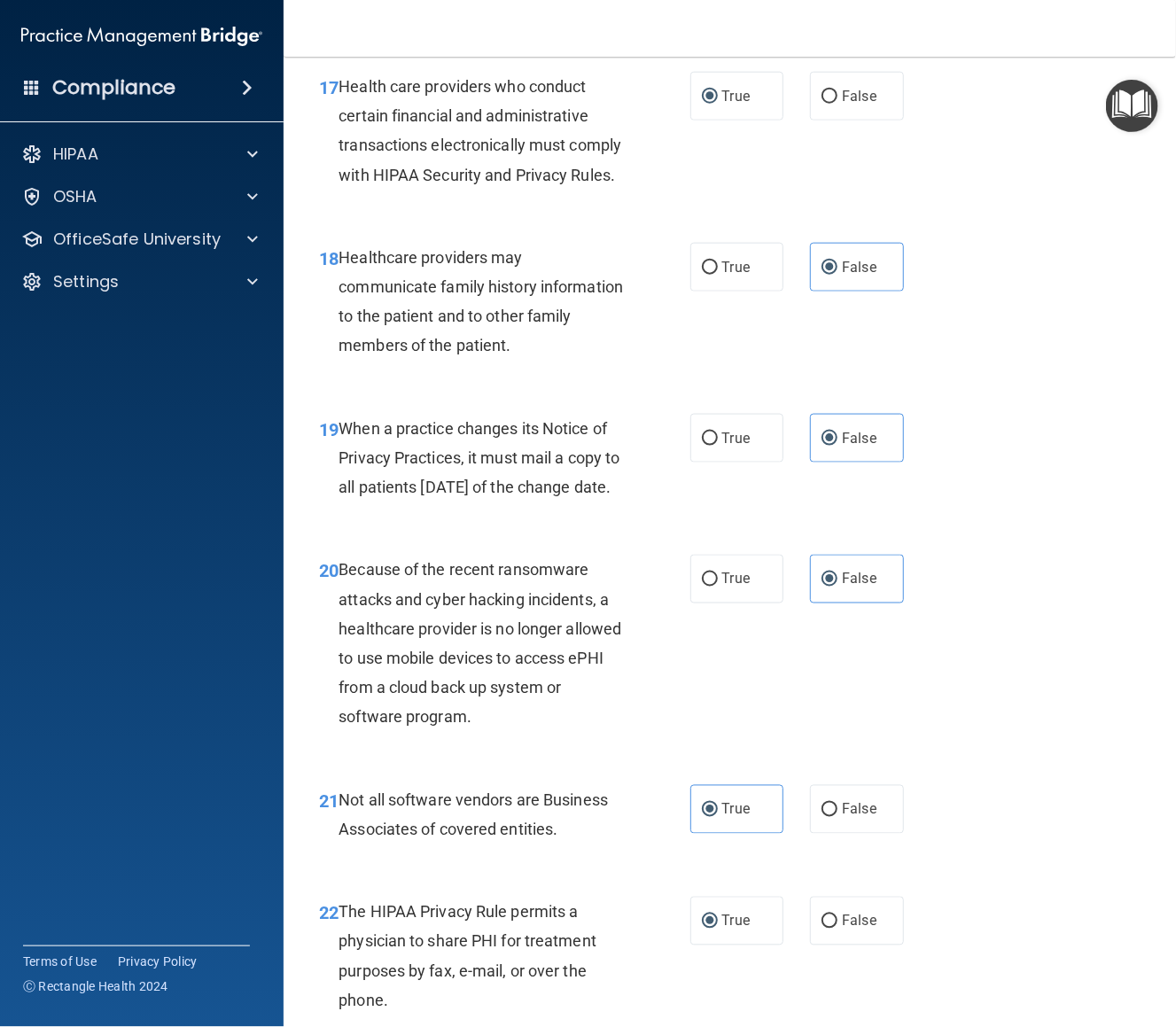 drag, startPoint x: 474, startPoint y: 572, endPoint x: 444, endPoint y: 567, distance: 30.413813 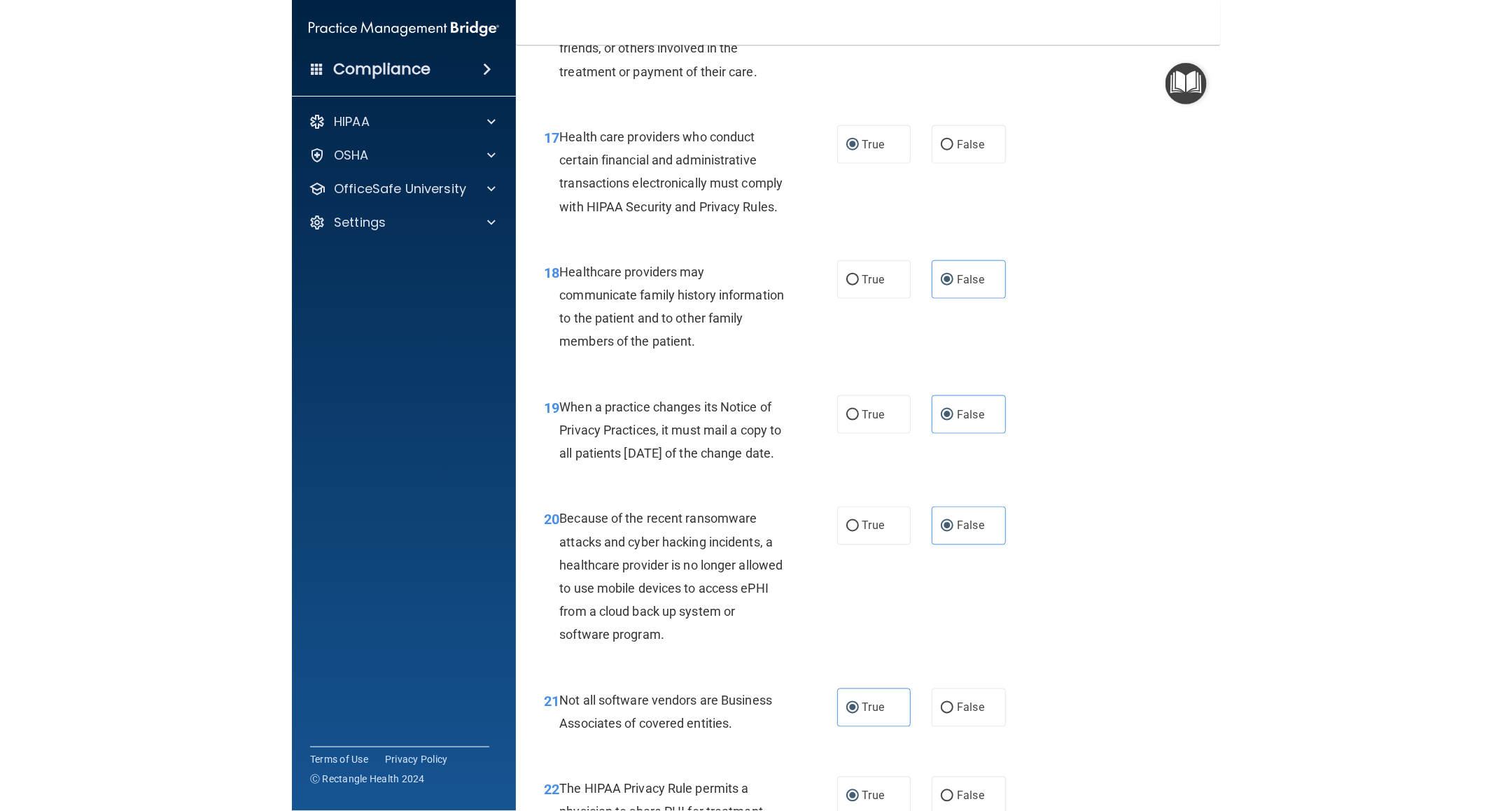 scroll, scrollTop: 2271, scrollLeft: 0, axis: vertical 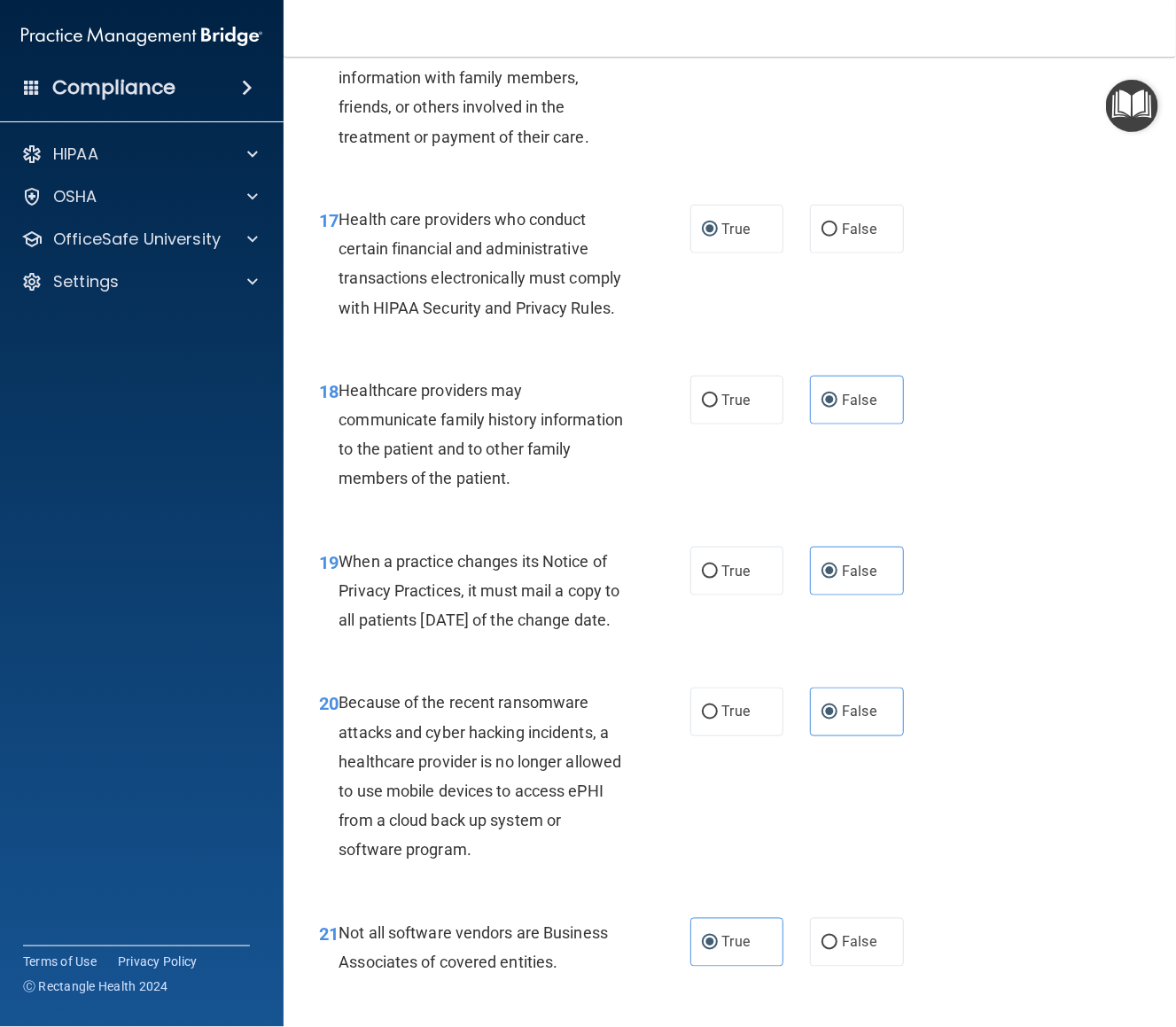 drag, startPoint x: 469, startPoint y: 218, endPoint x: 479, endPoint y: 237, distance: 21.470911 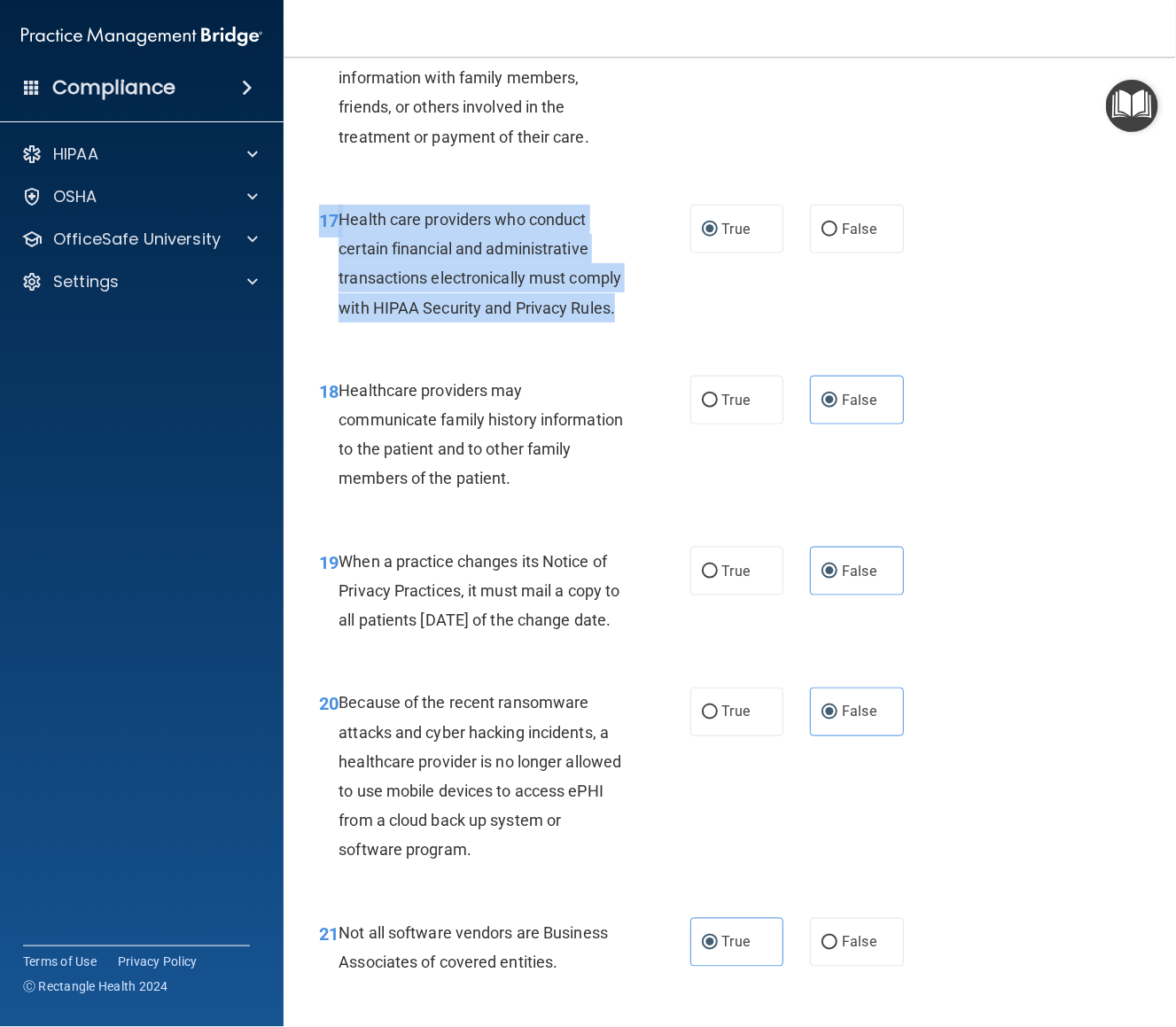 drag, startPoint x: 320, startPoint y: 300, endPoint x: 548, endPoint y: 425, distance: 260.01731 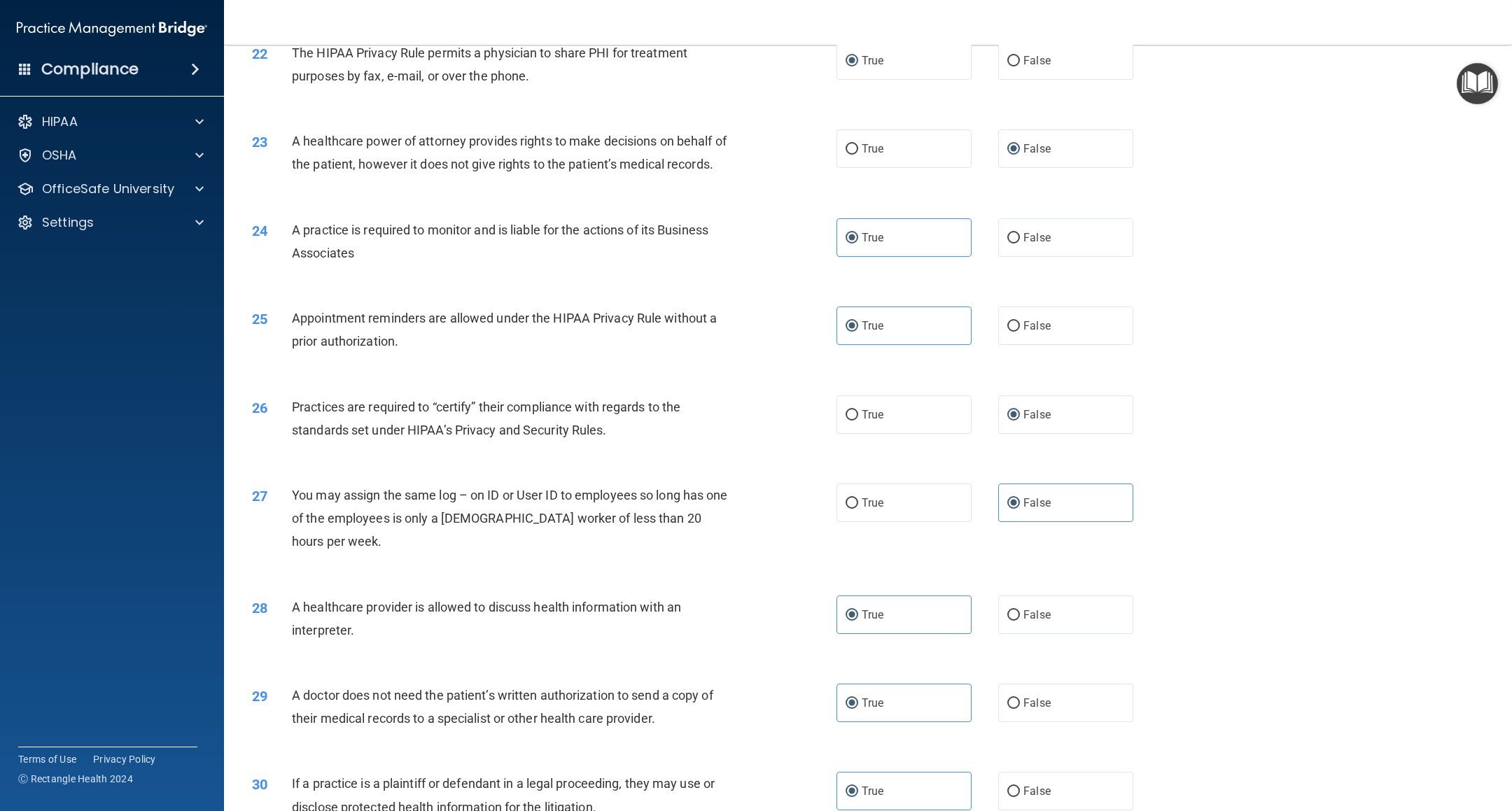 scroll, scrollTop: 2336, scrollLeft: 0, axis: vertical 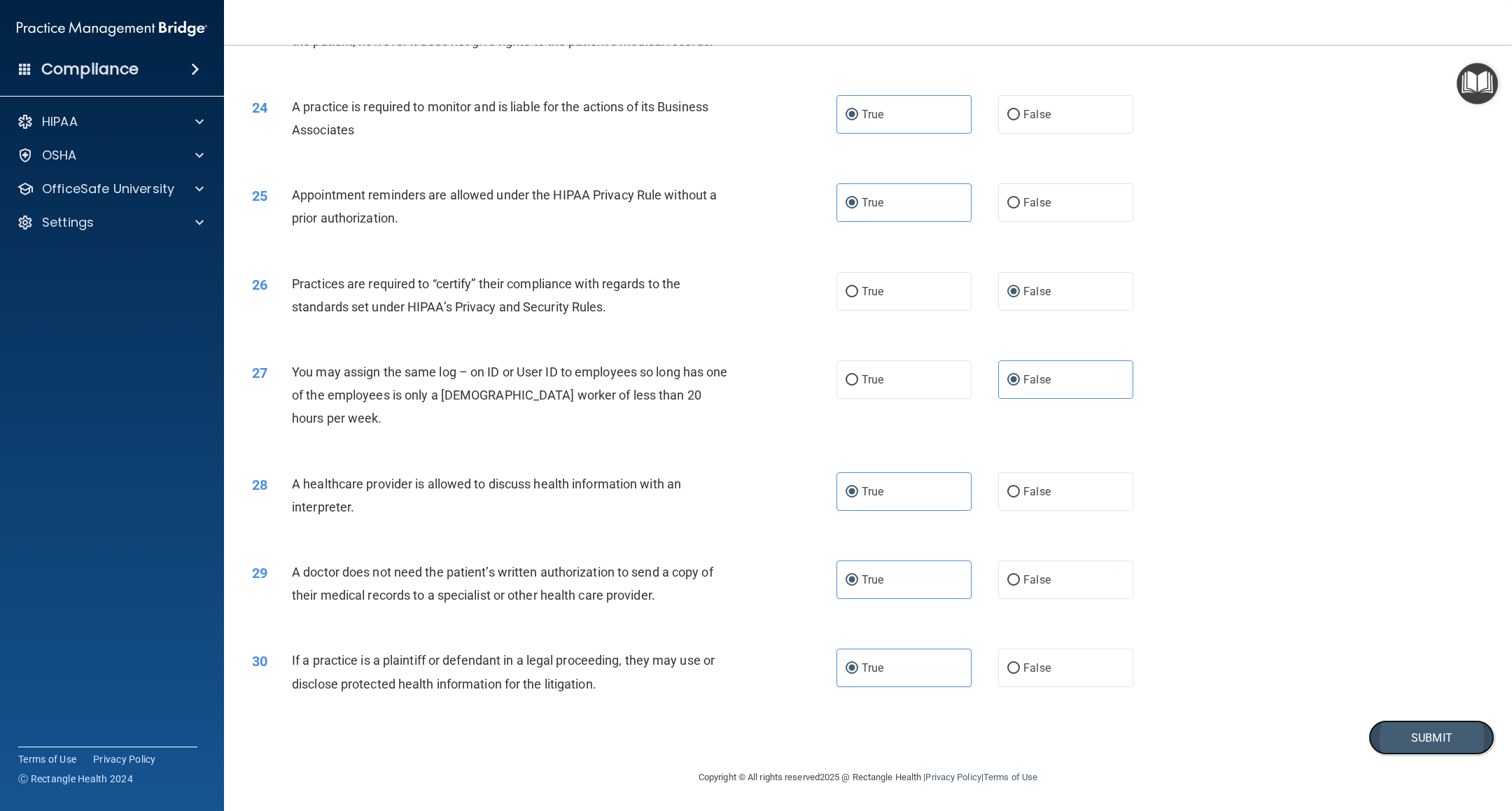 click on "Submit" at bounding box center (1432, 738) 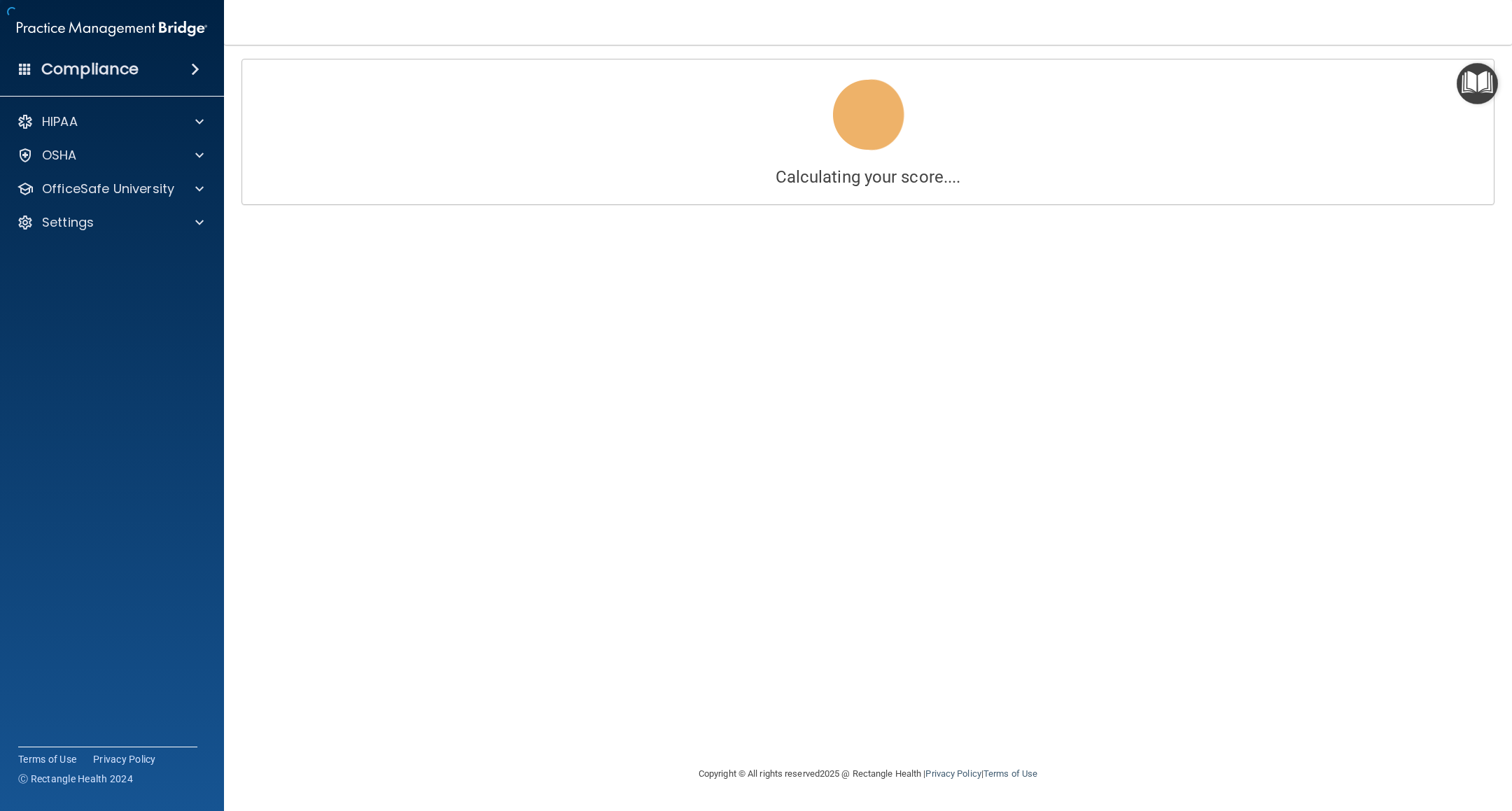 scroll, scrollTop: 0, scrollLeft: 0, axis: both 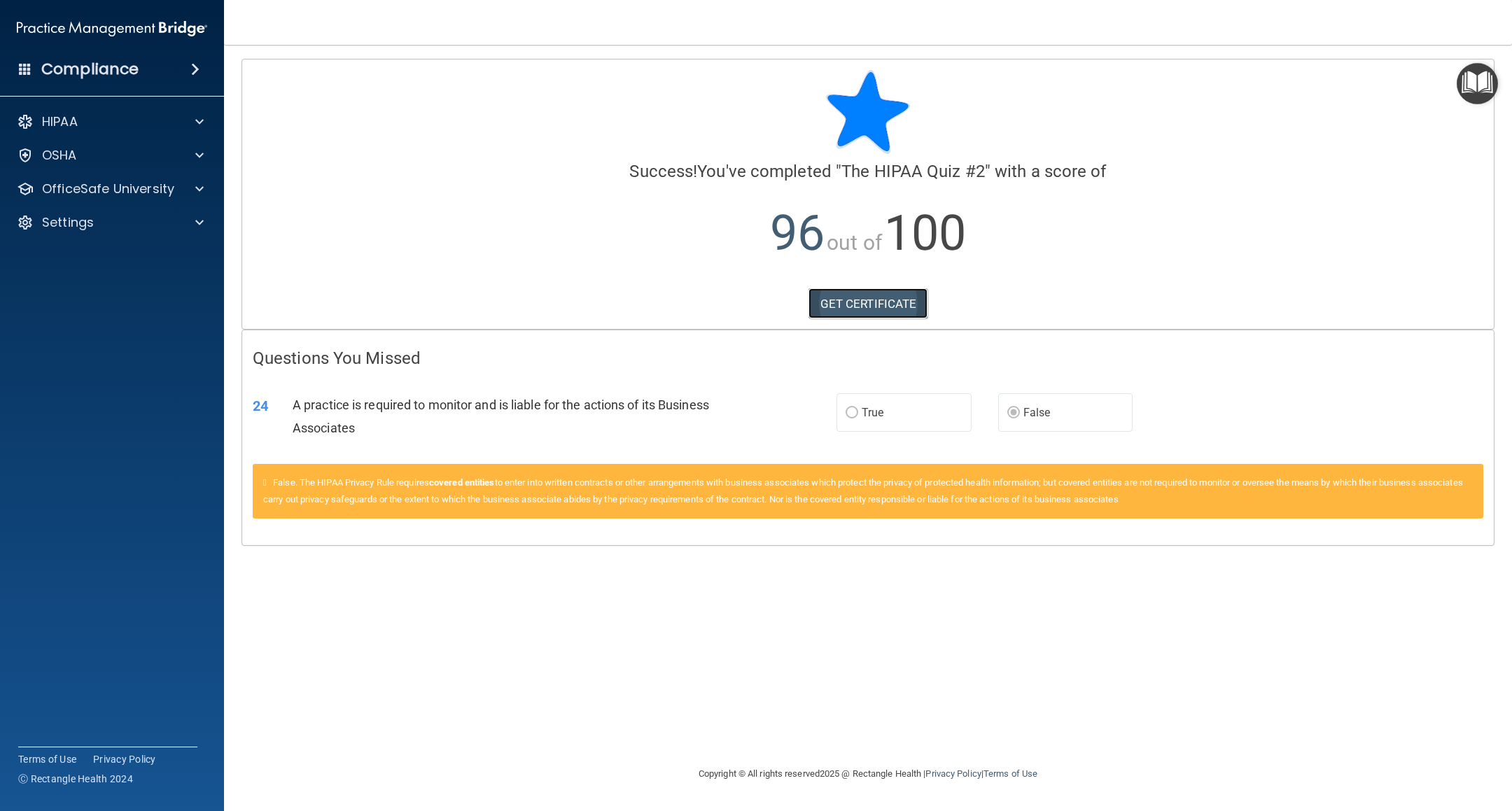 click on "GET CERTIFICATE" at bounding box center [868, 304] 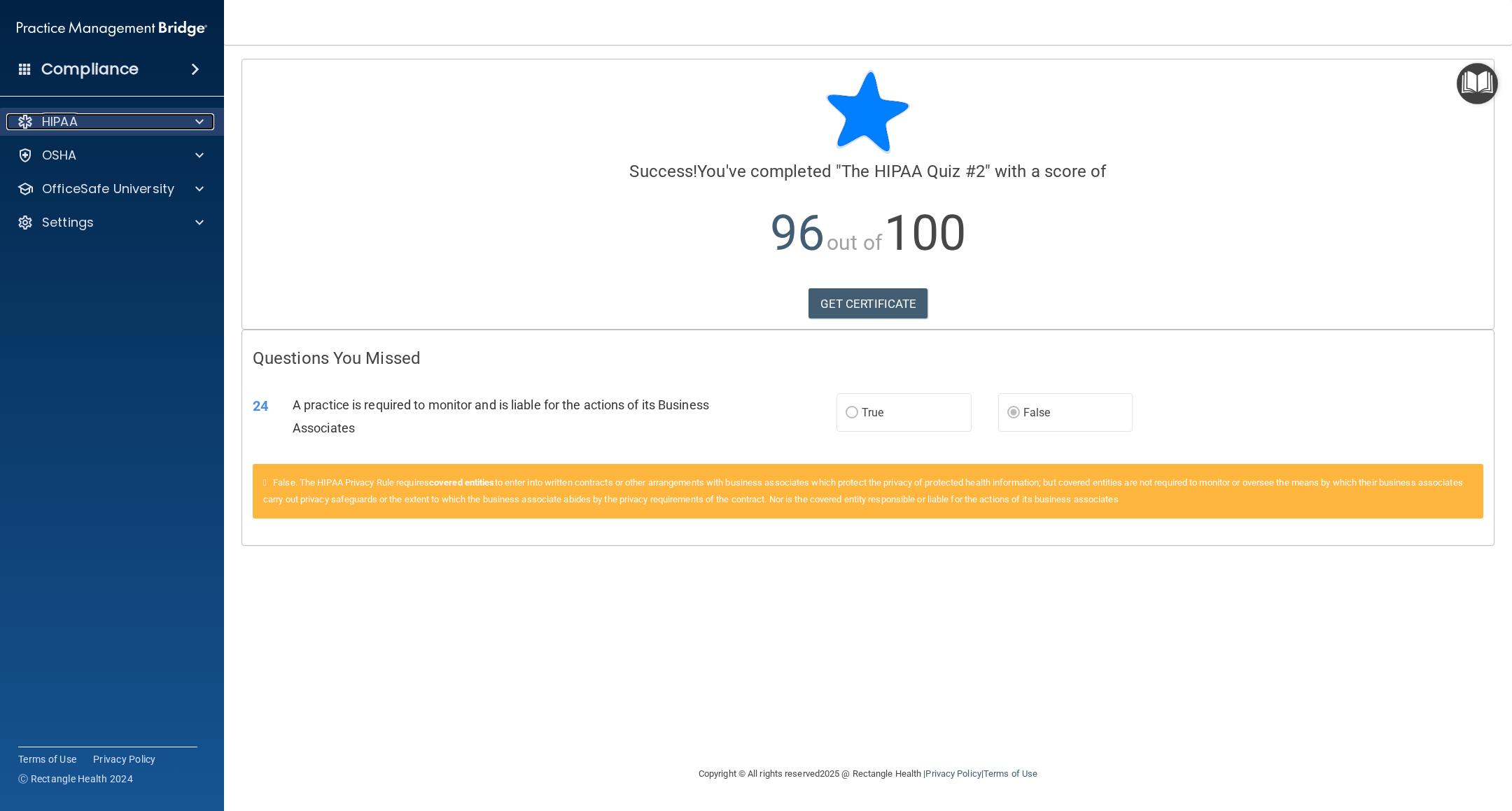 click at bounding box center [200, 122] 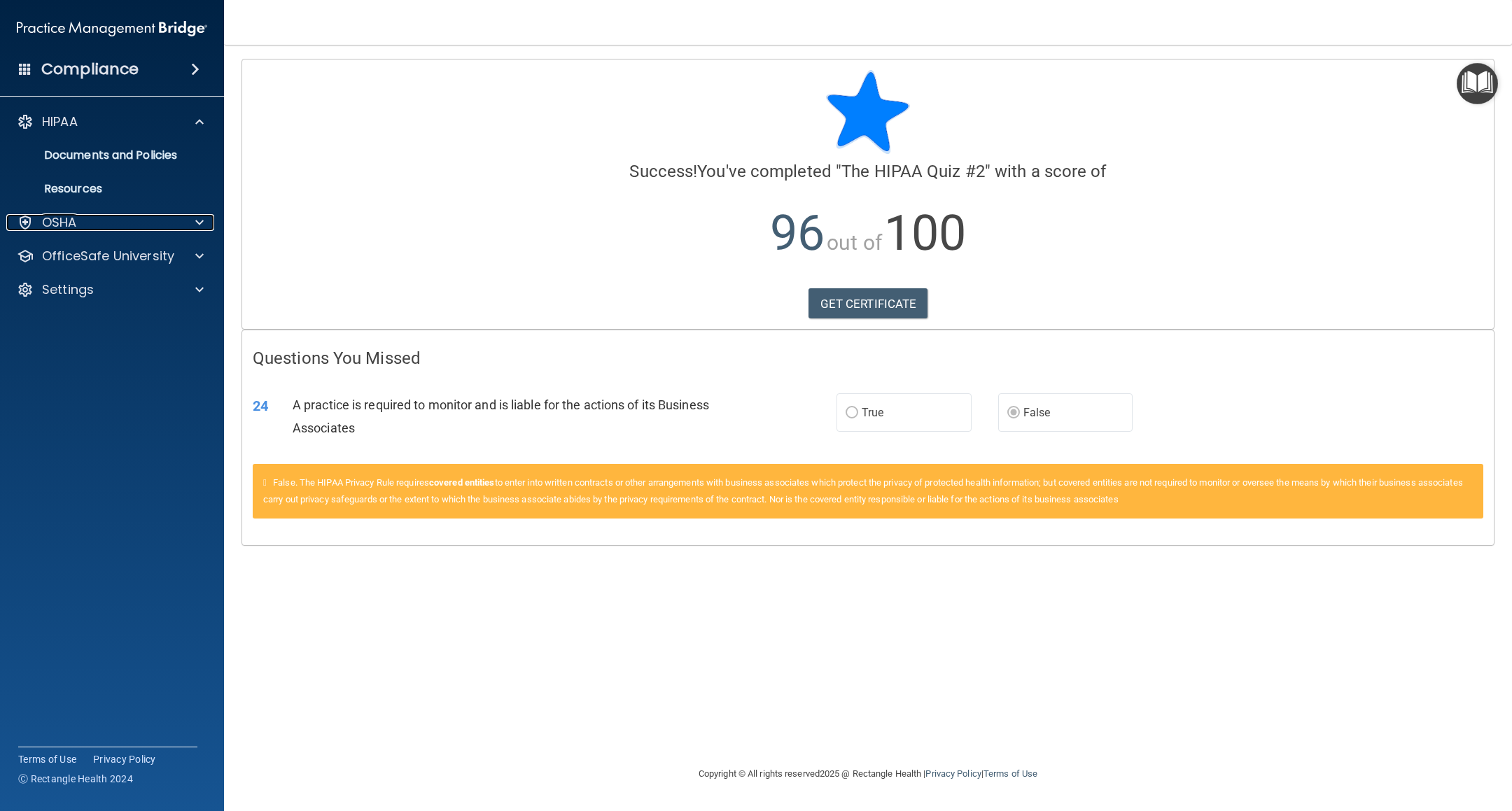 drag, startPoint x: 189, startPoint y: 225, endPoint x: 194, endPoint y: 238, distance: 13.928388 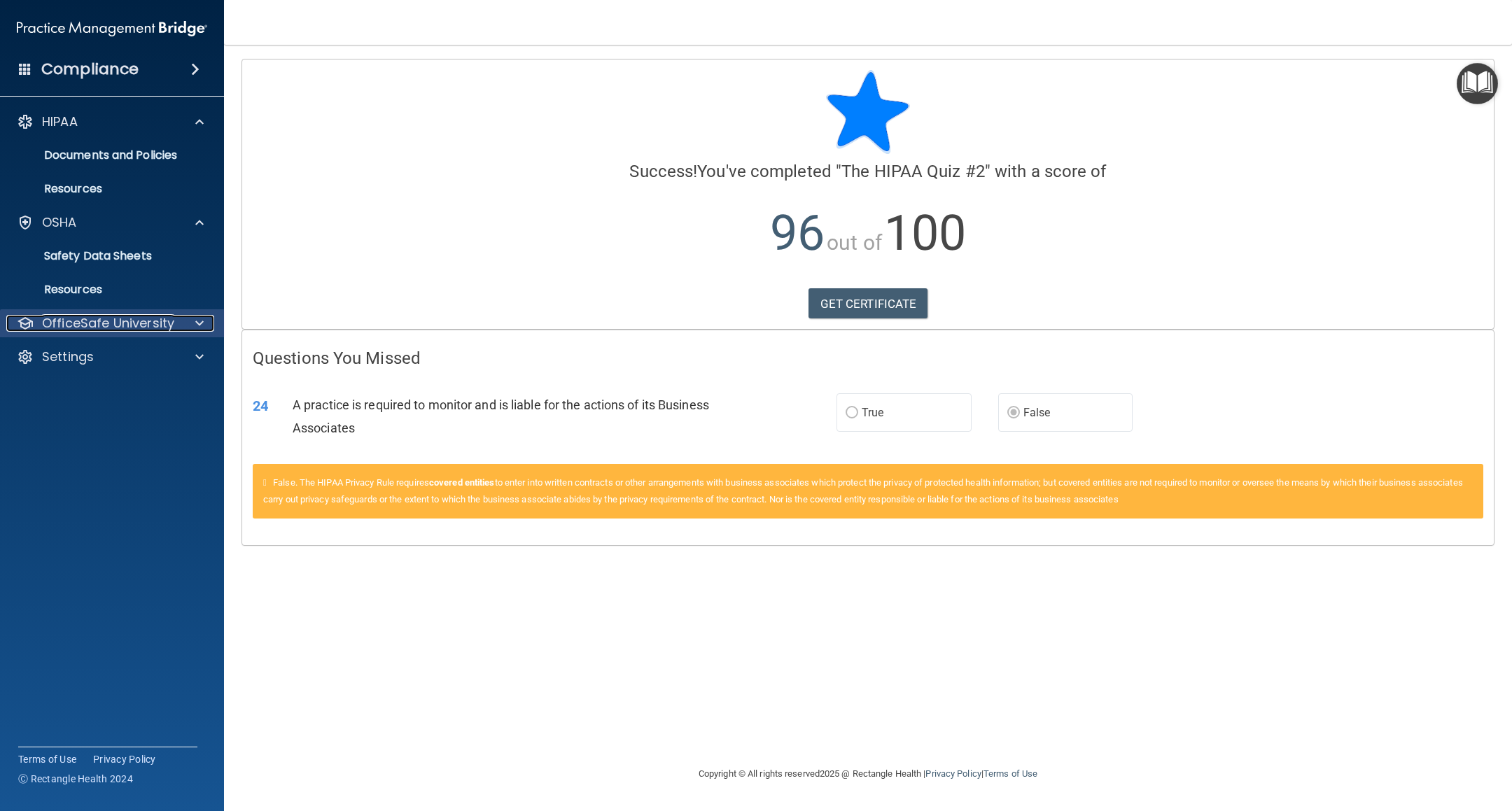 click at bounding box center (200, 323) 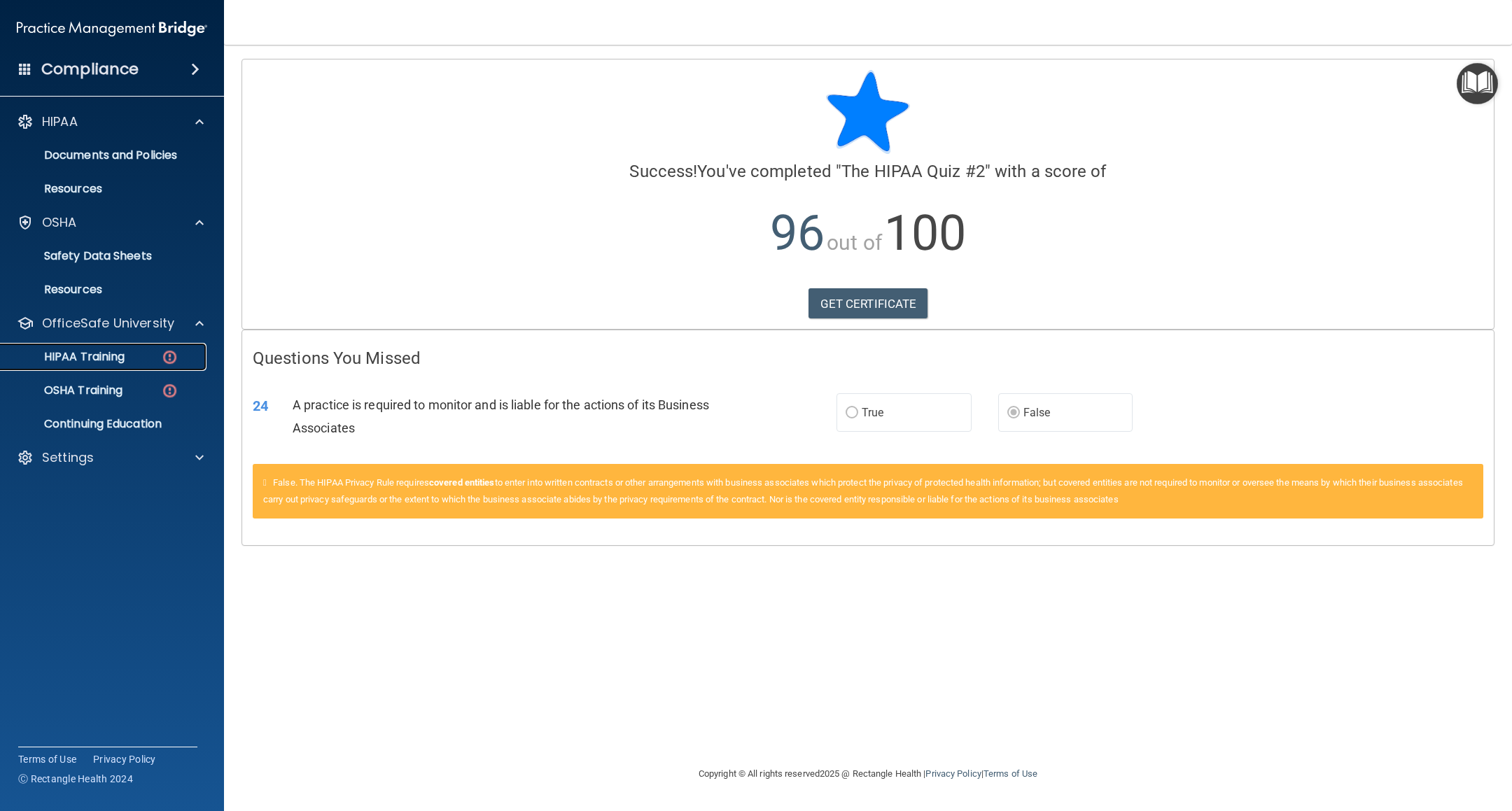click on "HIPAA Training" at bounding box center (96, 357) 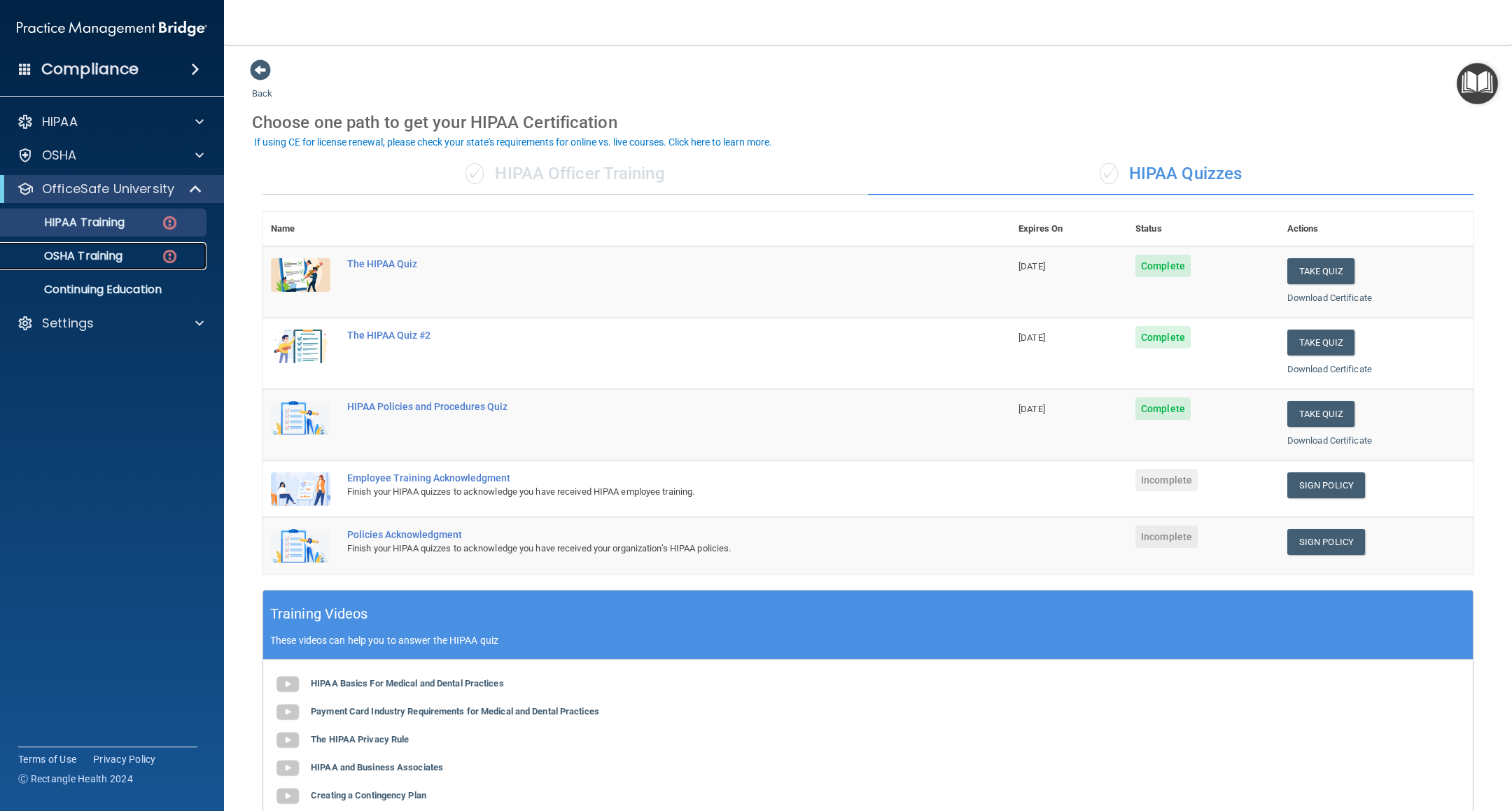 click on "OSHA Training" at bounding box center (66, 256) 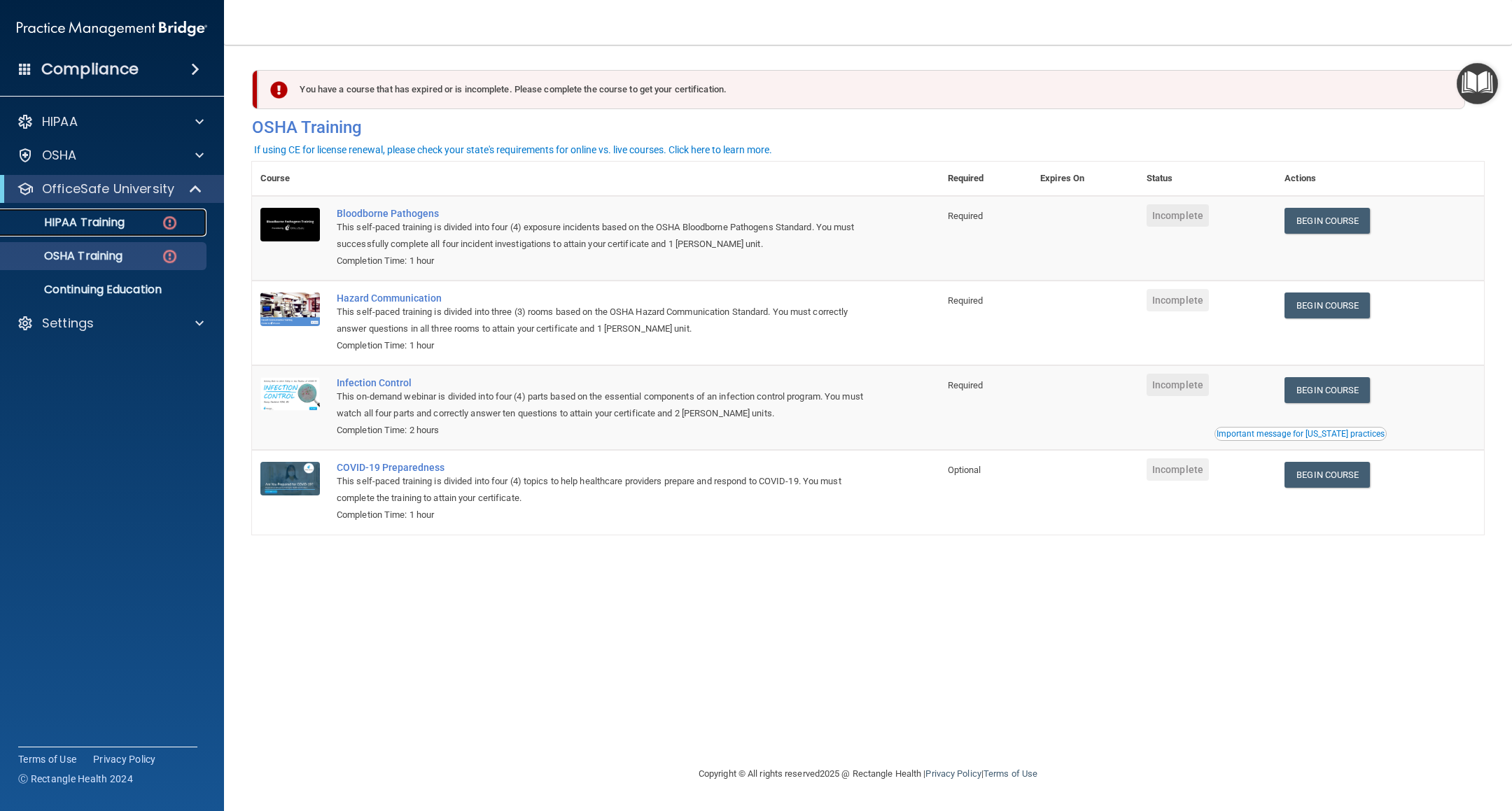 click on "HIPAA Training" at bounding box center (66, 223) 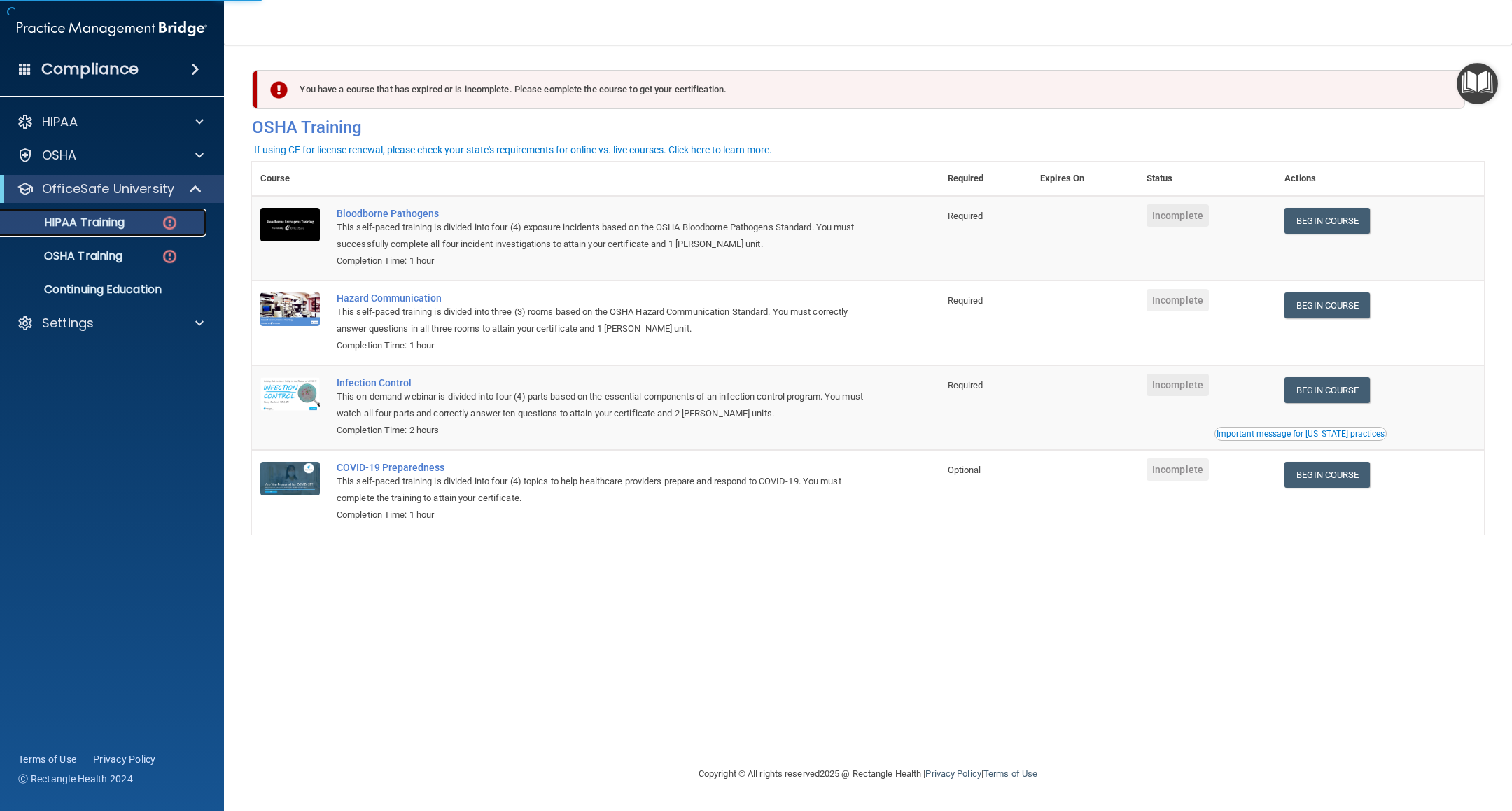 click at bounding box center [169, 223] 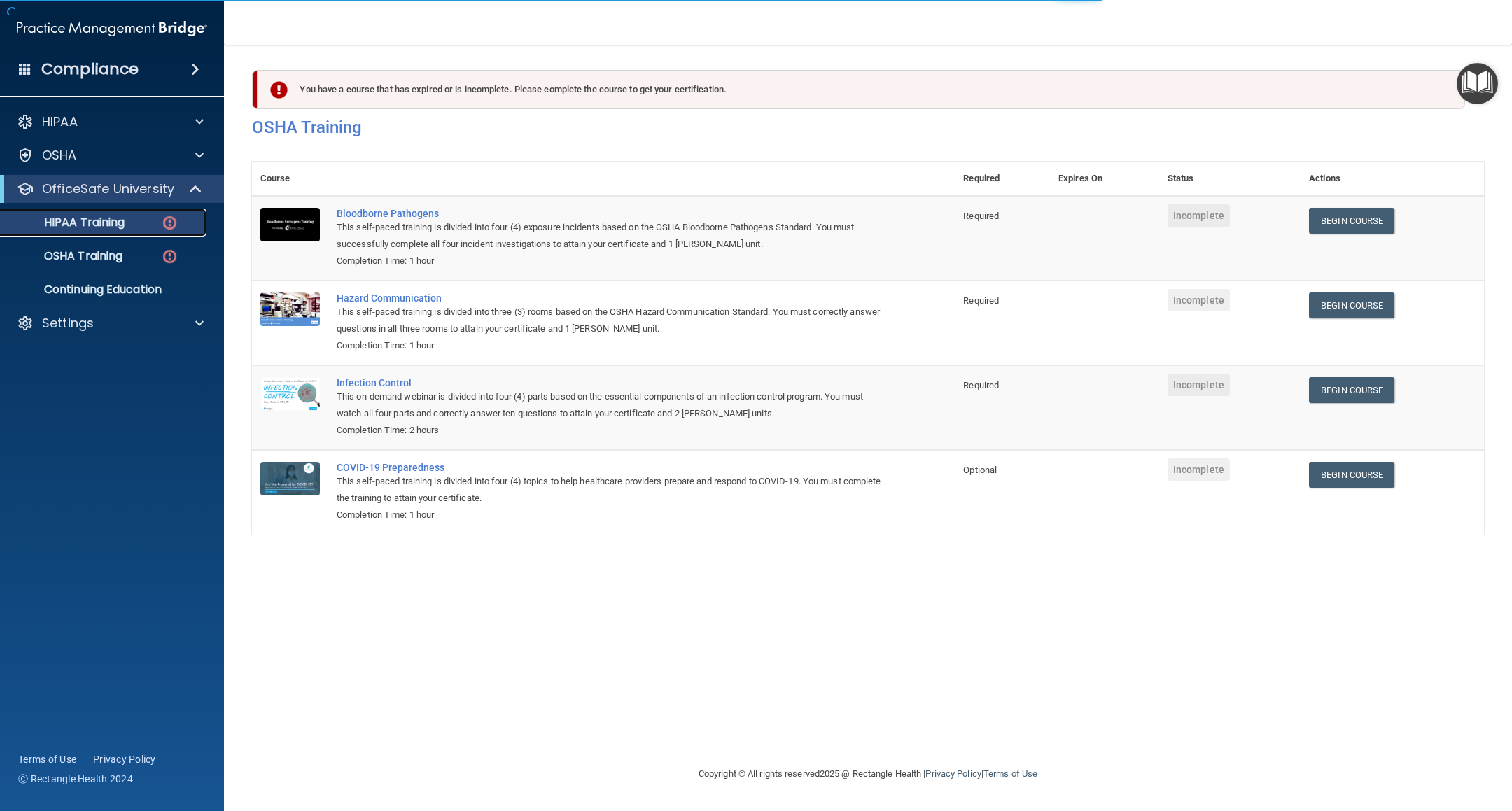 click at bounding box center [169, 223] 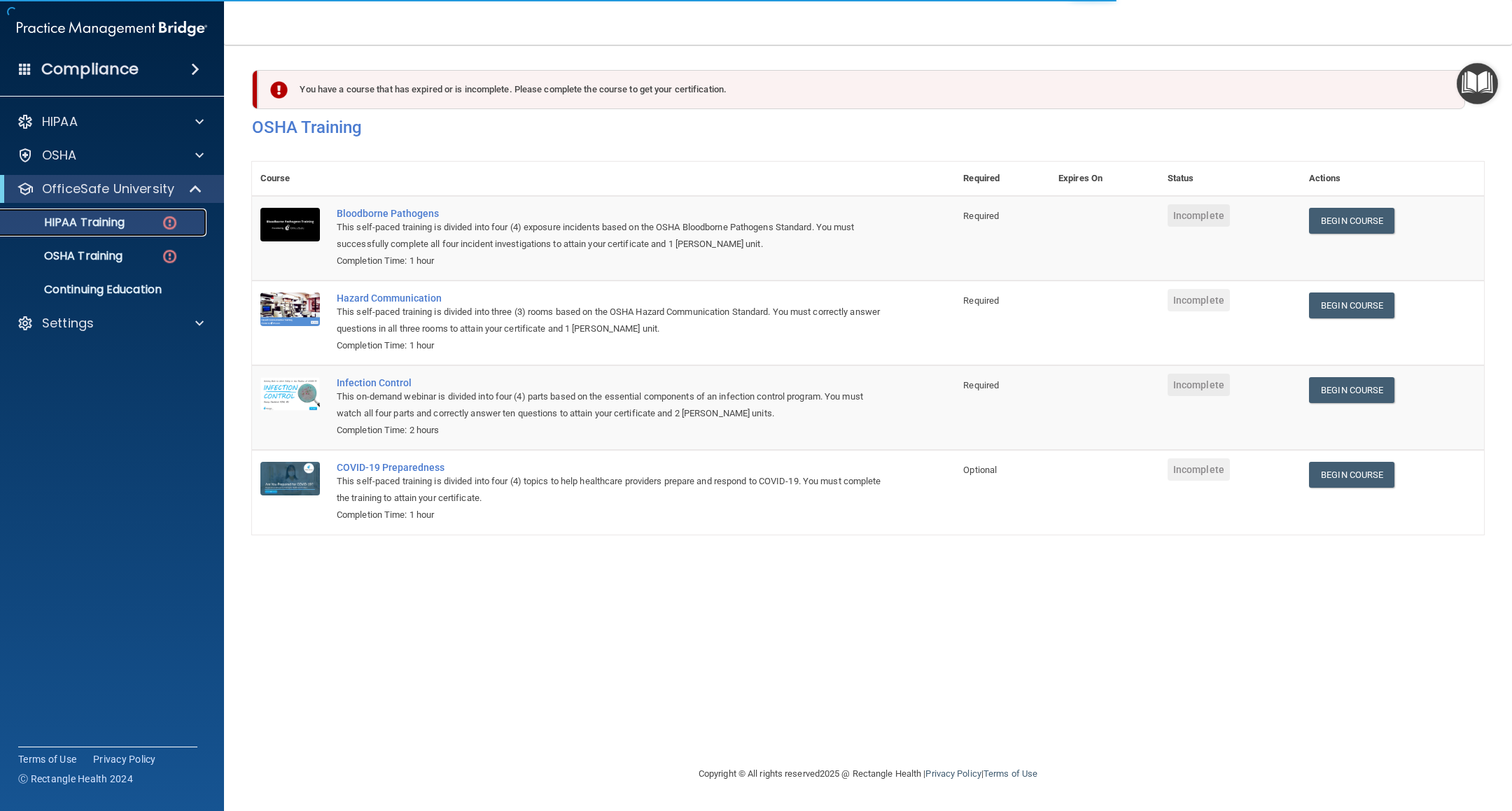 click at bounding box center (169, 223) 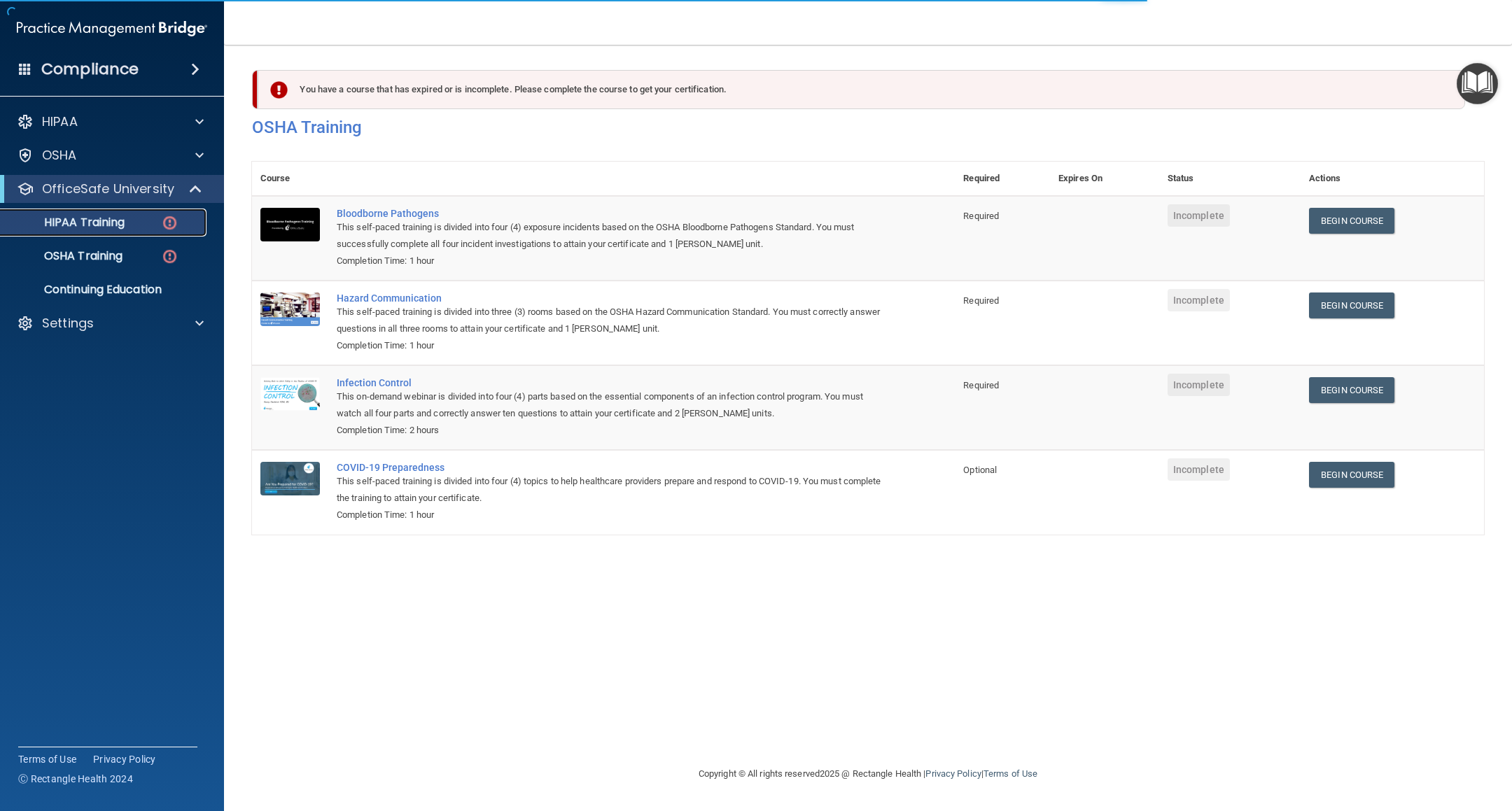 click on "HIPAA Training" at bounding box center [66, 223] 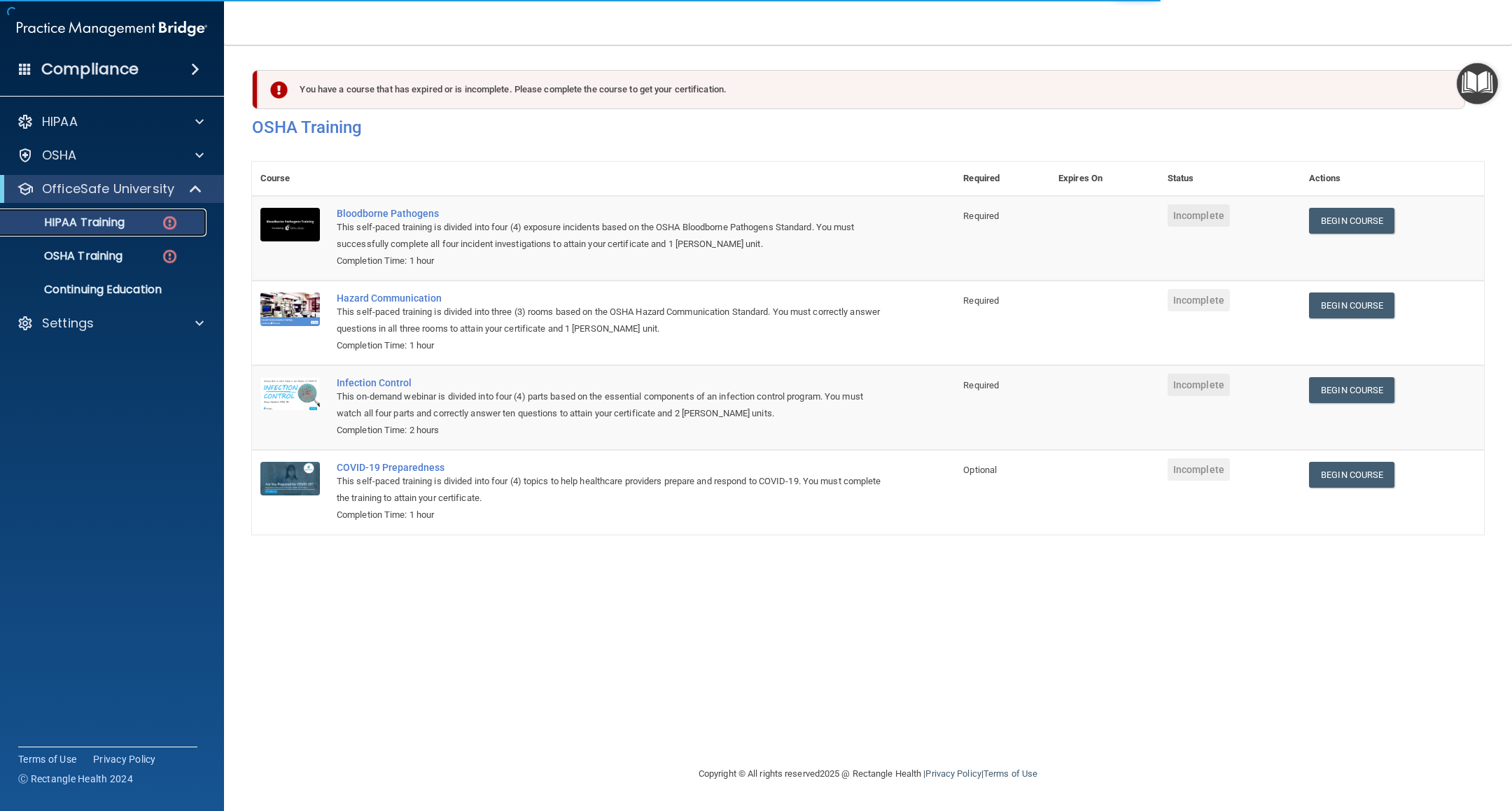 click on "HIPAA Training" at bounding box center [66, 223] 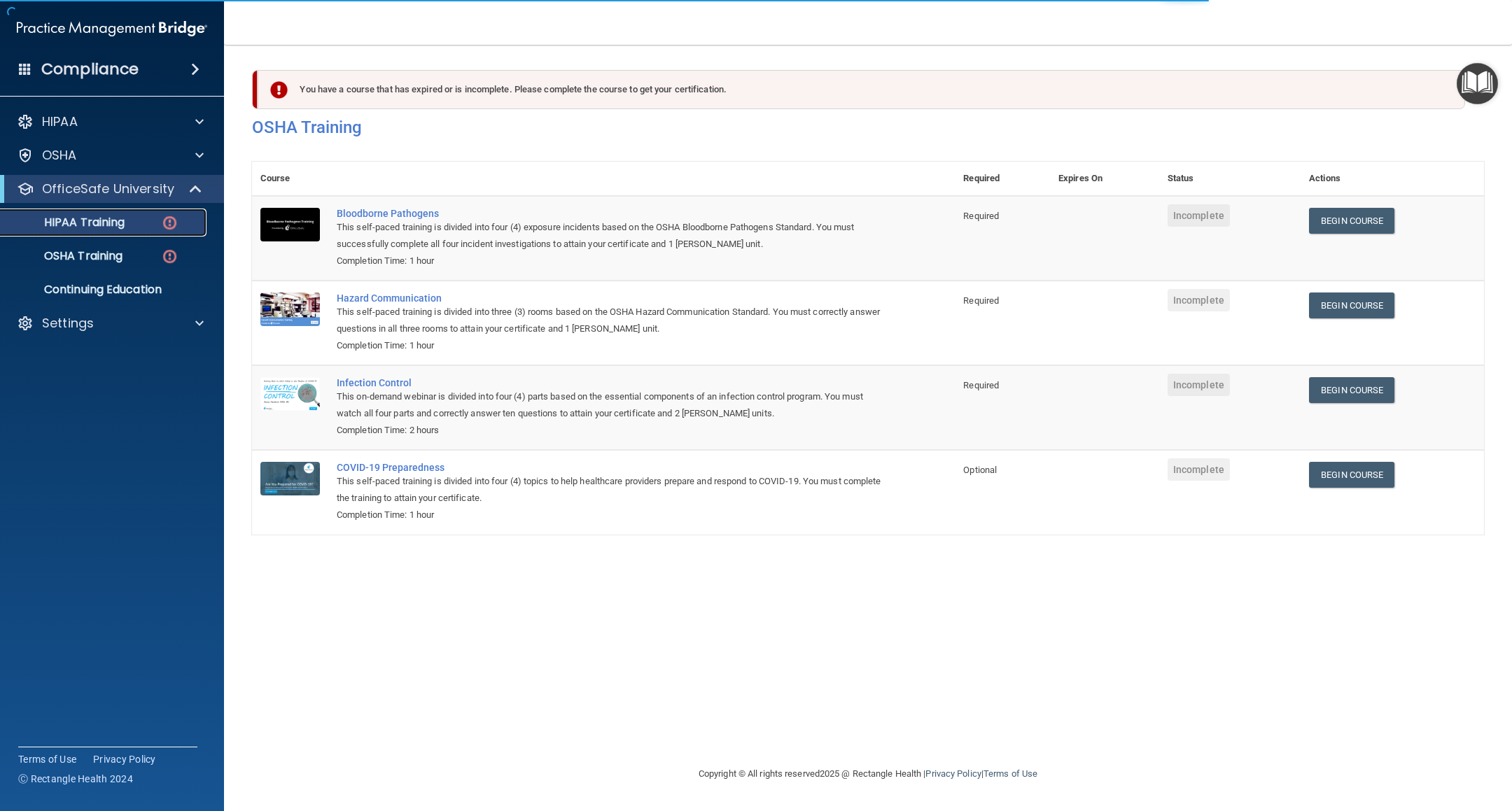 click on "HIPAA Training" at bounding box center (66, 223) 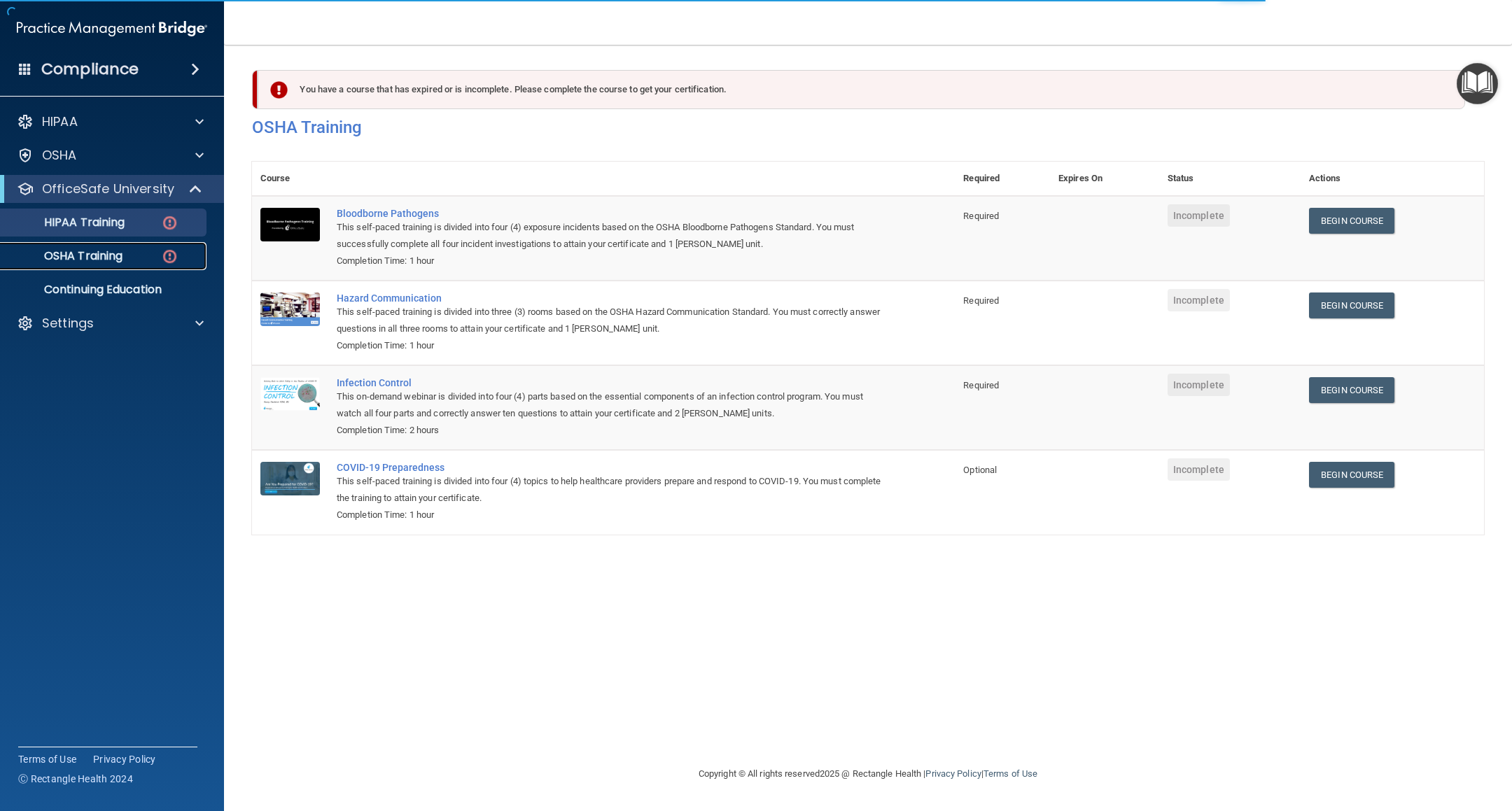 click on "OSHA Training" at bounding box center [66, 256] 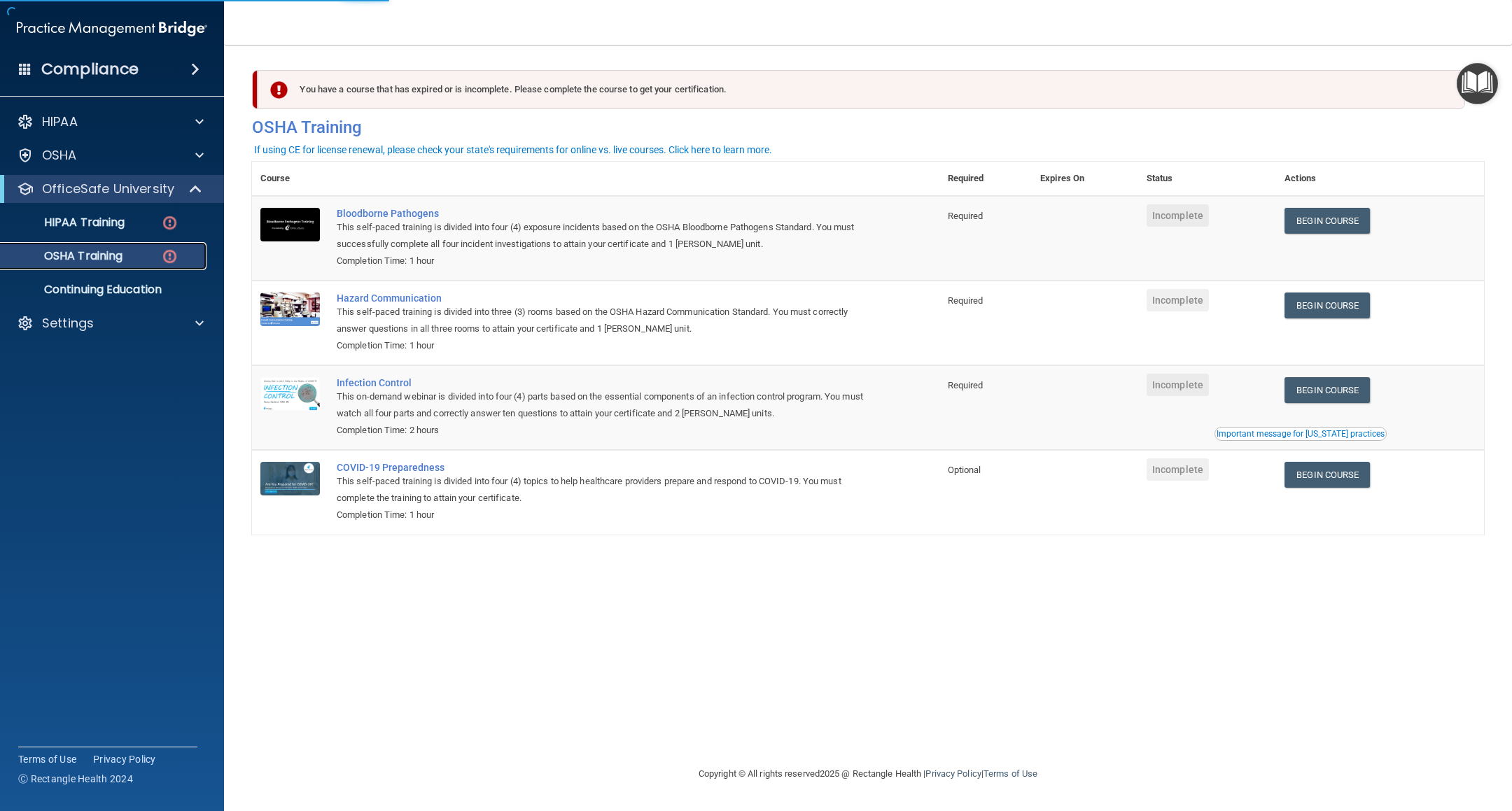 click on "OSHA Training" at bounding box center [66, 256] 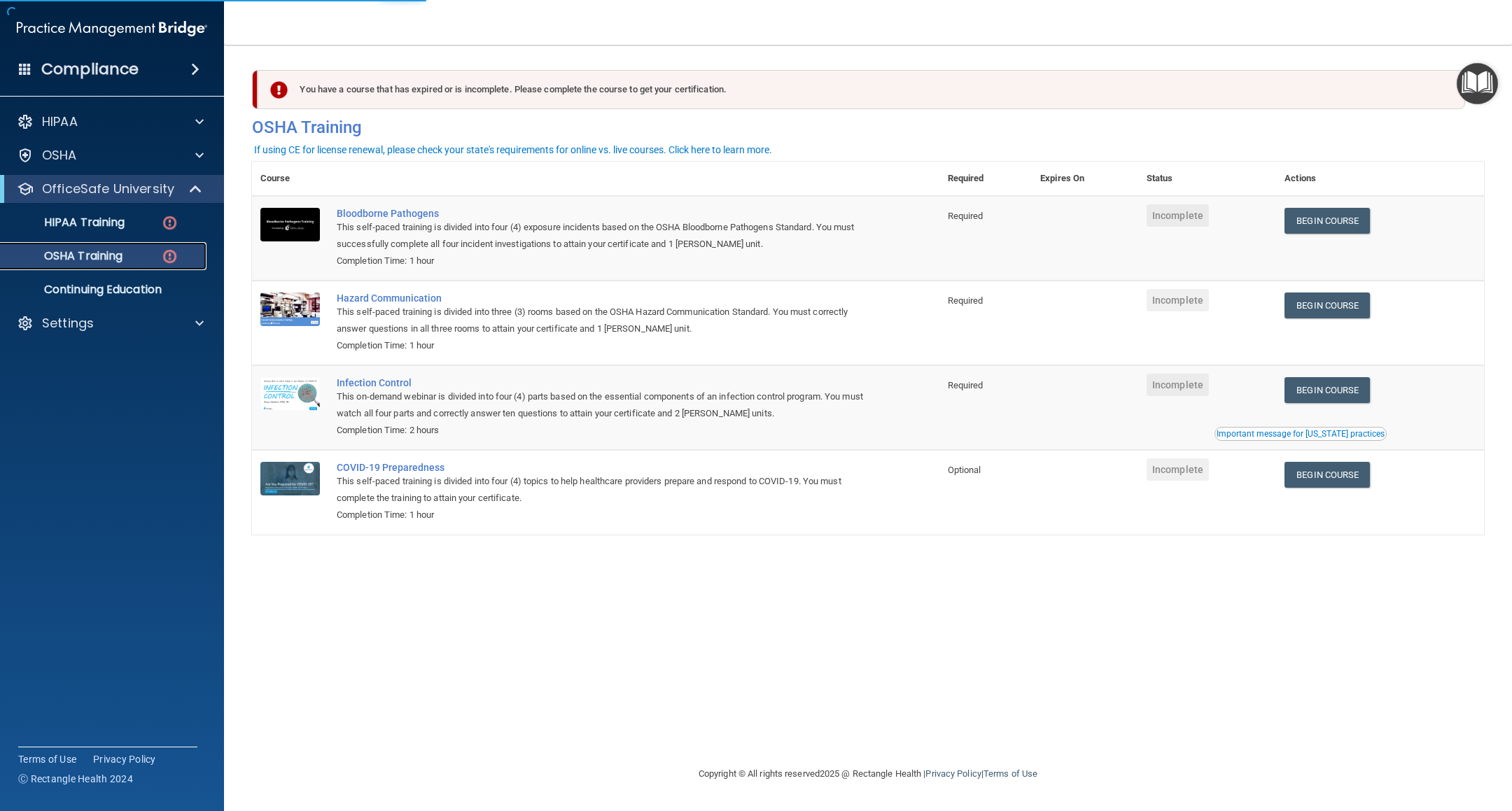 drag, startPoint x: 122, startPoint y: 254, endPoint x: 125, endPoint y: 206, distance: 48.093659 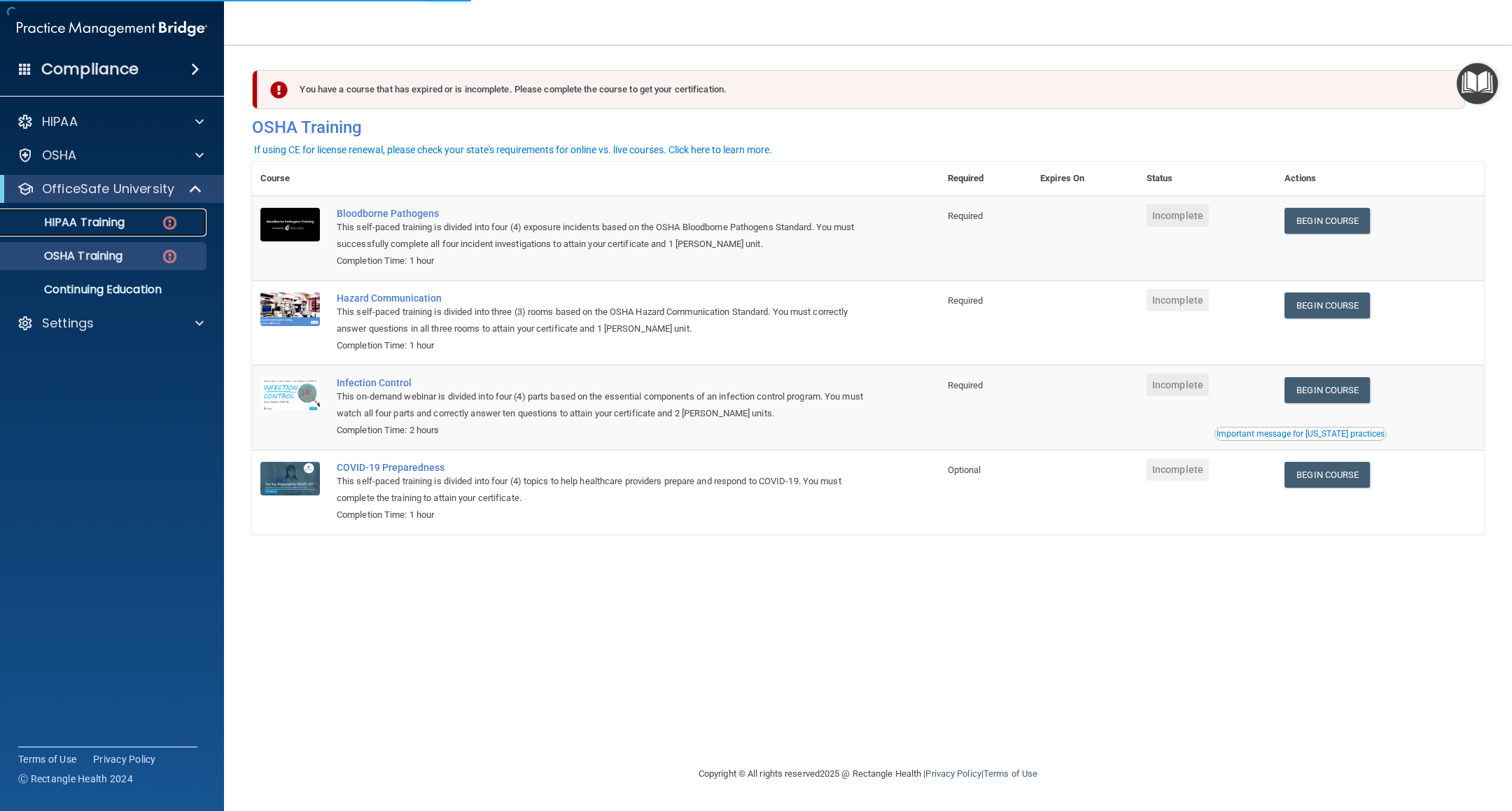 click on "HIPAA Training" at bounding box center (104, 223) 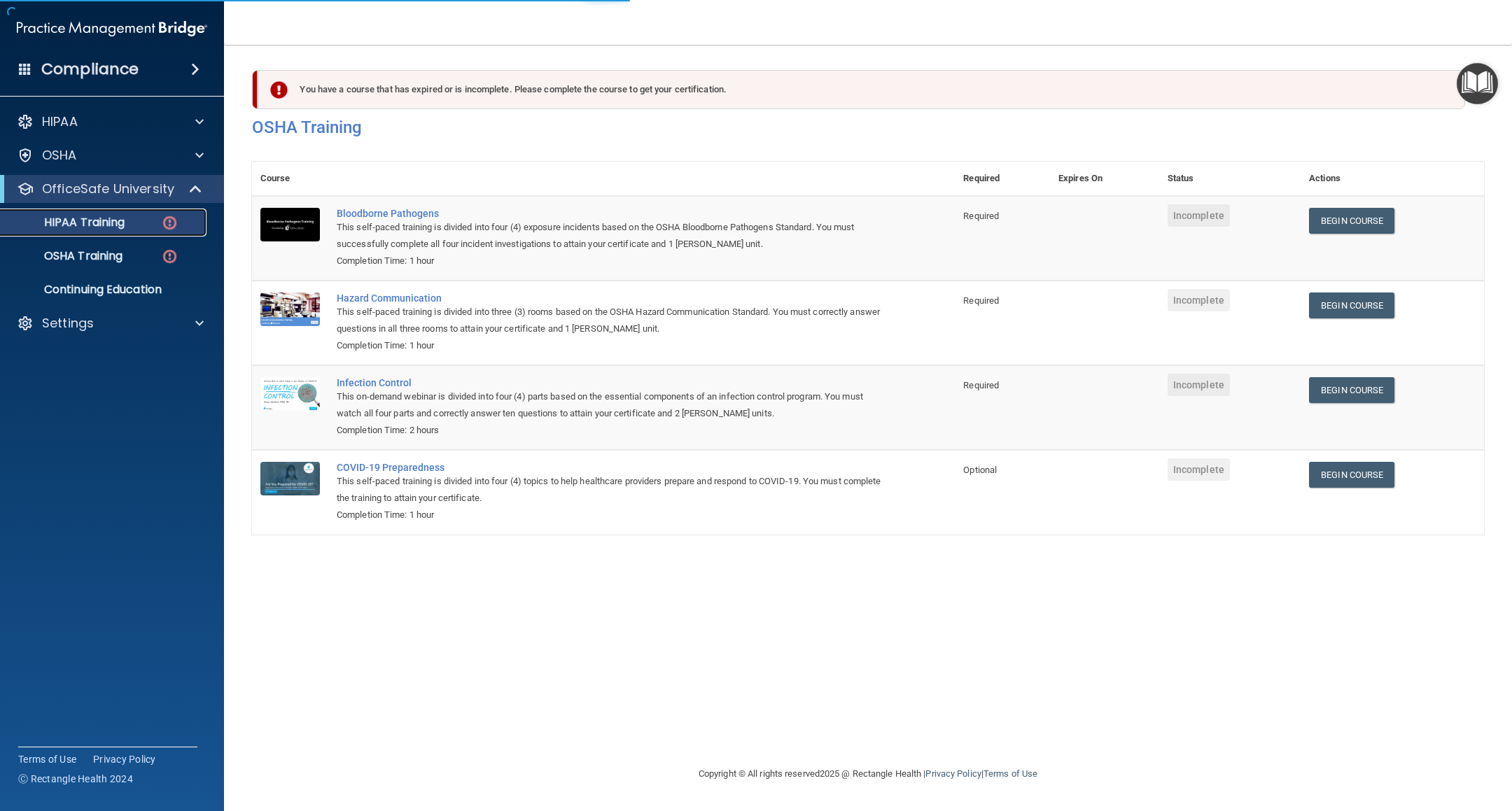 click at bounding box center (169, 223) 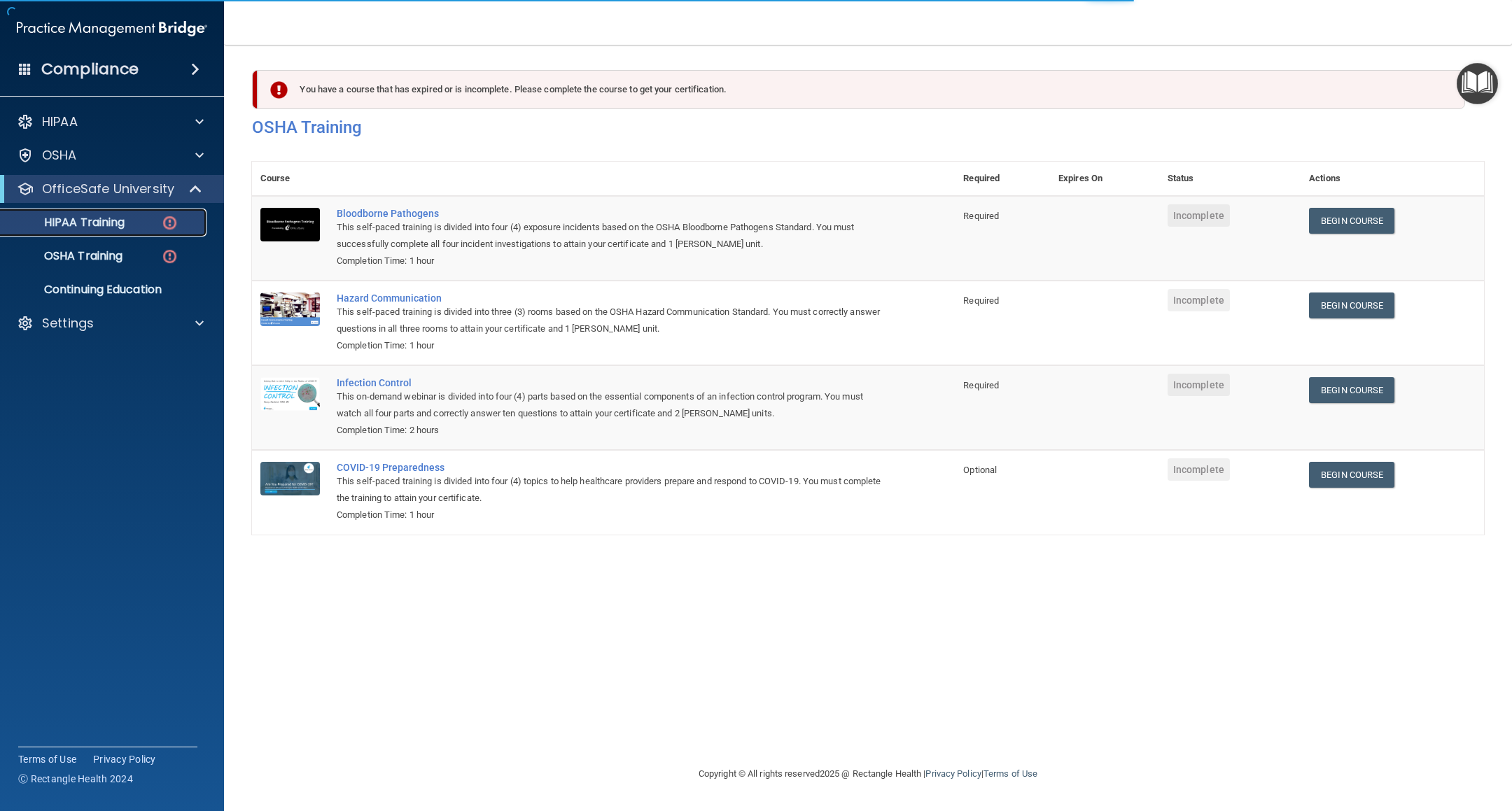 click at bounding box center [169, 223] 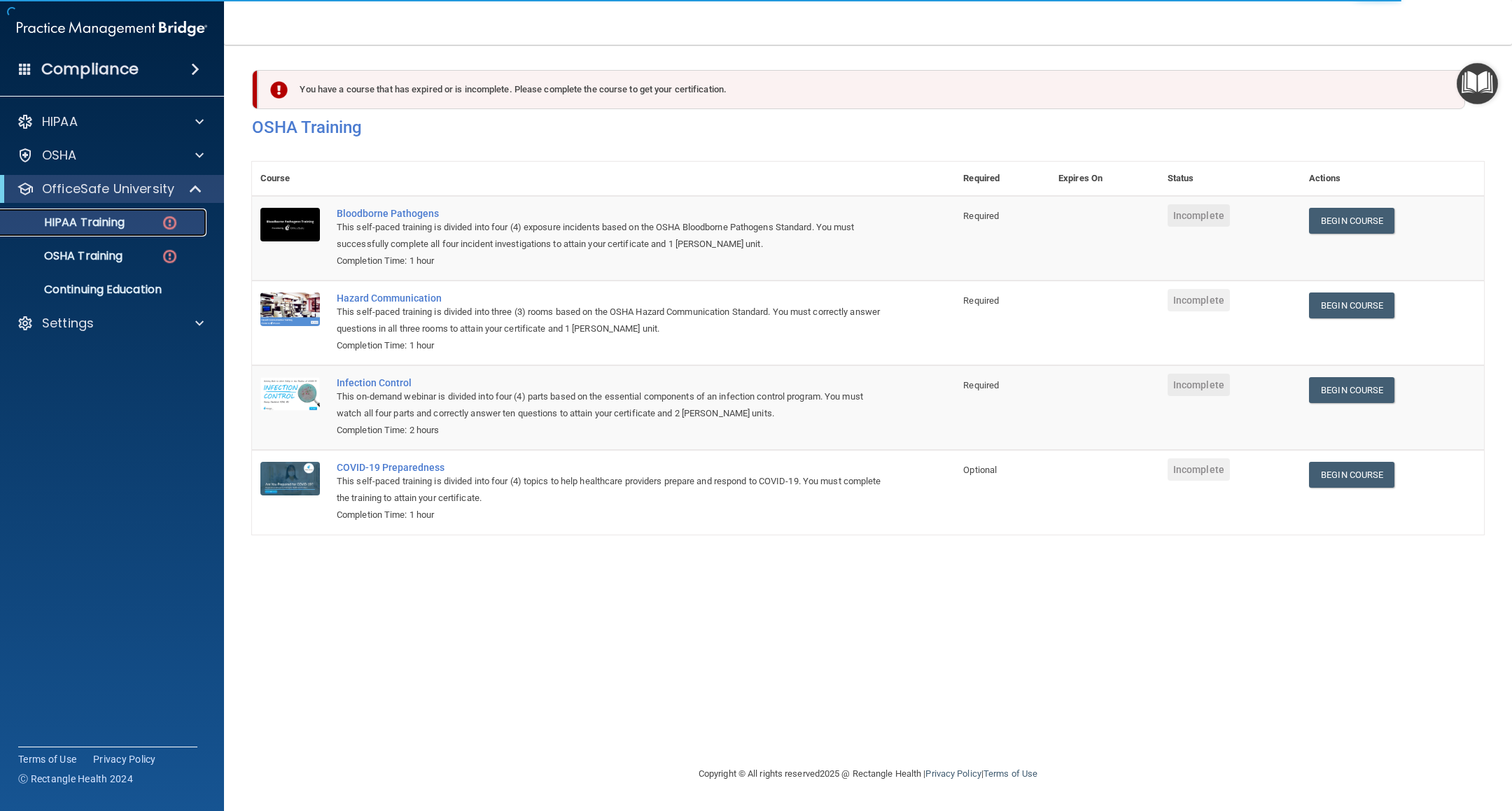 click at bounding box center [169, 223] 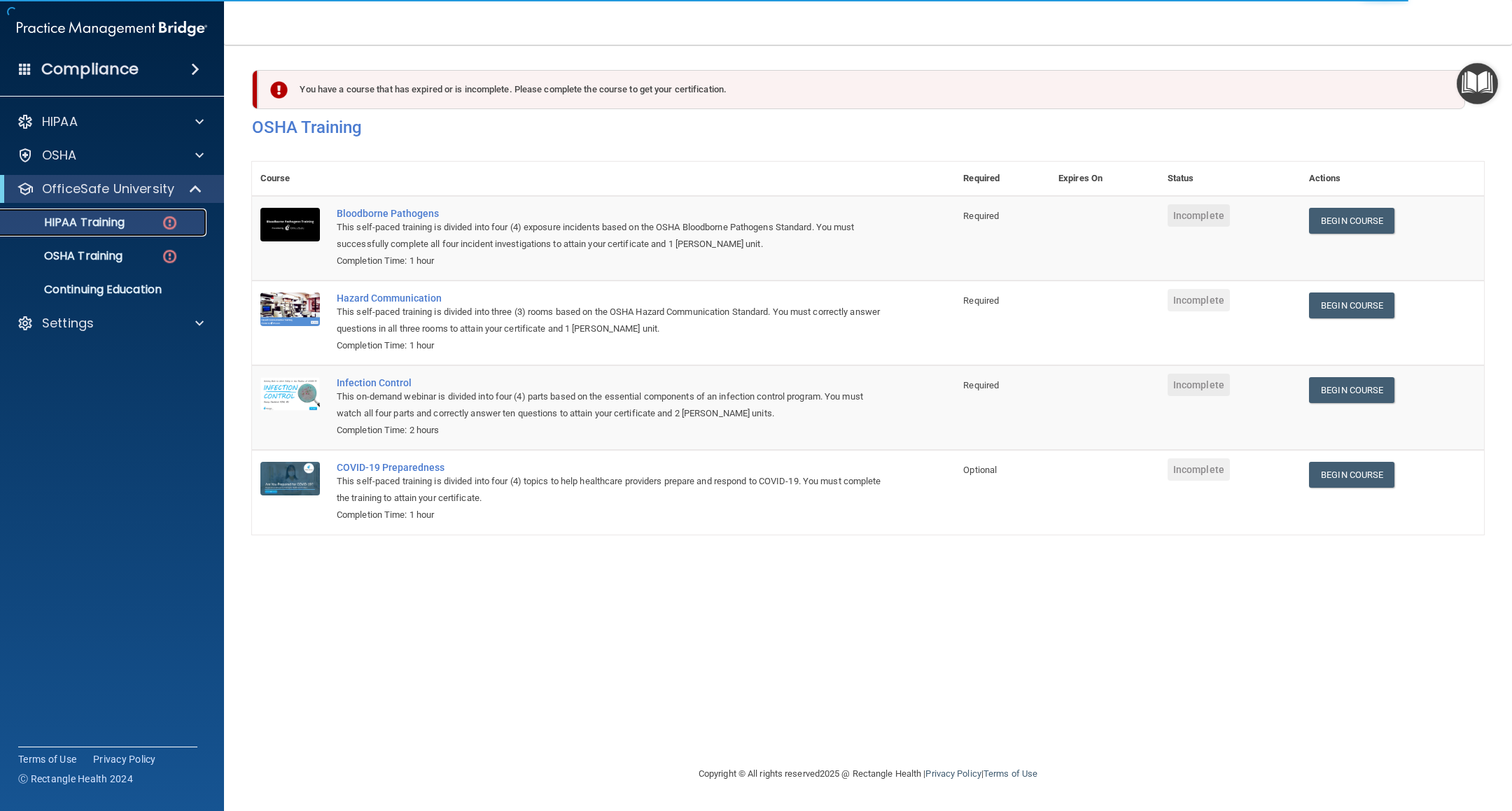 click at bounding box center [169, 223] 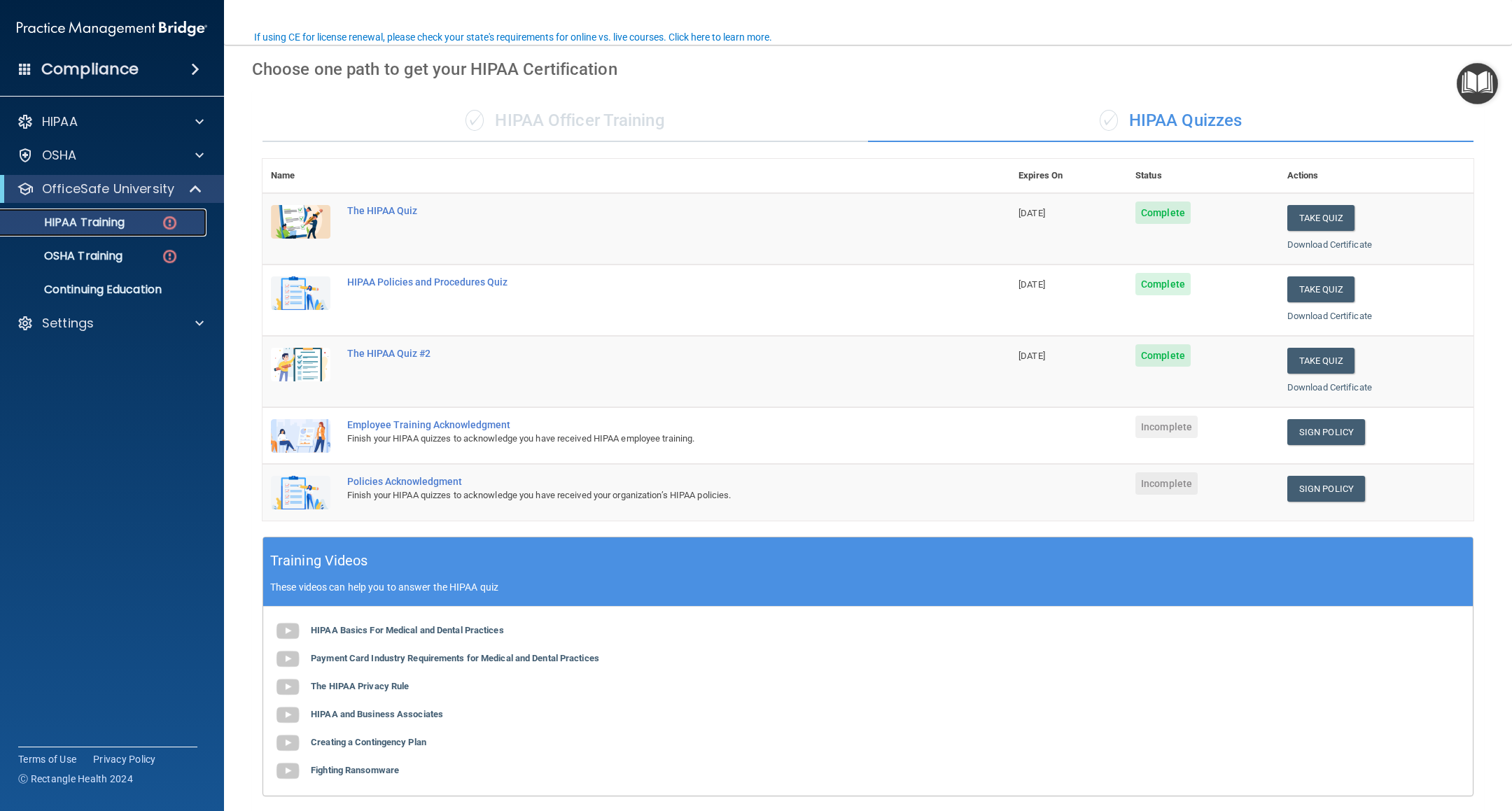 scroll, scrollTop: 105, scrollLeft: 0, axis: vertical 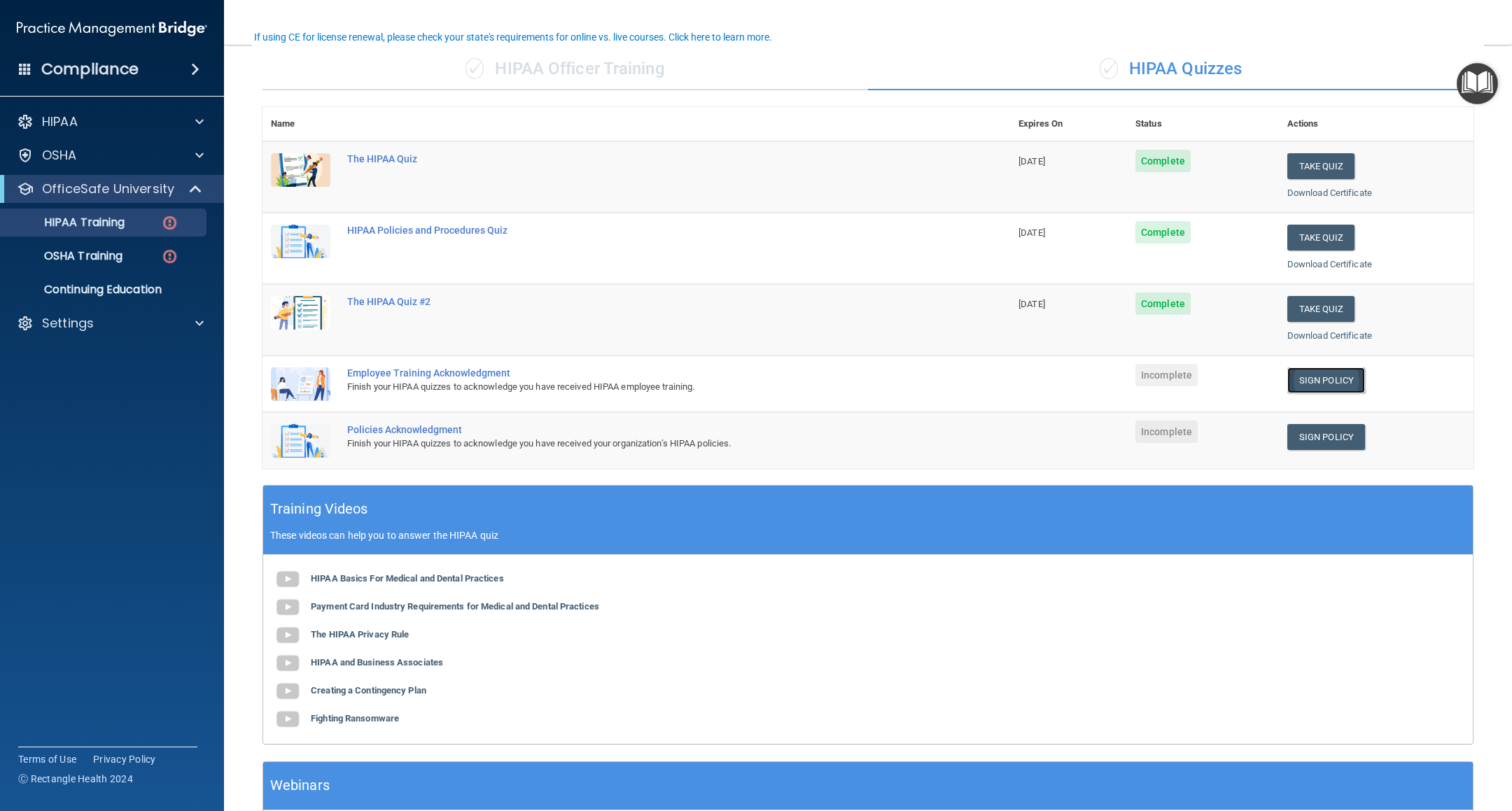 click on "Sign Policy" at bounding box center [1326, 380] 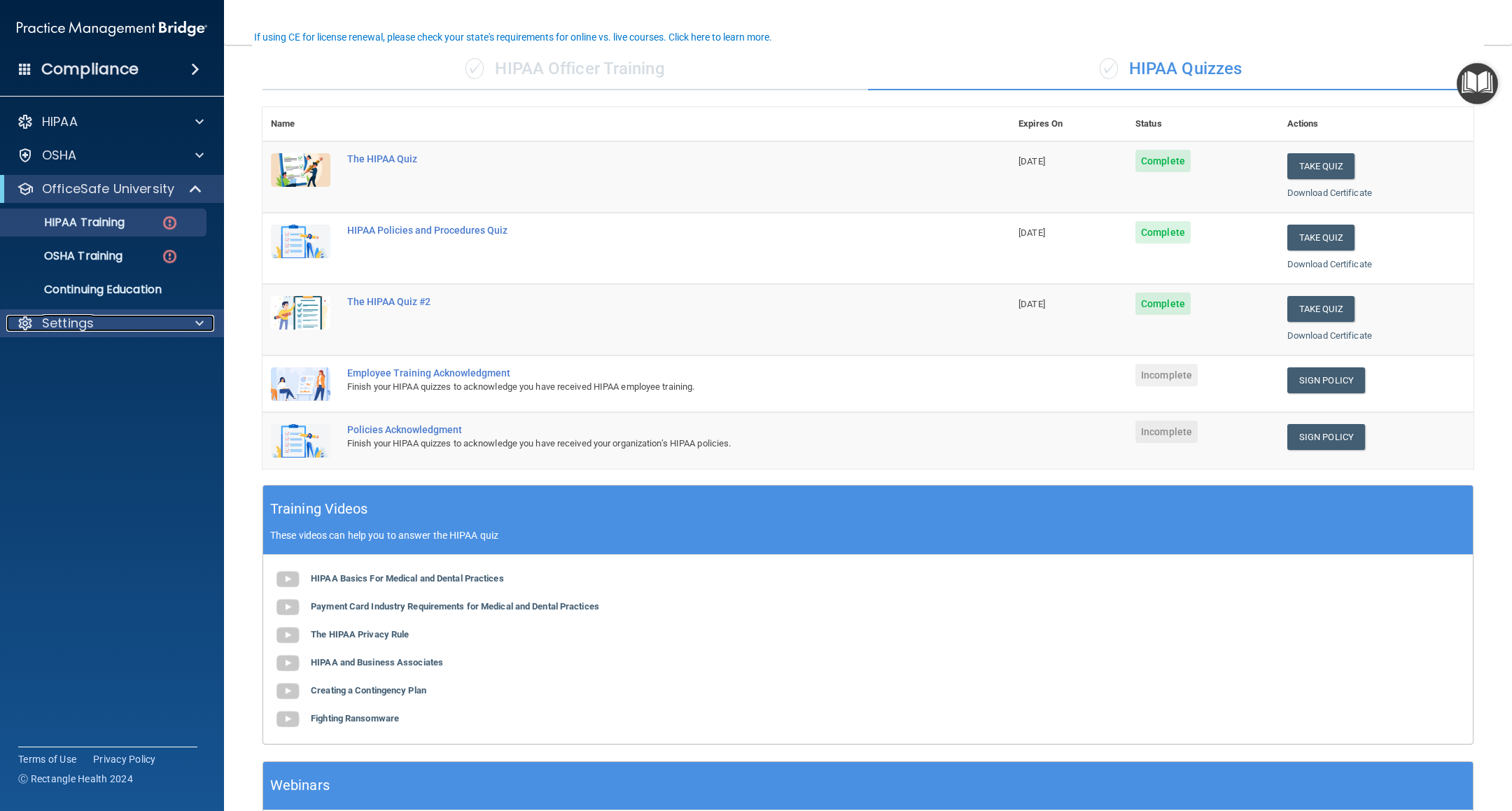 click on "Settings" at bounding box center [93, 323] 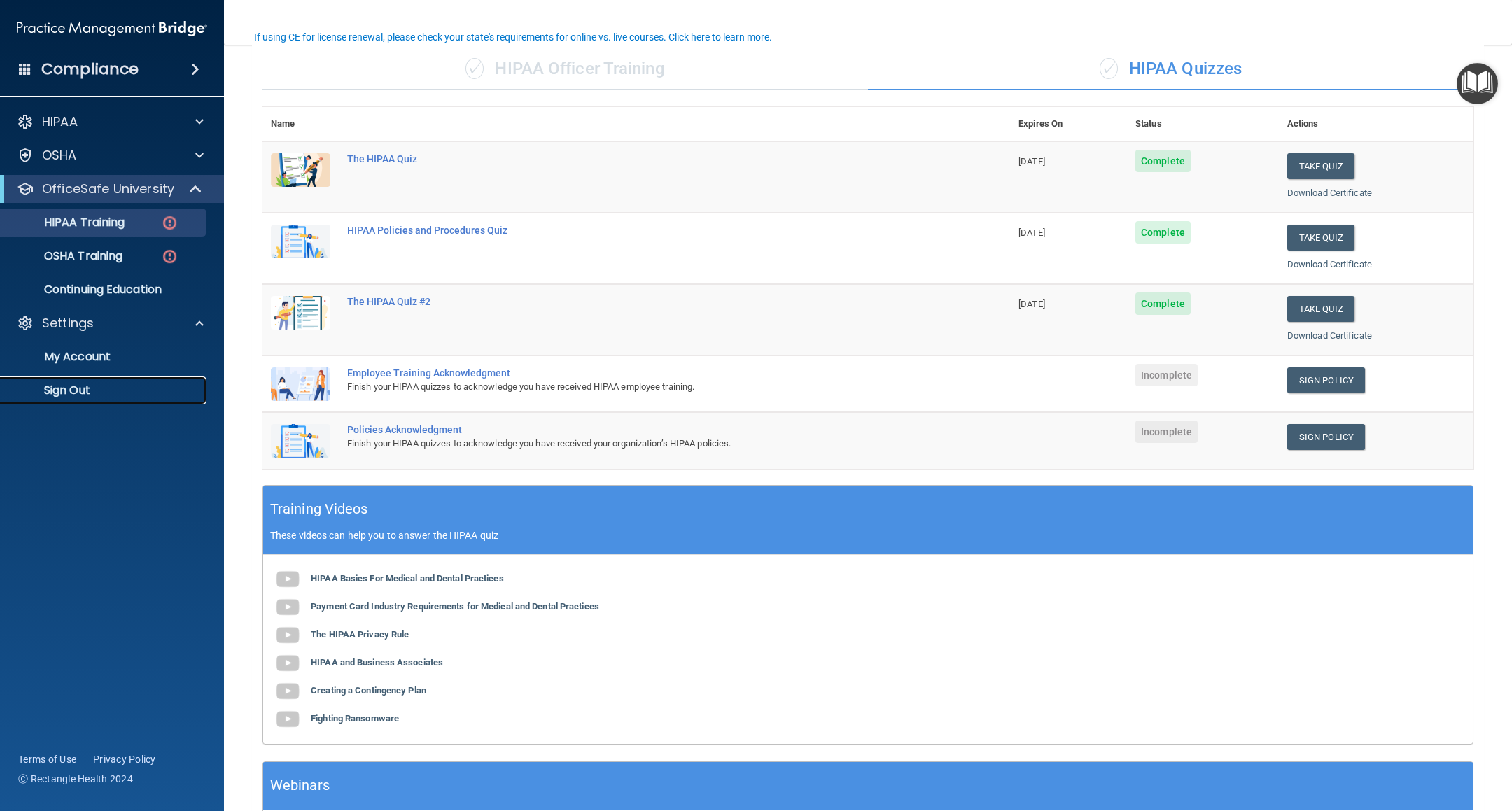 click on "Sign Out" at bounding box center [96, 390] 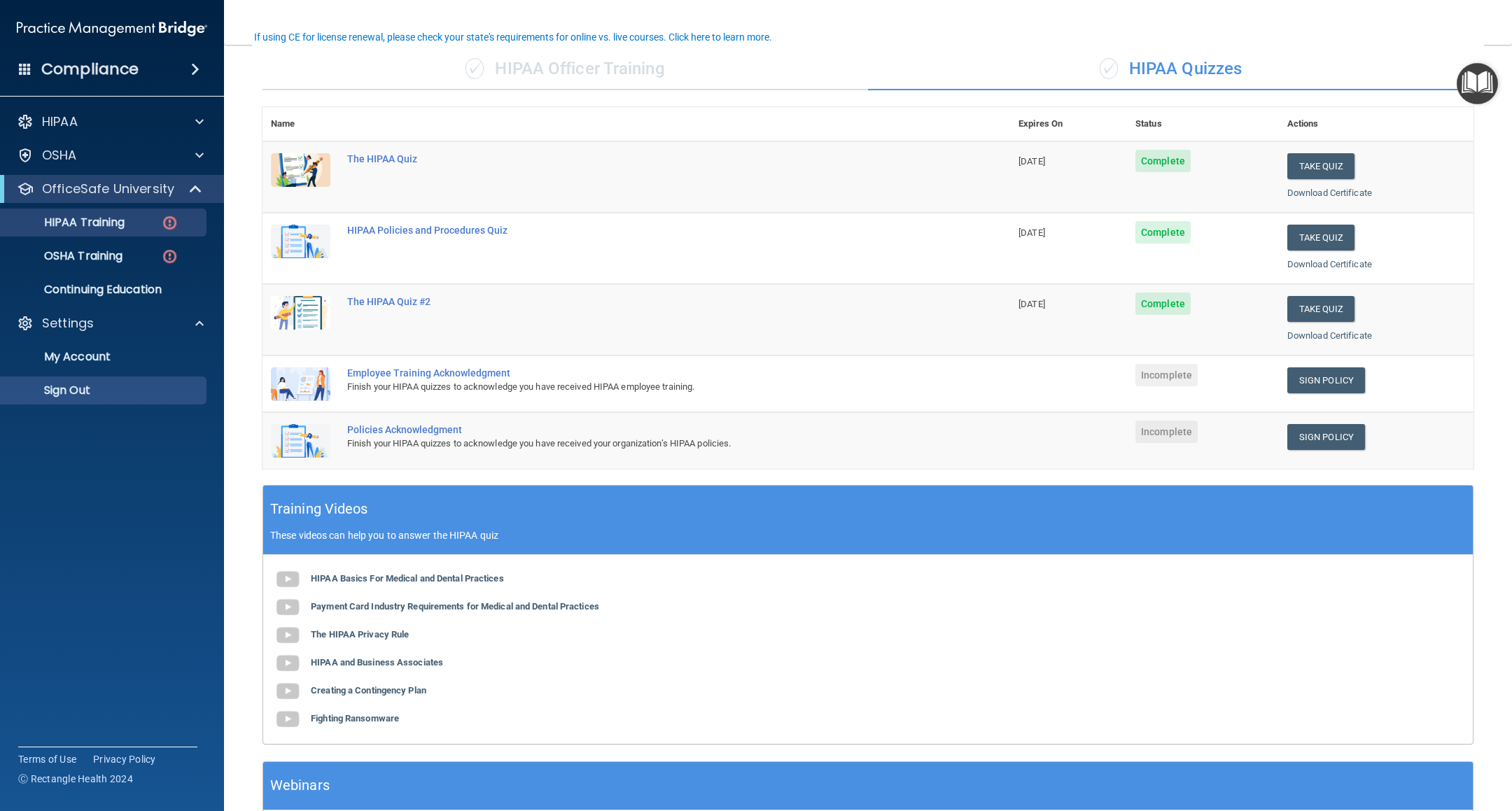 scroll, scrollTop: 0, scrollLeft: 0, axis: both 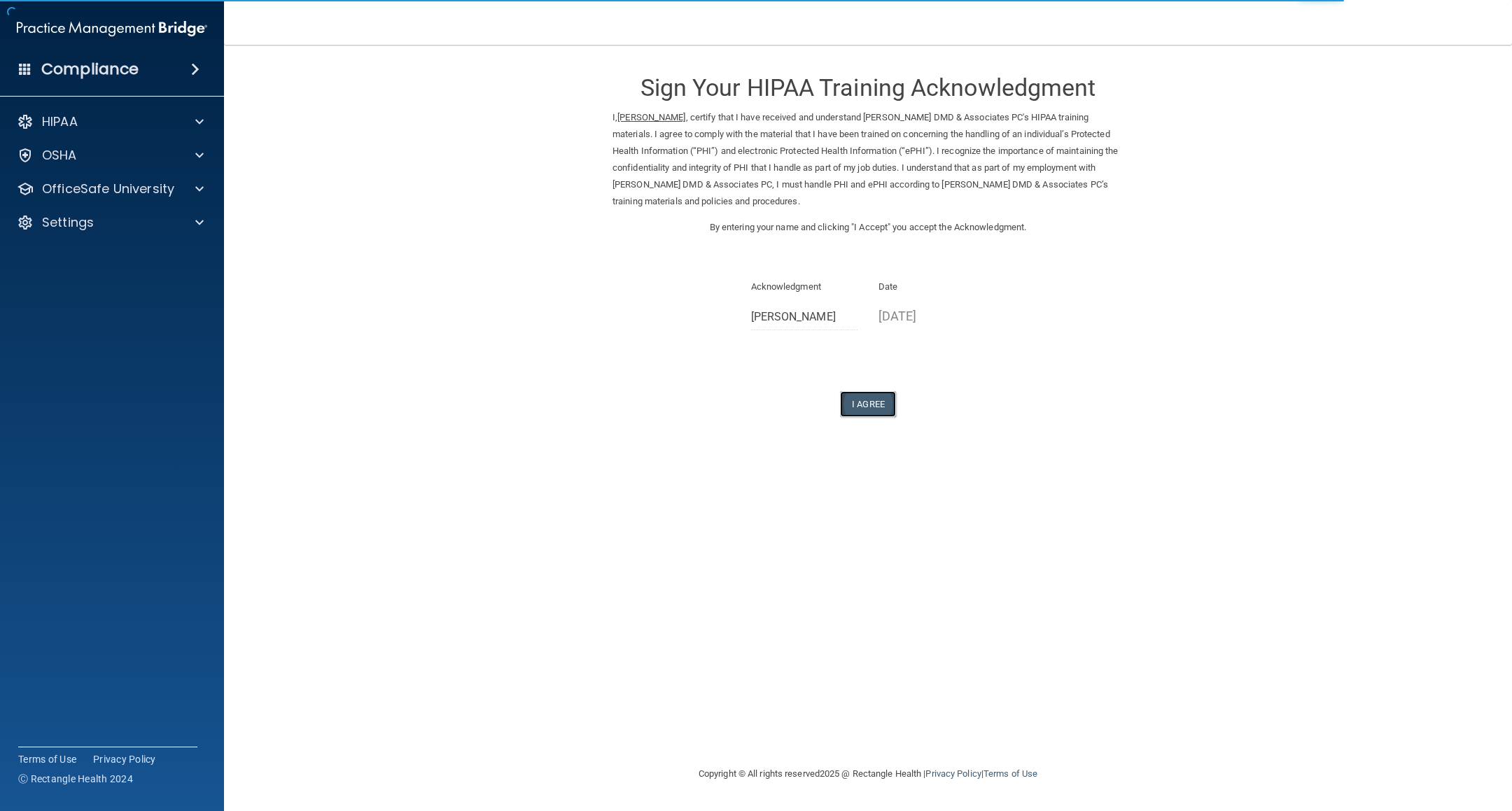 click on "I Agree" at bounding box center [868, 404] 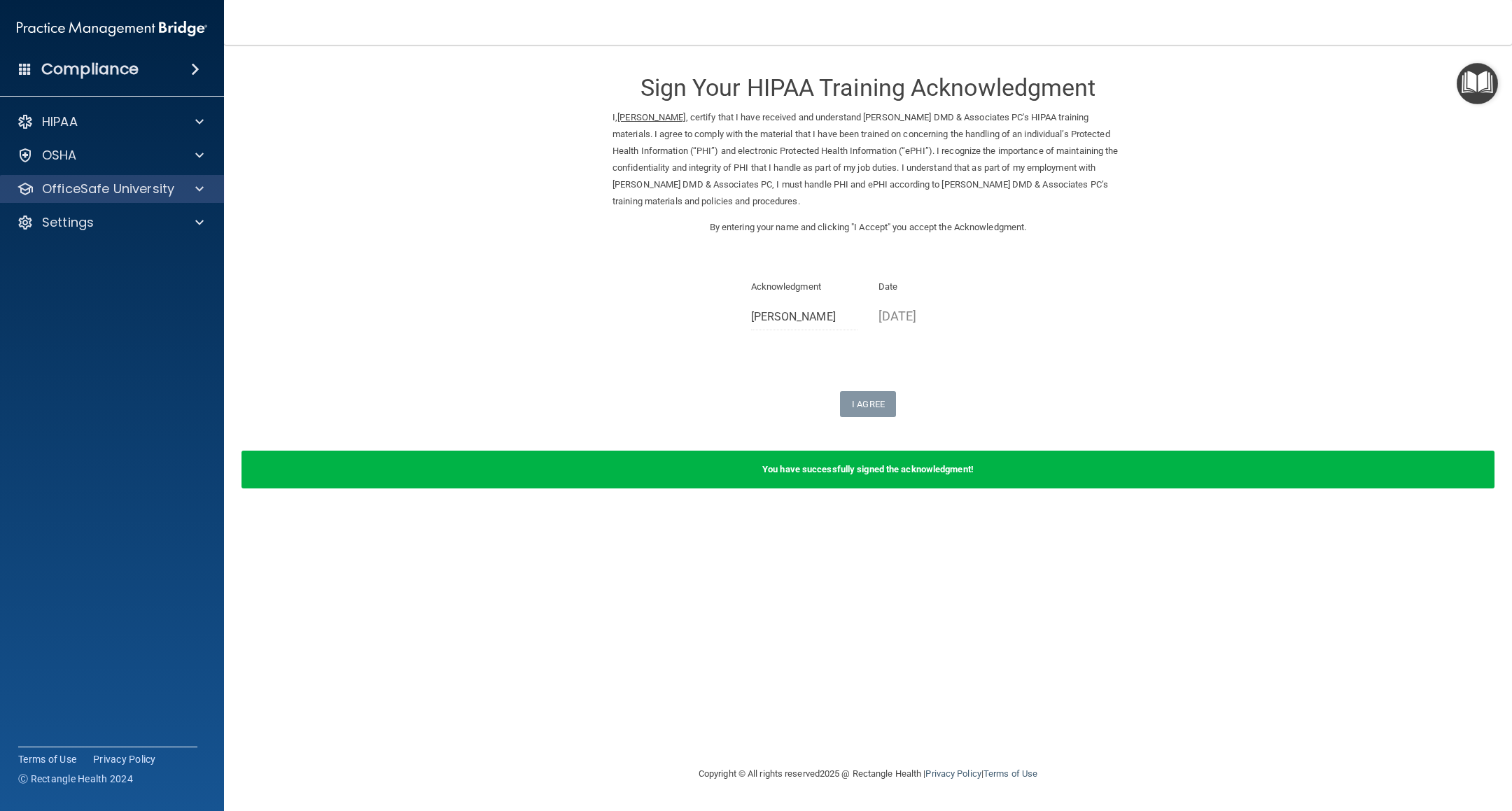 click on "OfficeSafe University" at bounding box center (112, 189) 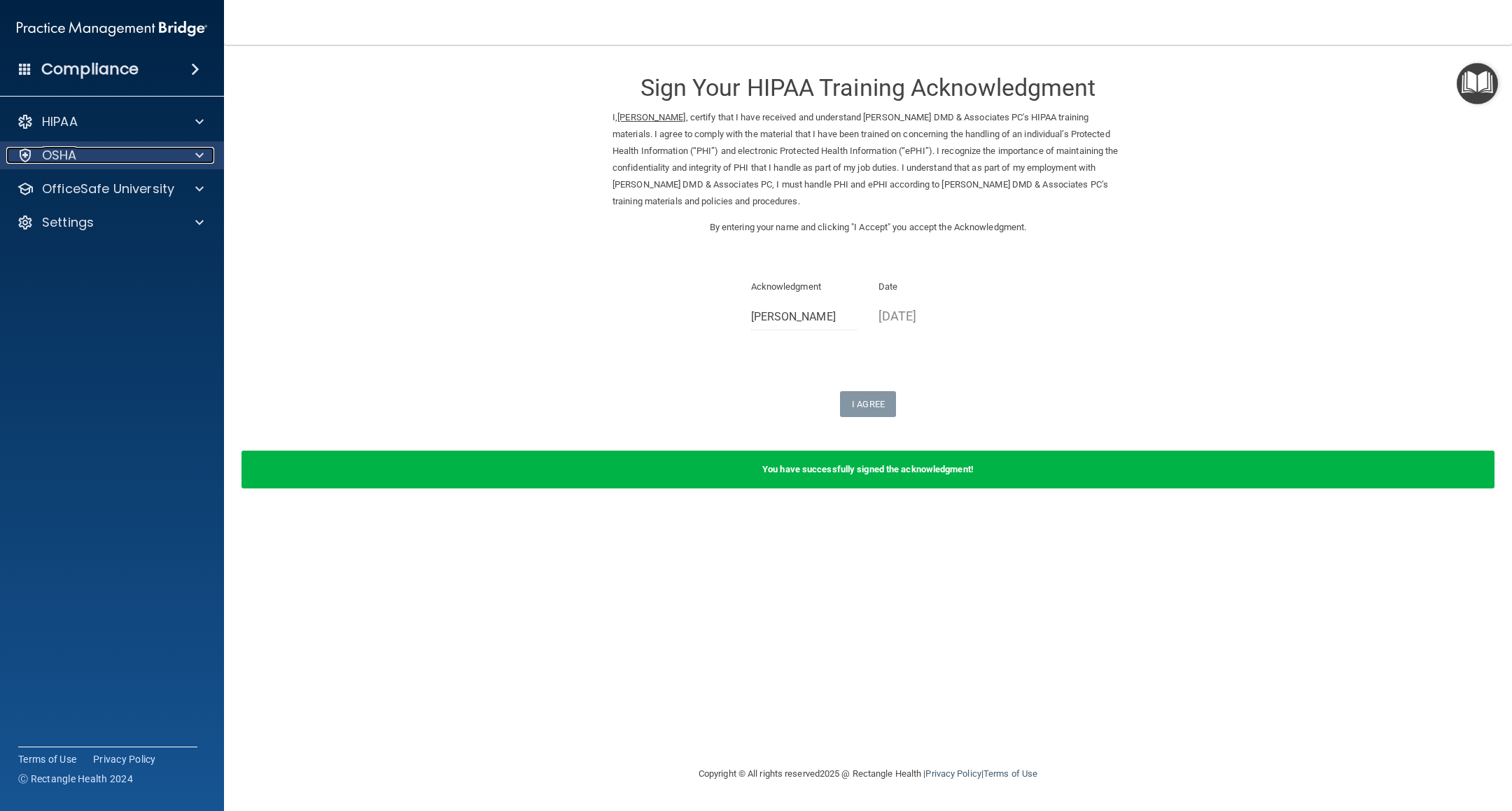 click at bounding box center (197, 155) 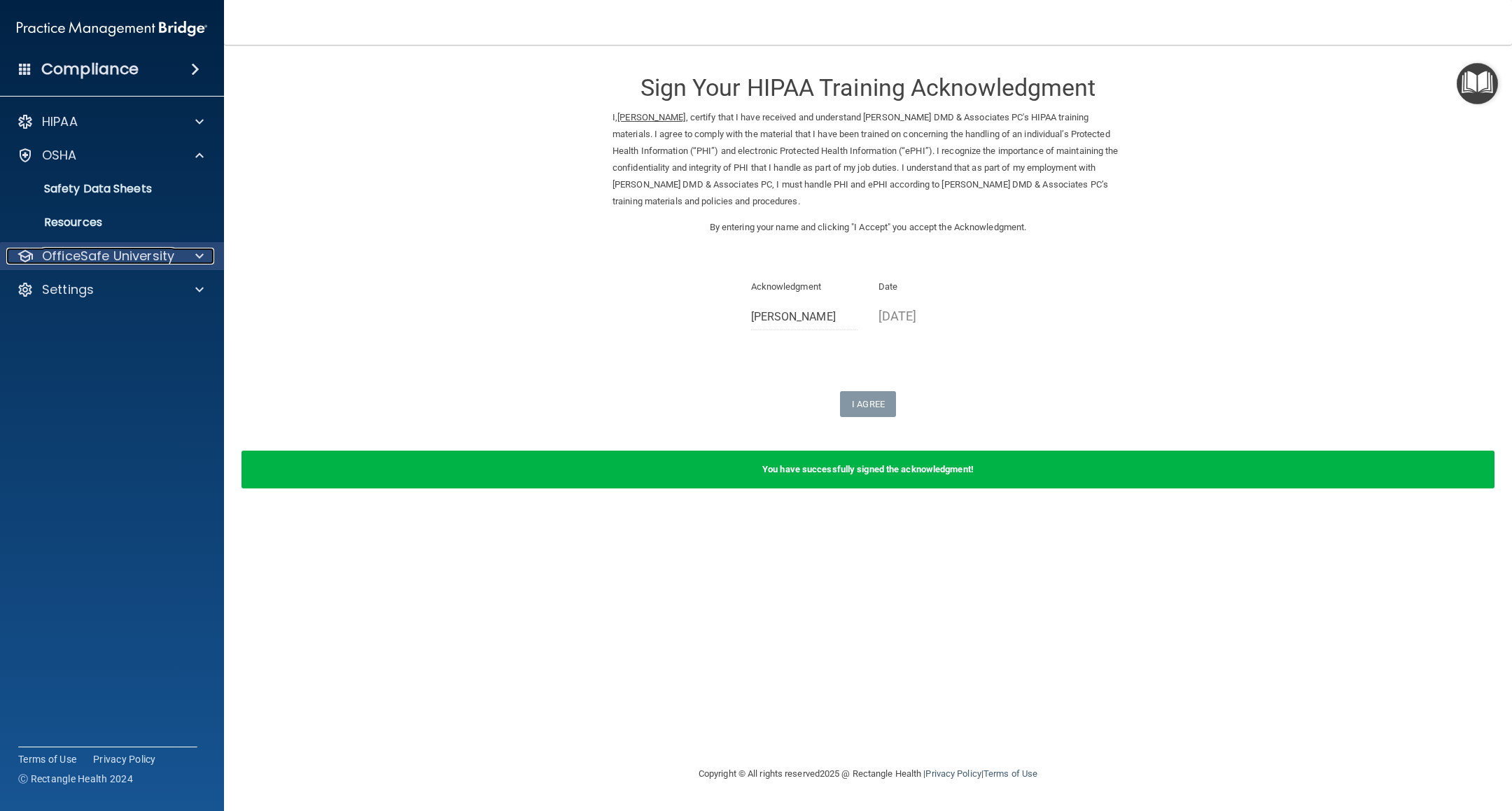 click at bounding box center [200, 256] 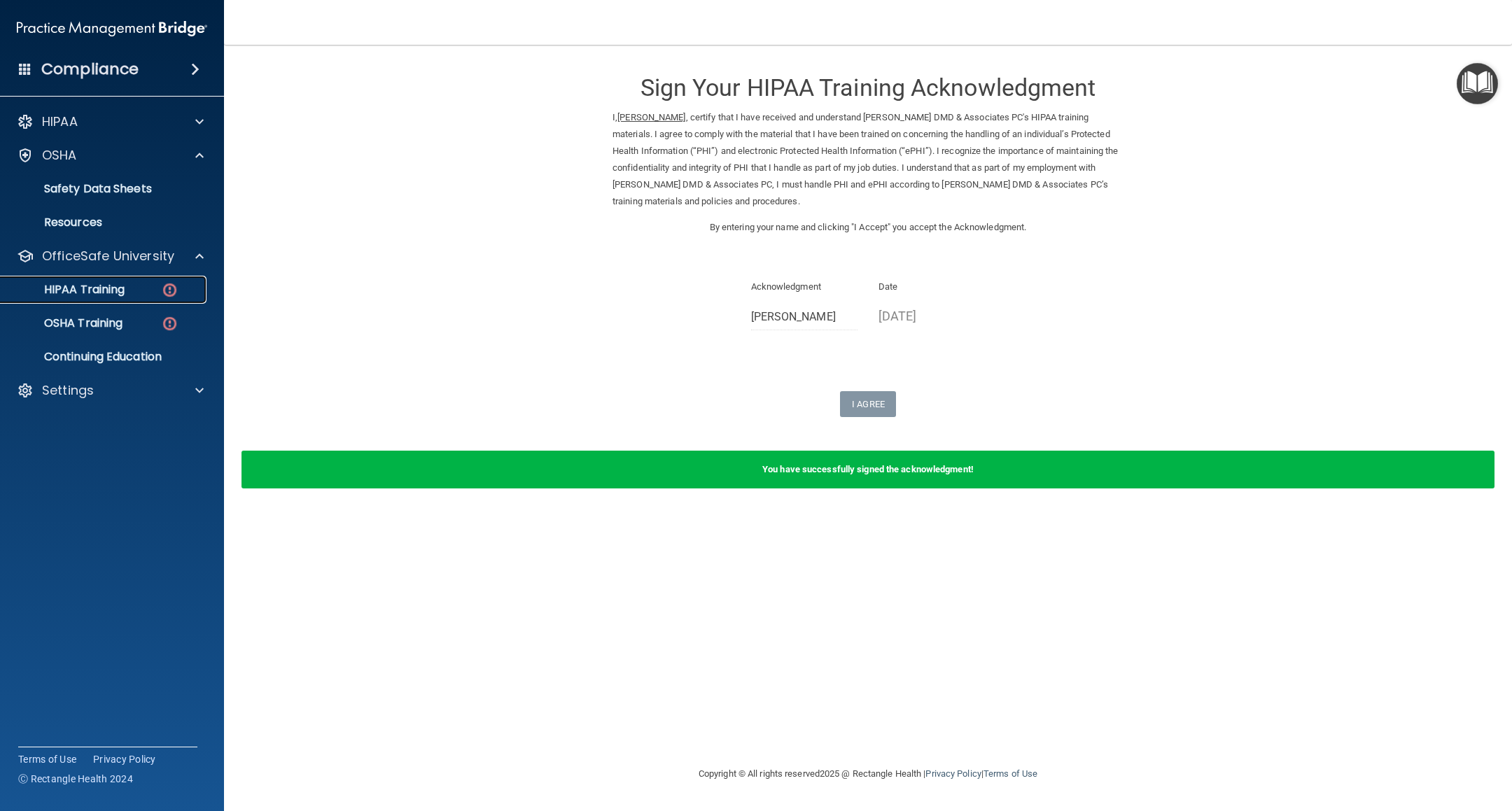 click at bounding box center (169, 290) 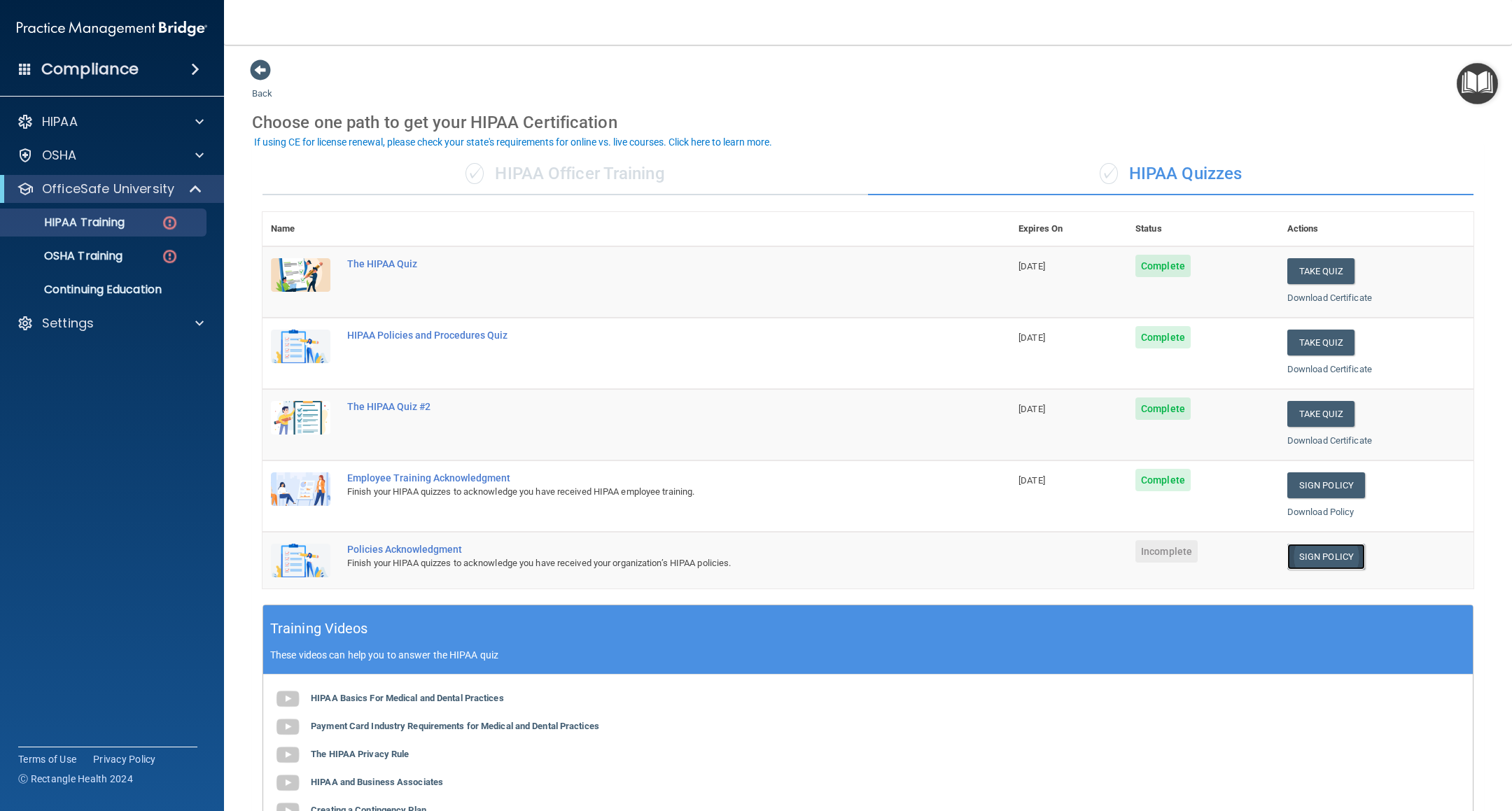 click on "Sign Policy" at bounding box center [1326, 556] 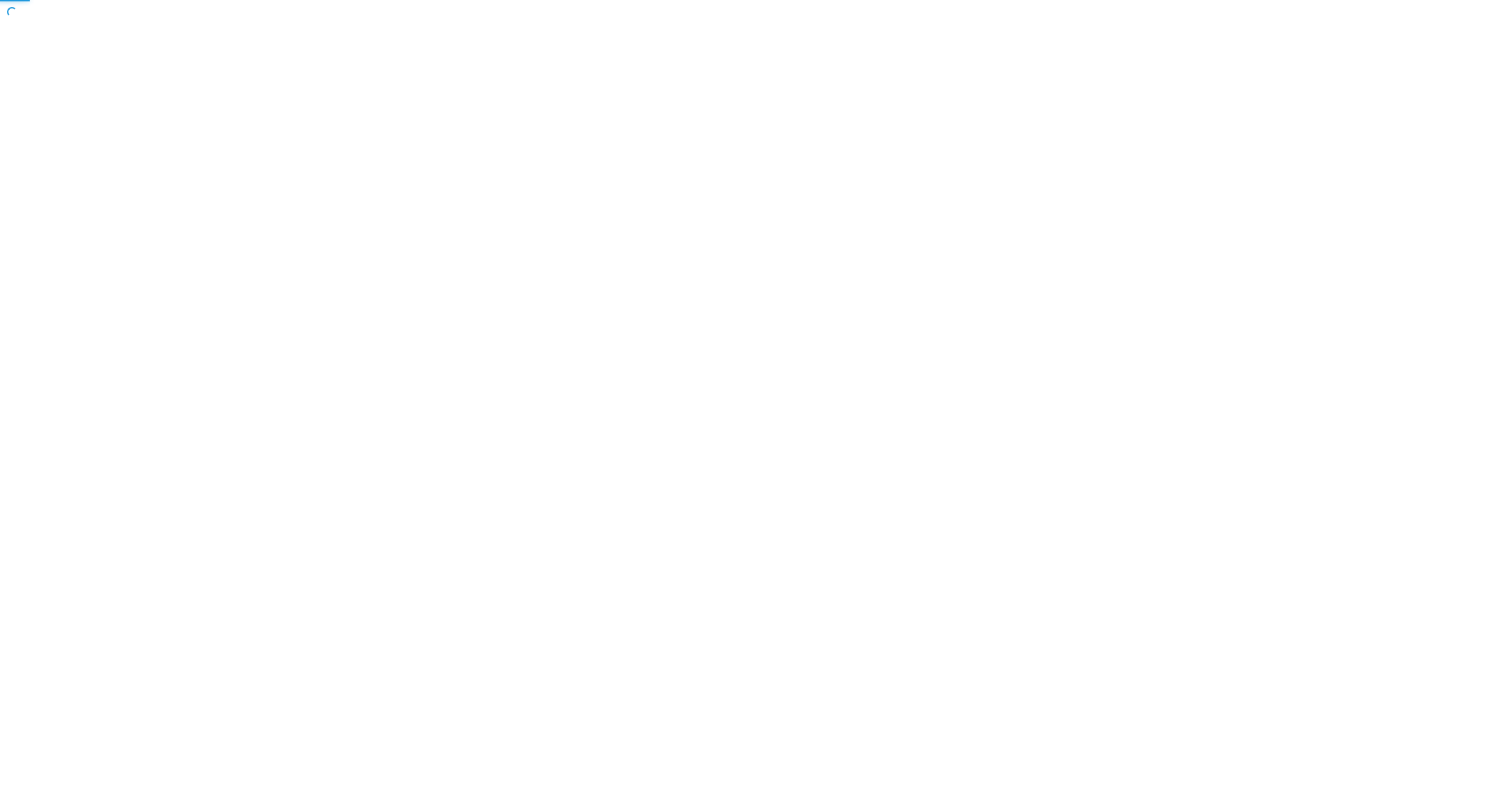 scroll, scrollTop: 0, scrollLeft: 0, axis: both 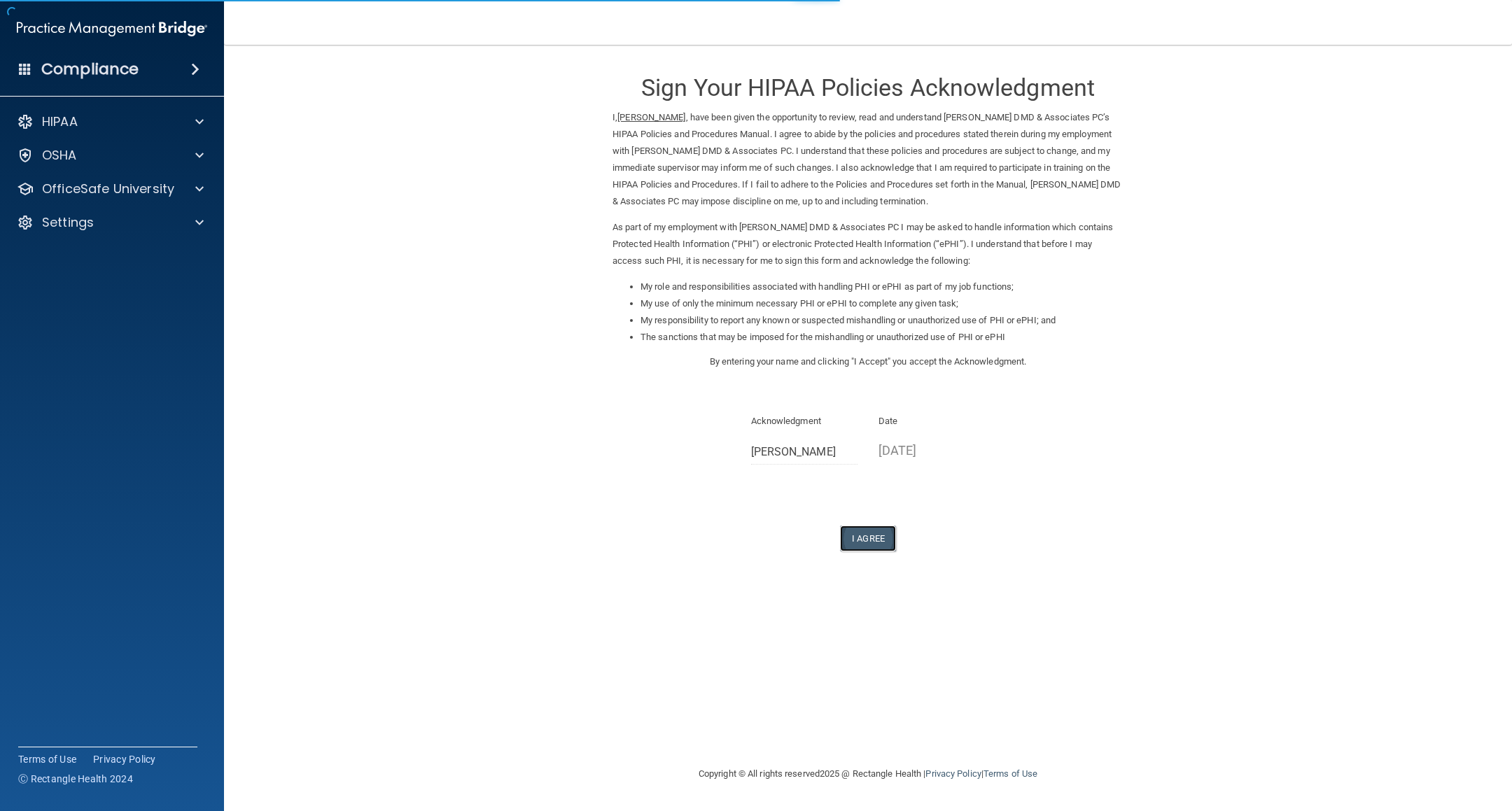 click on "I Agree" at bounding box center [868, 538] 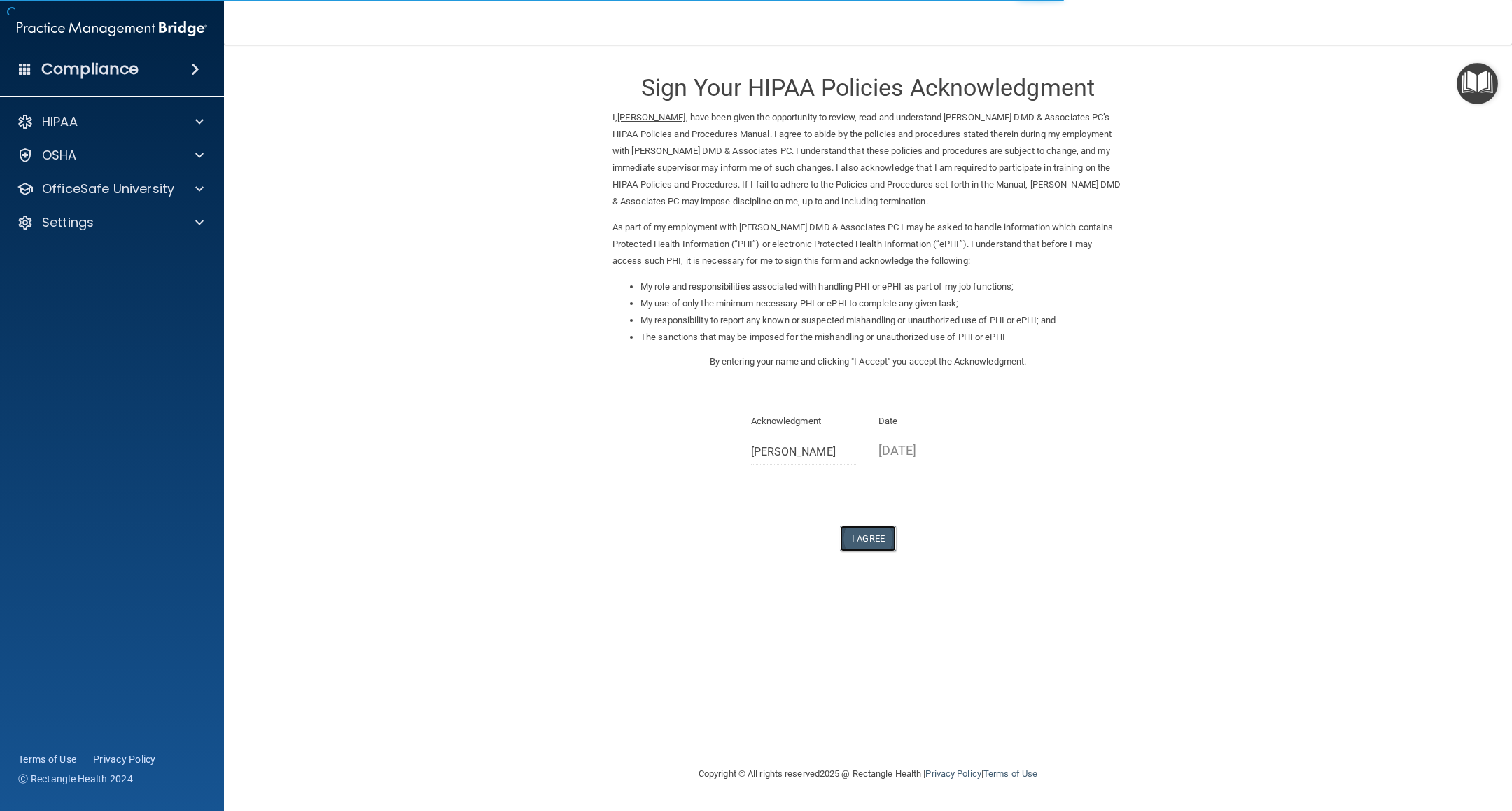 click on "I Agree" at bounding box center [868, 538] 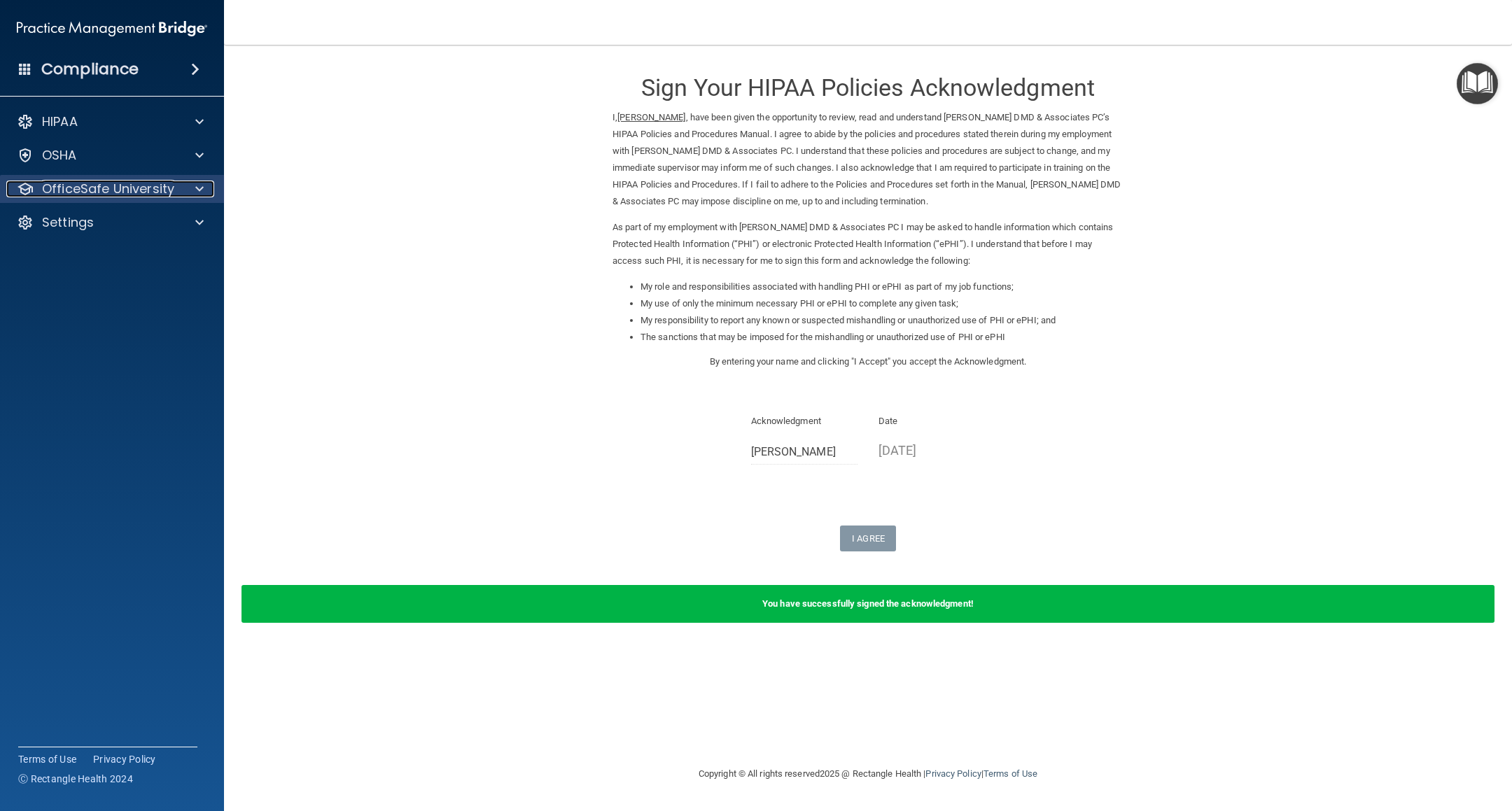 click on "OfficeSafe University" at bounding box center [108, 189] 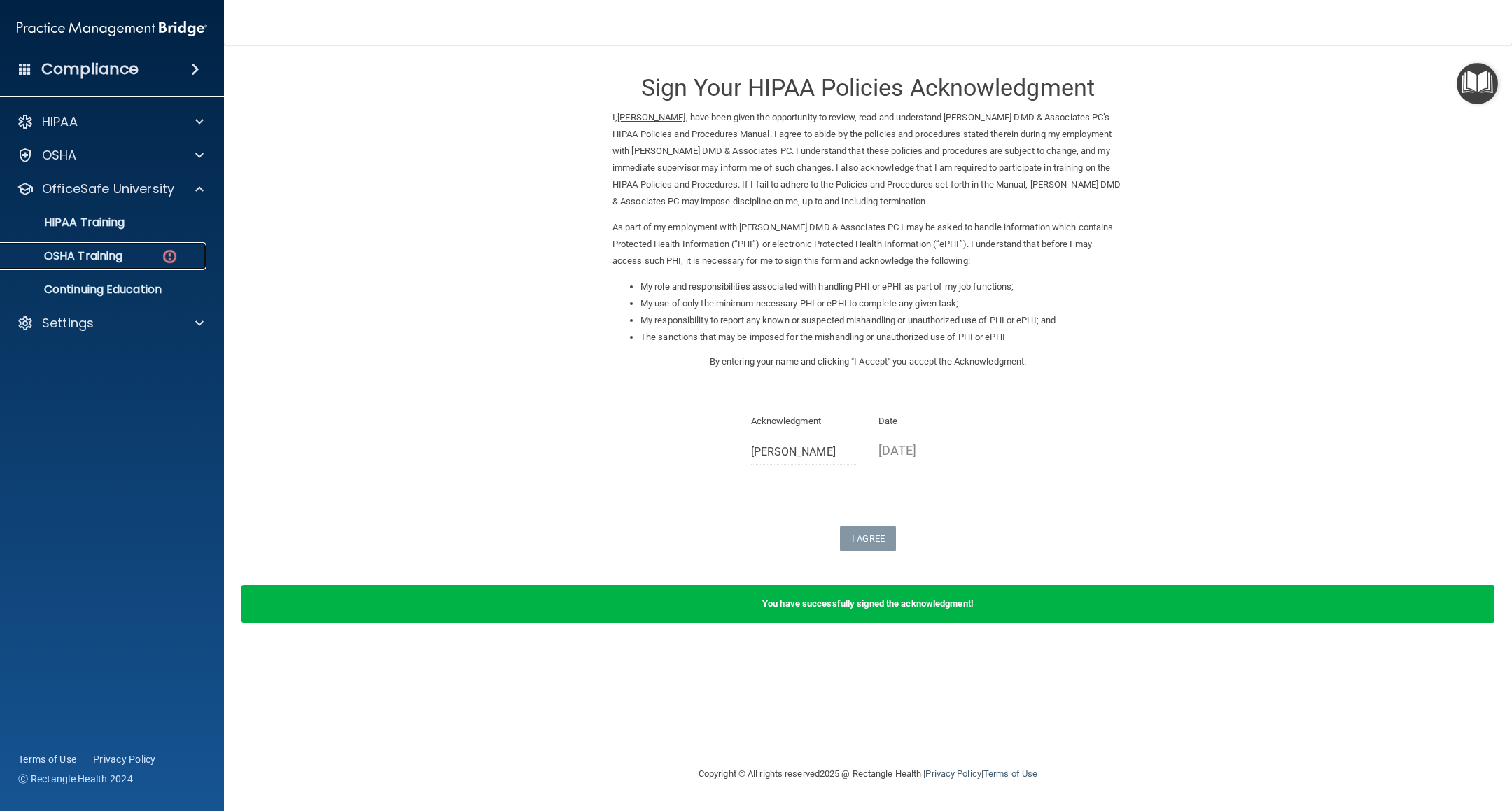 click at bounding box center (169, 256) 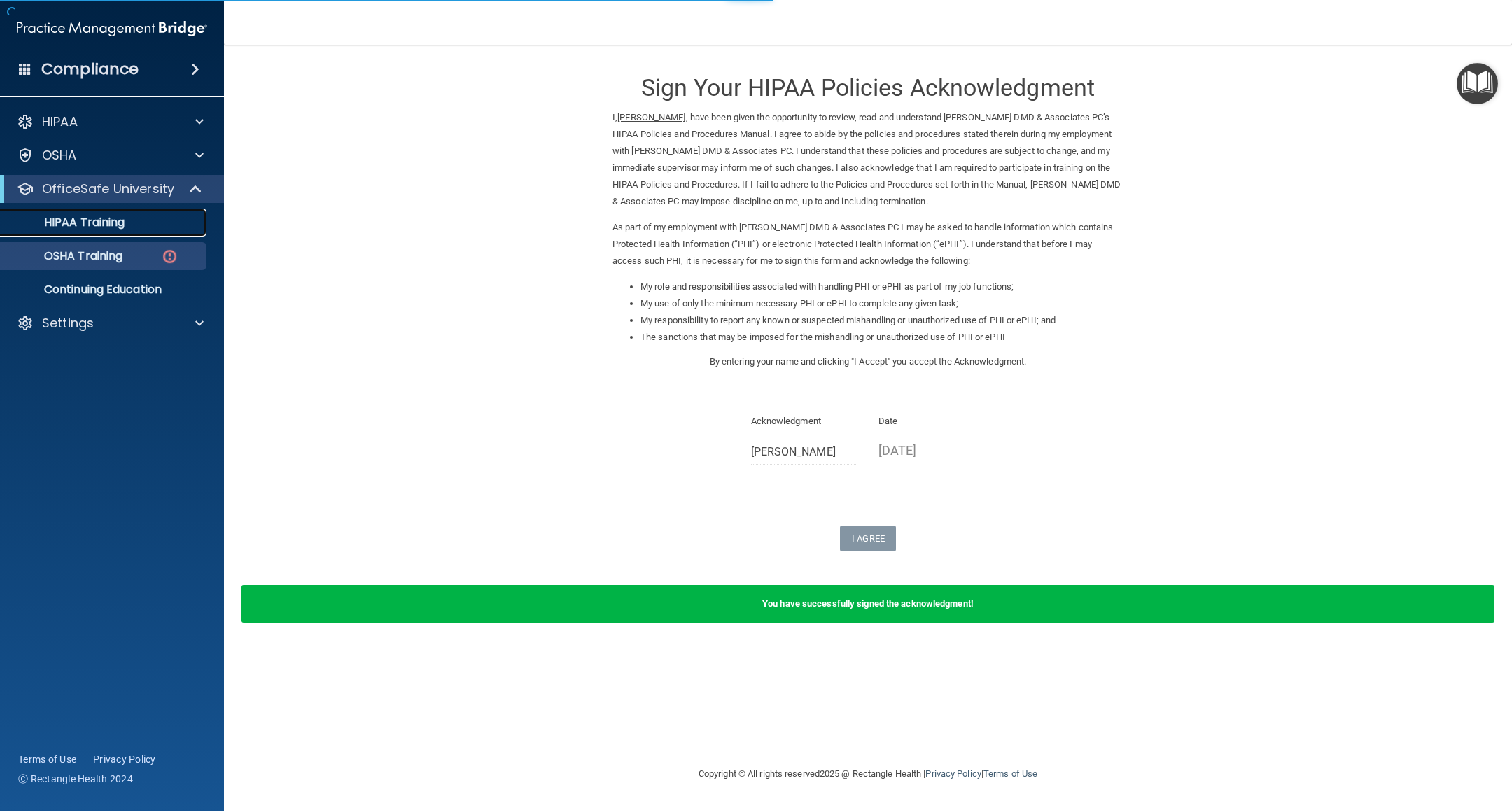 click on "HIPAA Training" at bounding box center [96, 223] 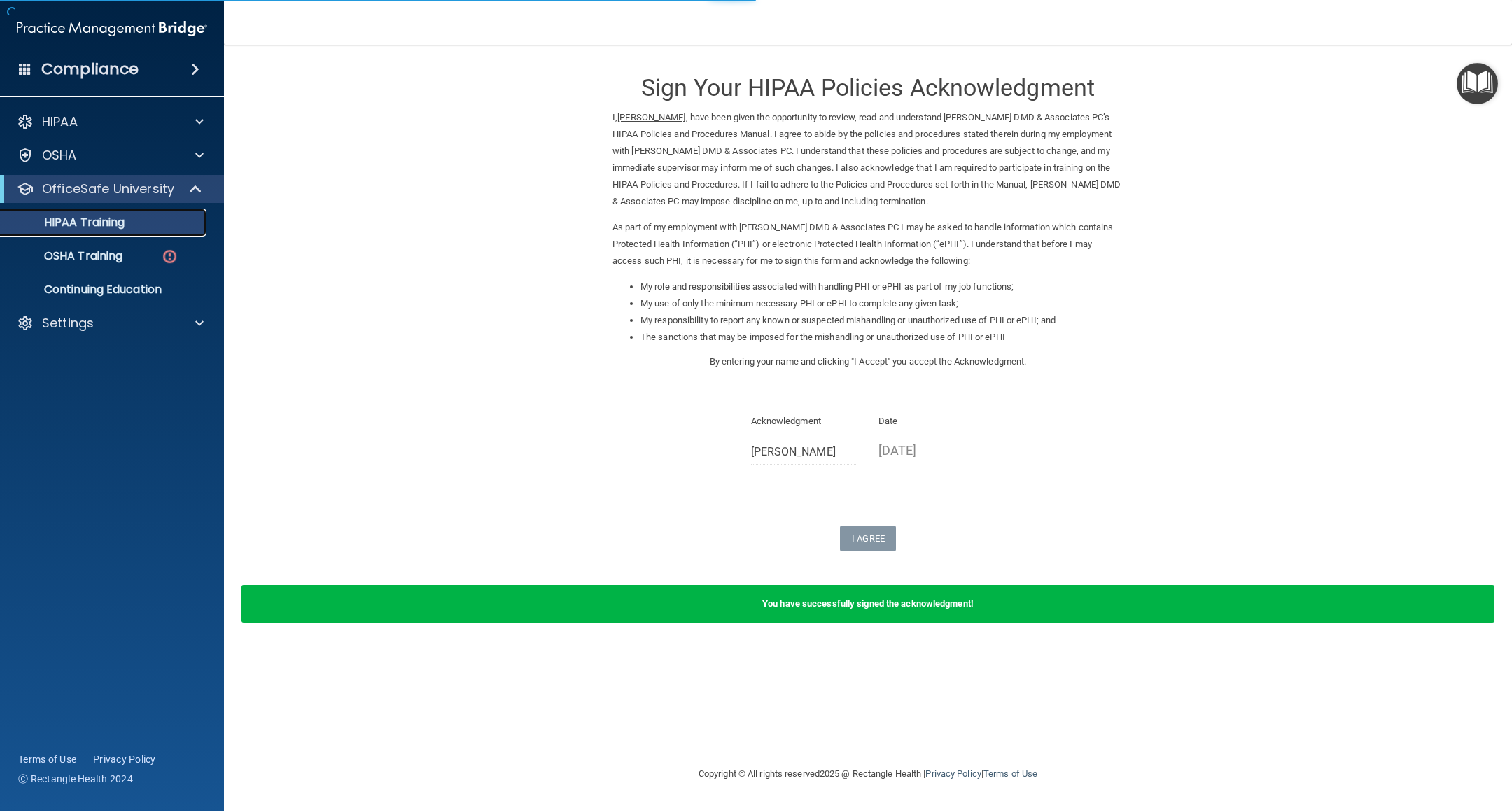 click on "HIPAA Training" at bounding box center [96, 223] 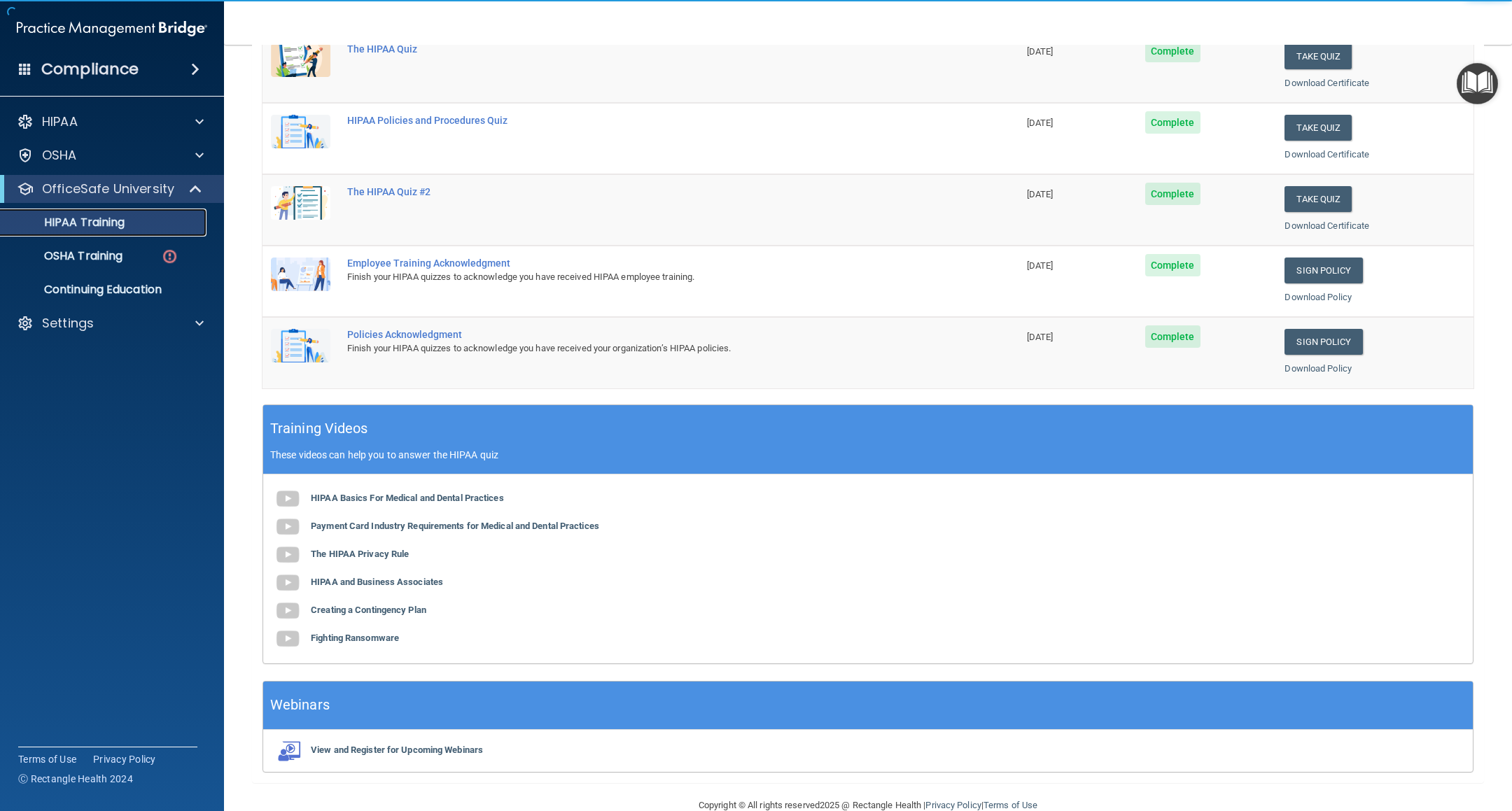 scroll, scrollTop: 246, scrollLeft: 0, axis: vertical 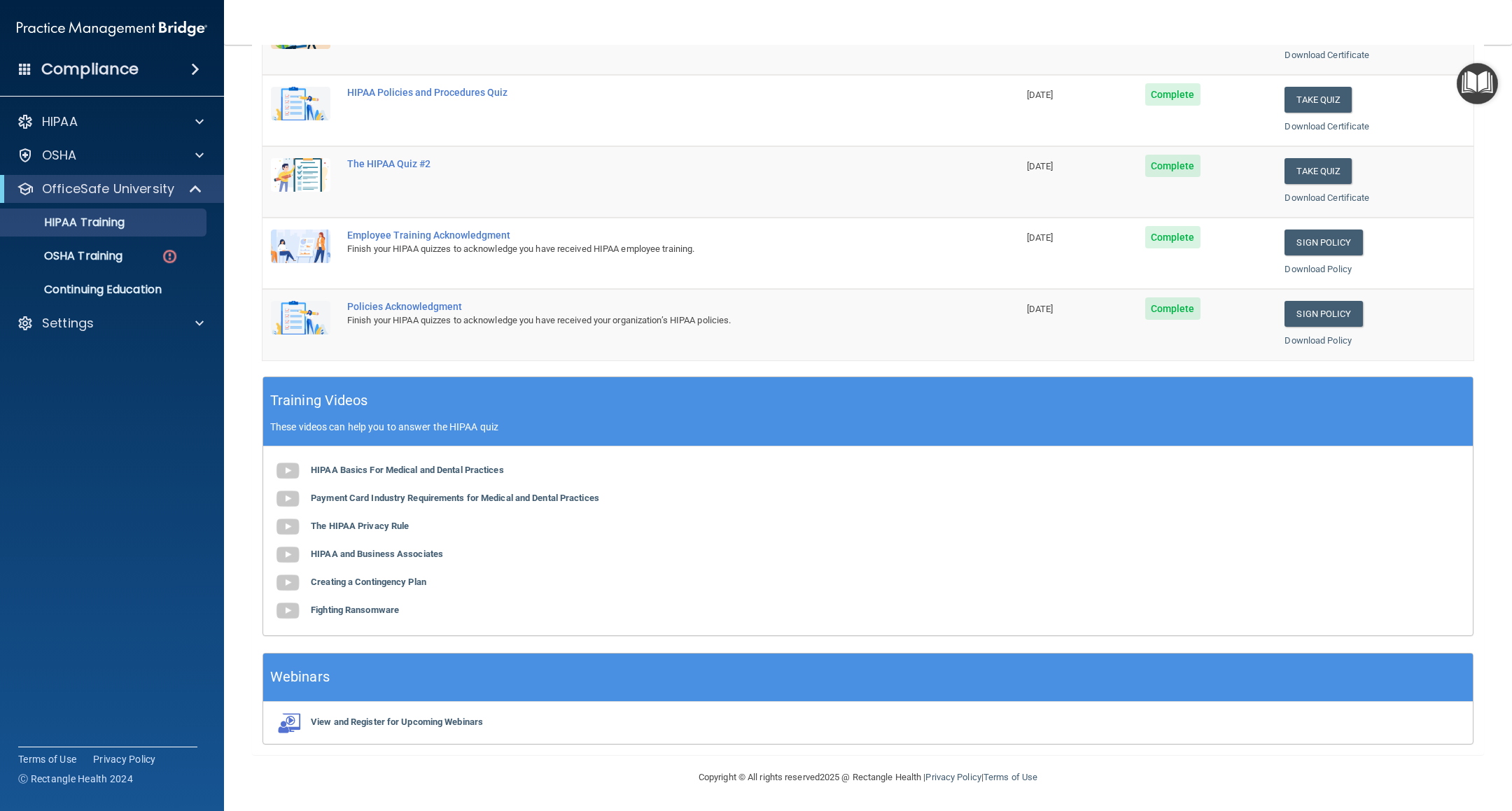 click on "HIPAA Training                   OSHA Training                   Continuing Education" at bounding box center (113, 253) 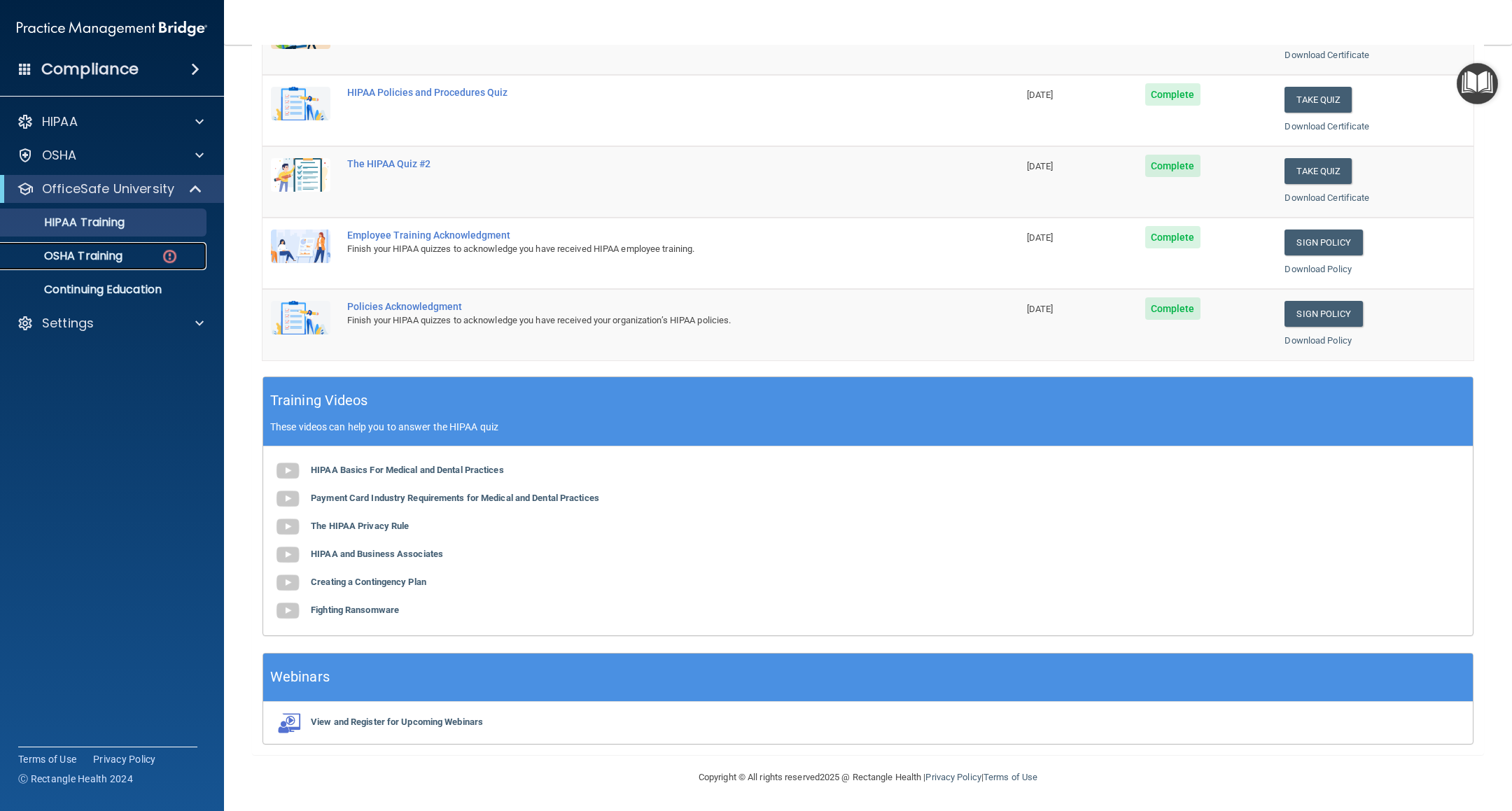 click on "OSHA Training" at bounding box center [66, 256] 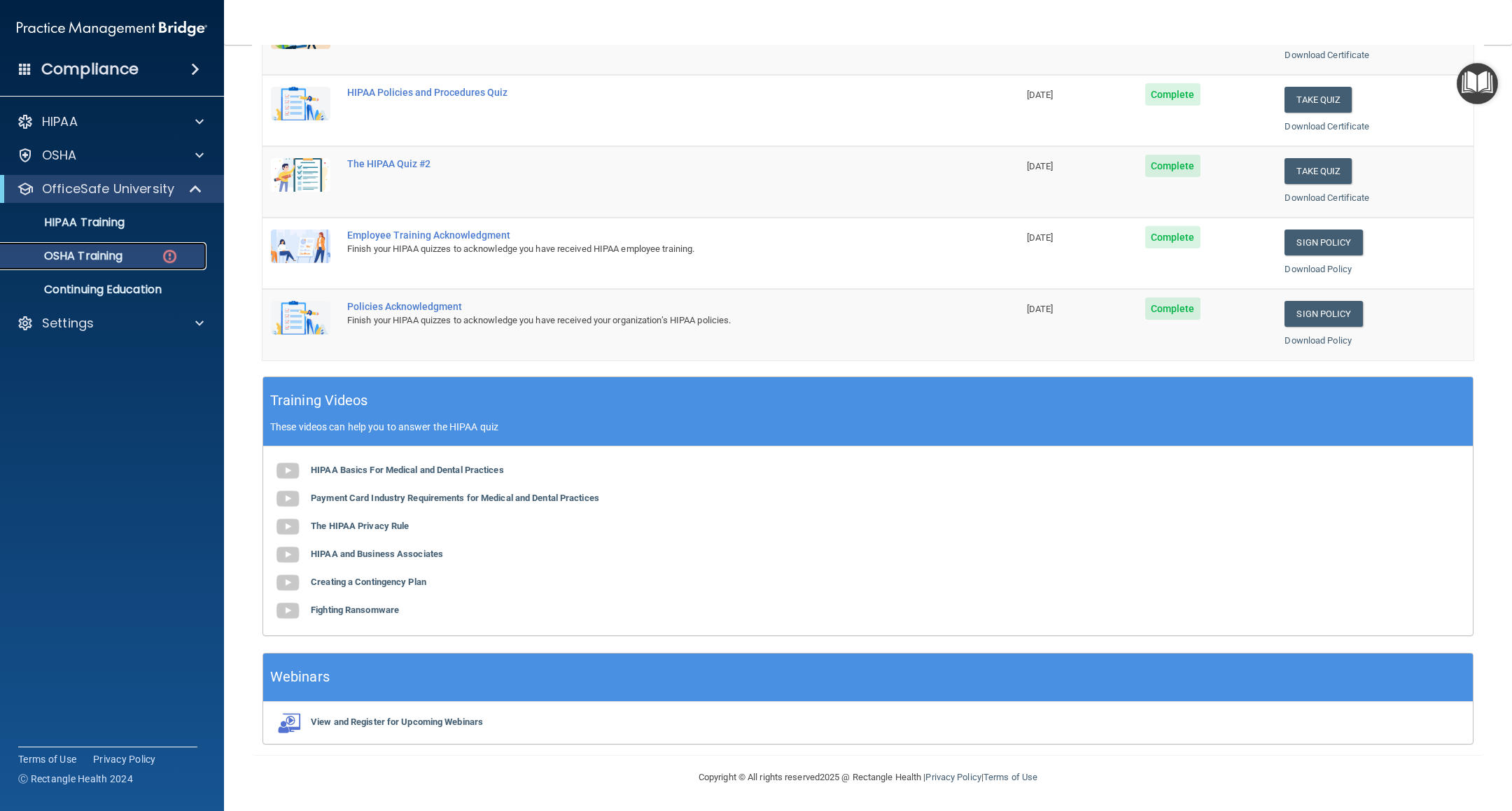 click on "OSHA Training" at bounding box center (66, 256) 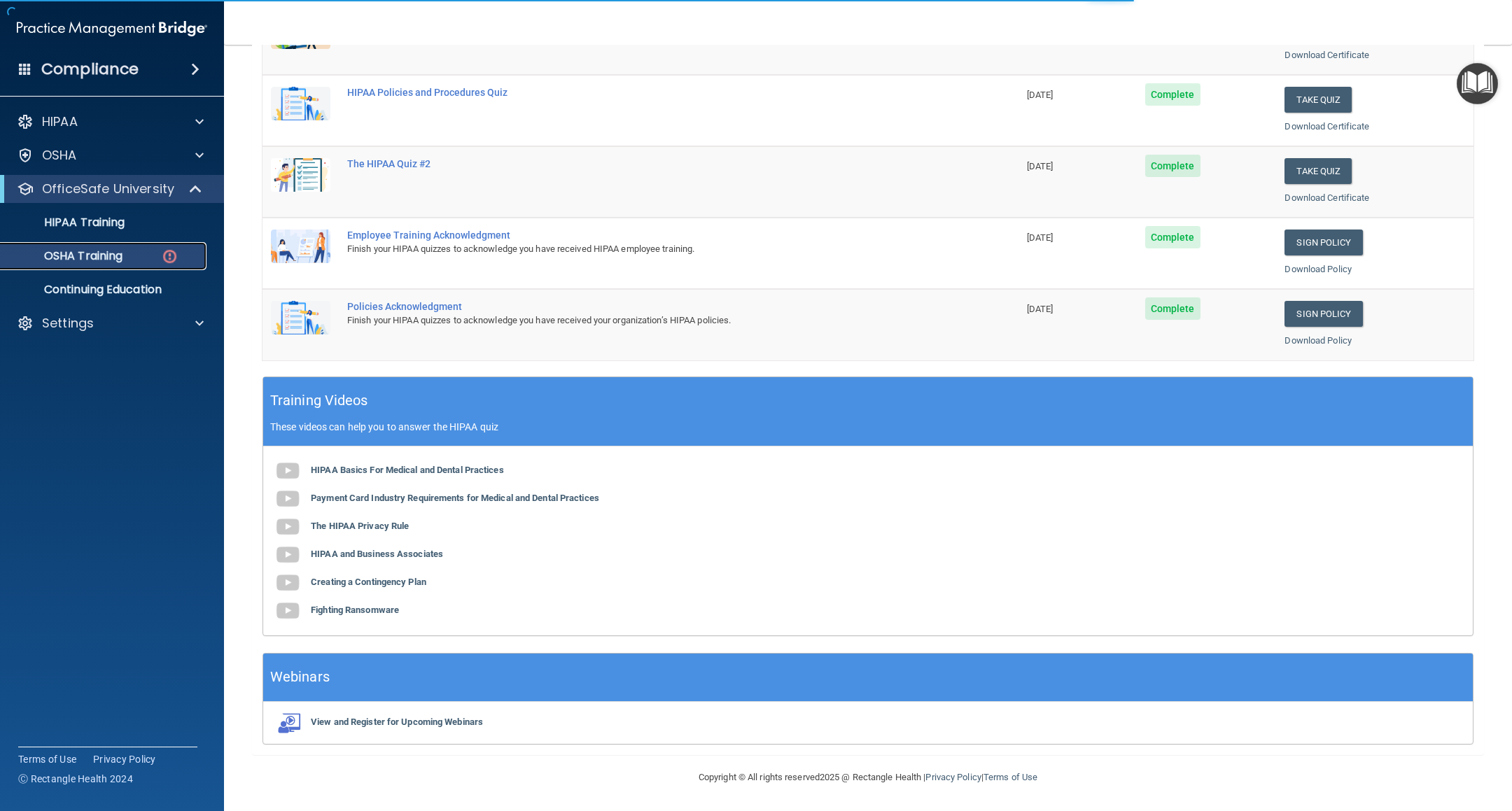 scroll, scrollTop: 0, scrollLeft: 0, axis: both 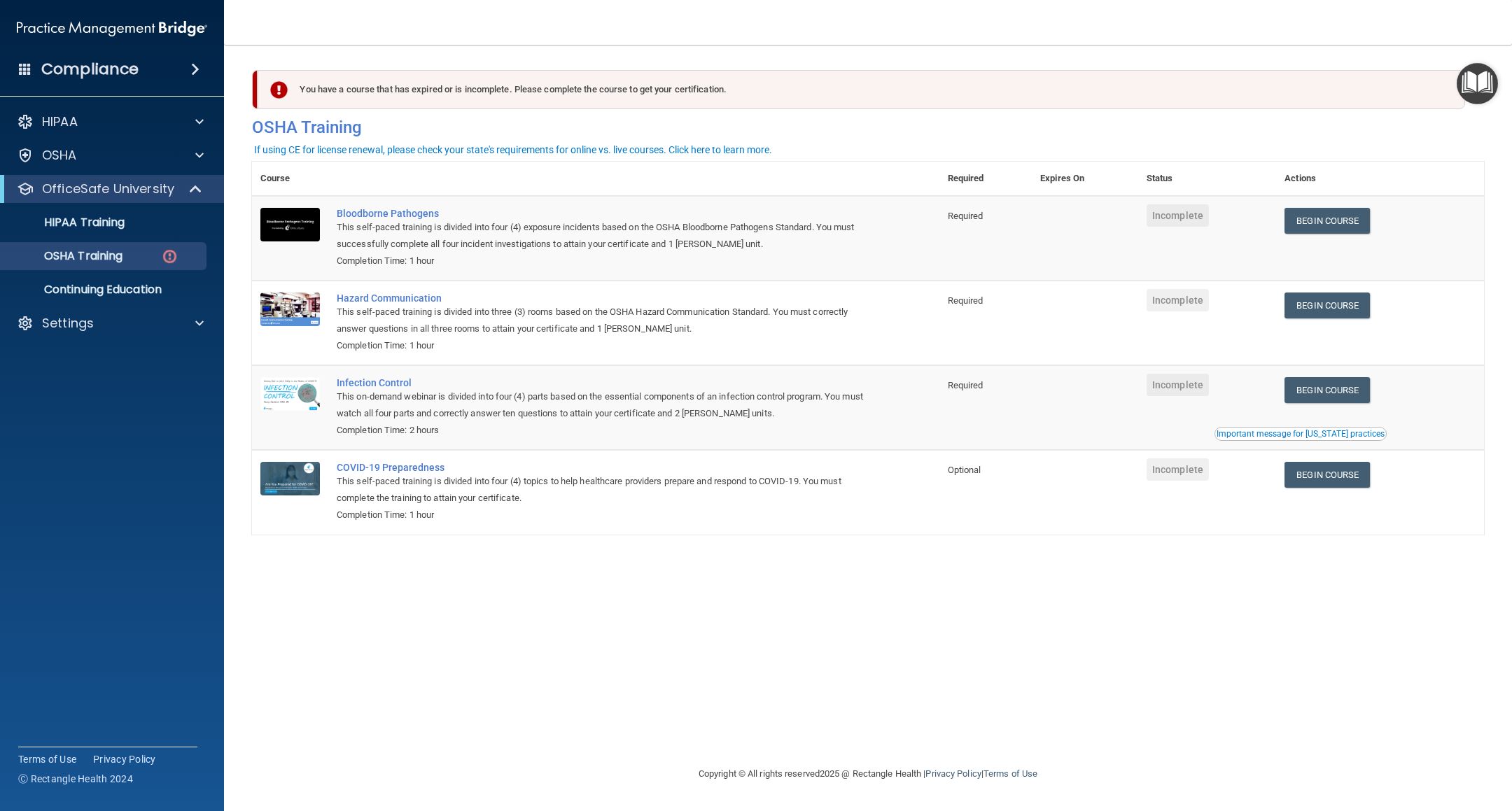 click on "Incomplete" at bounding box center (1207, 238) 